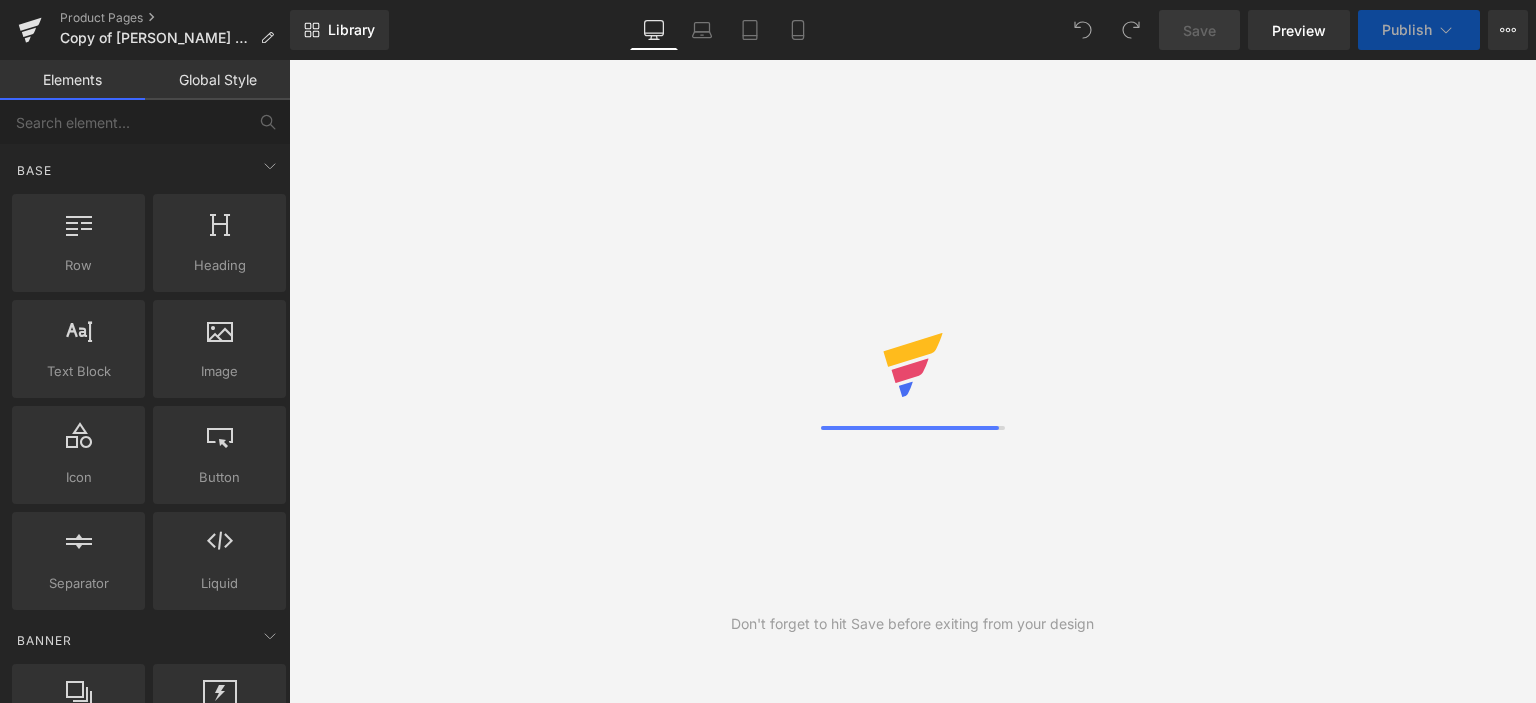 scroll, scrollTop: 0, scrollLeft: 0, axis: both 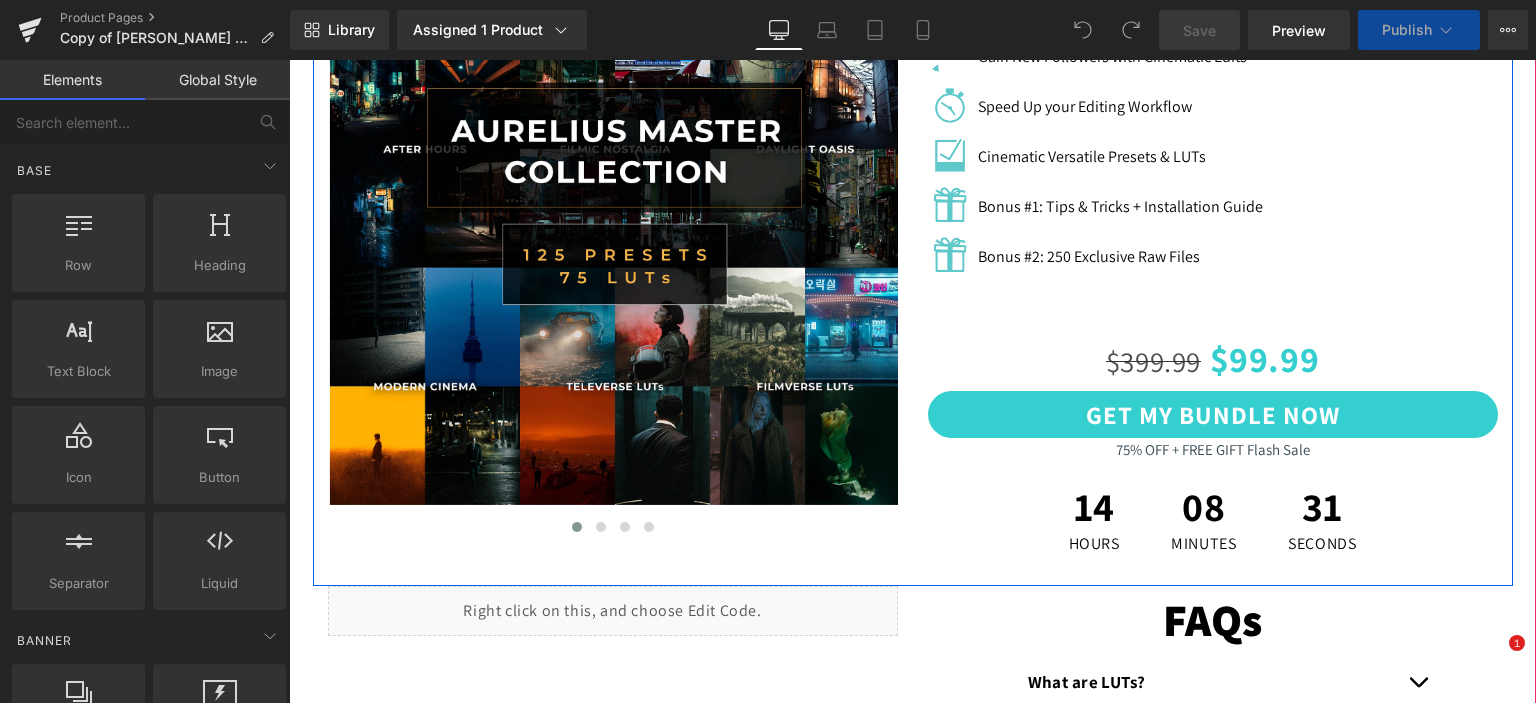 click on "08" at bounding box center [1203, 511] 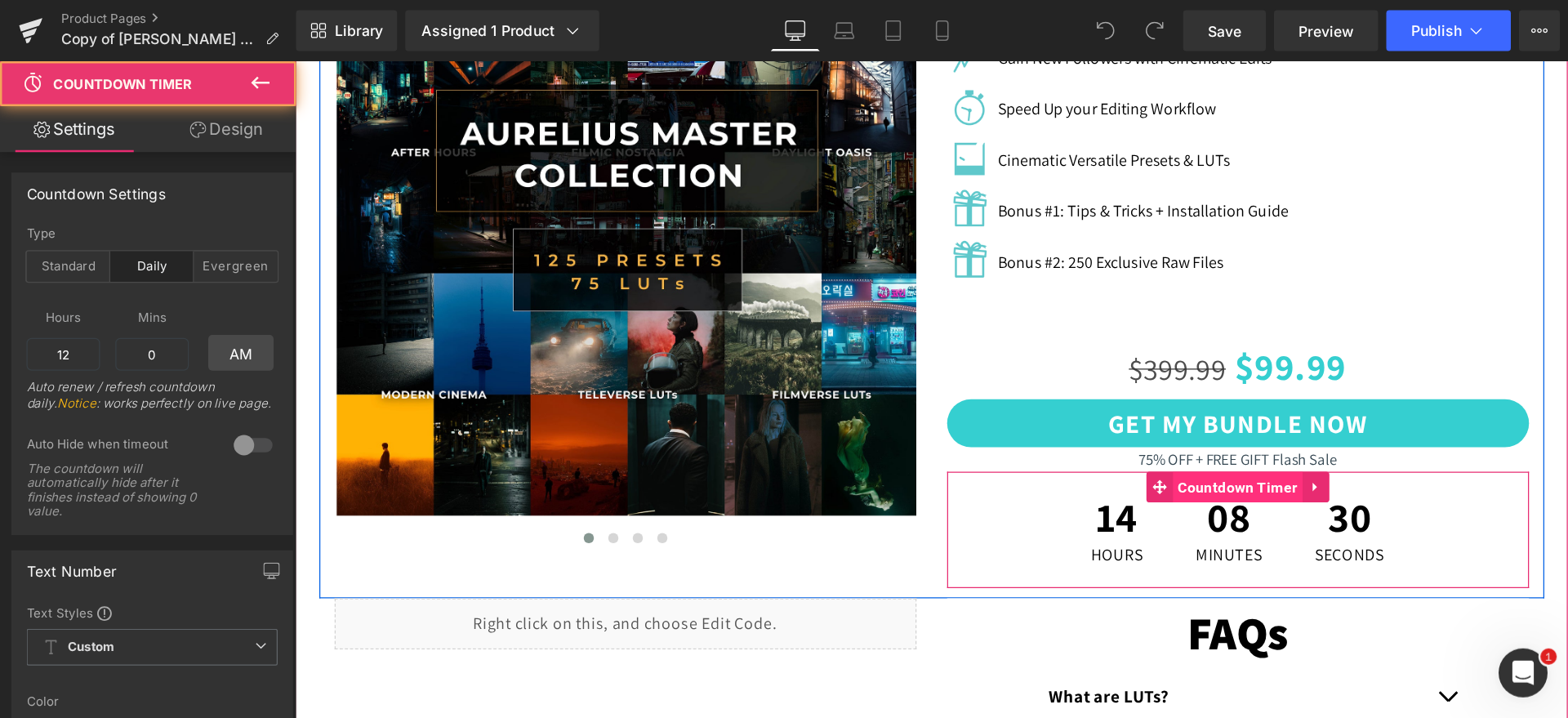 scroll, scrollTop: 0, scrollLeft: 0, axis: both 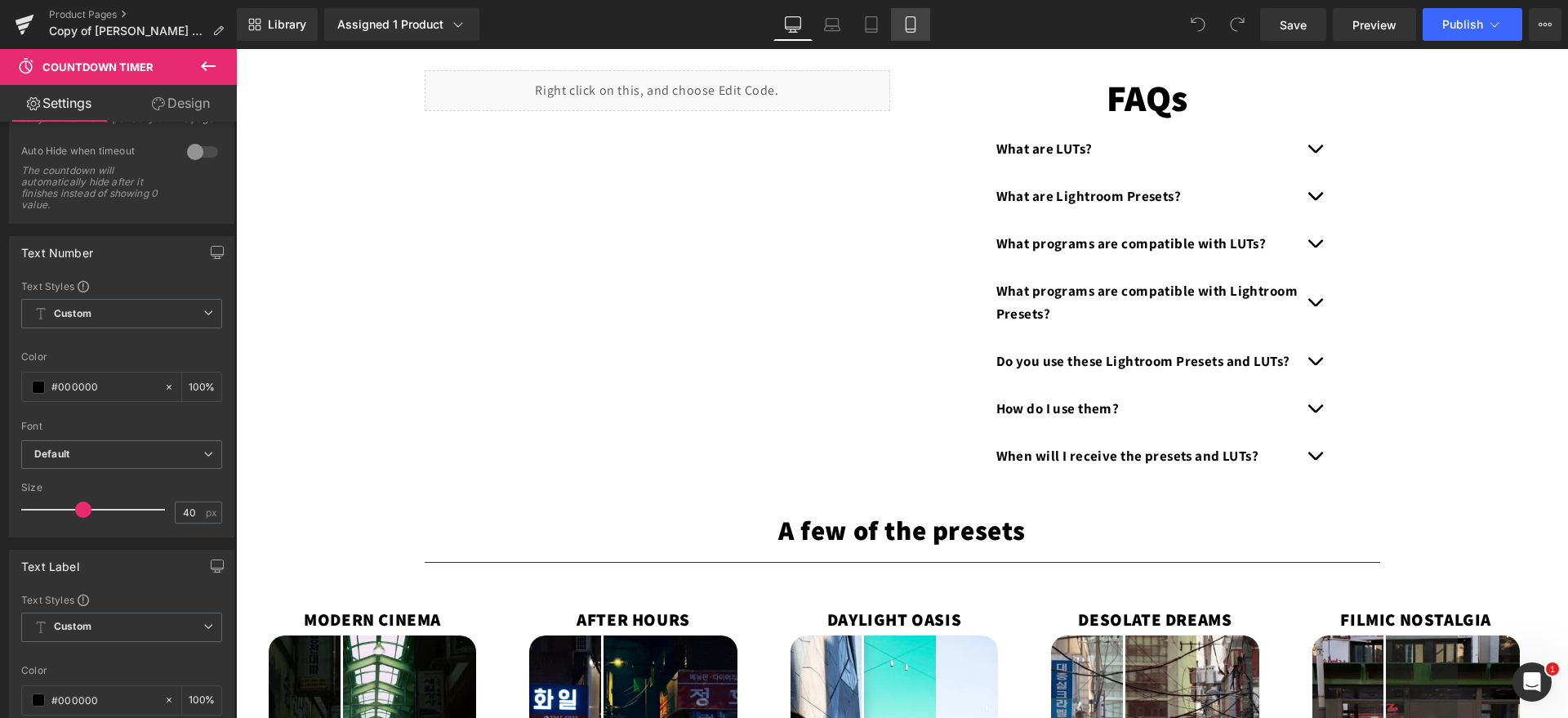click 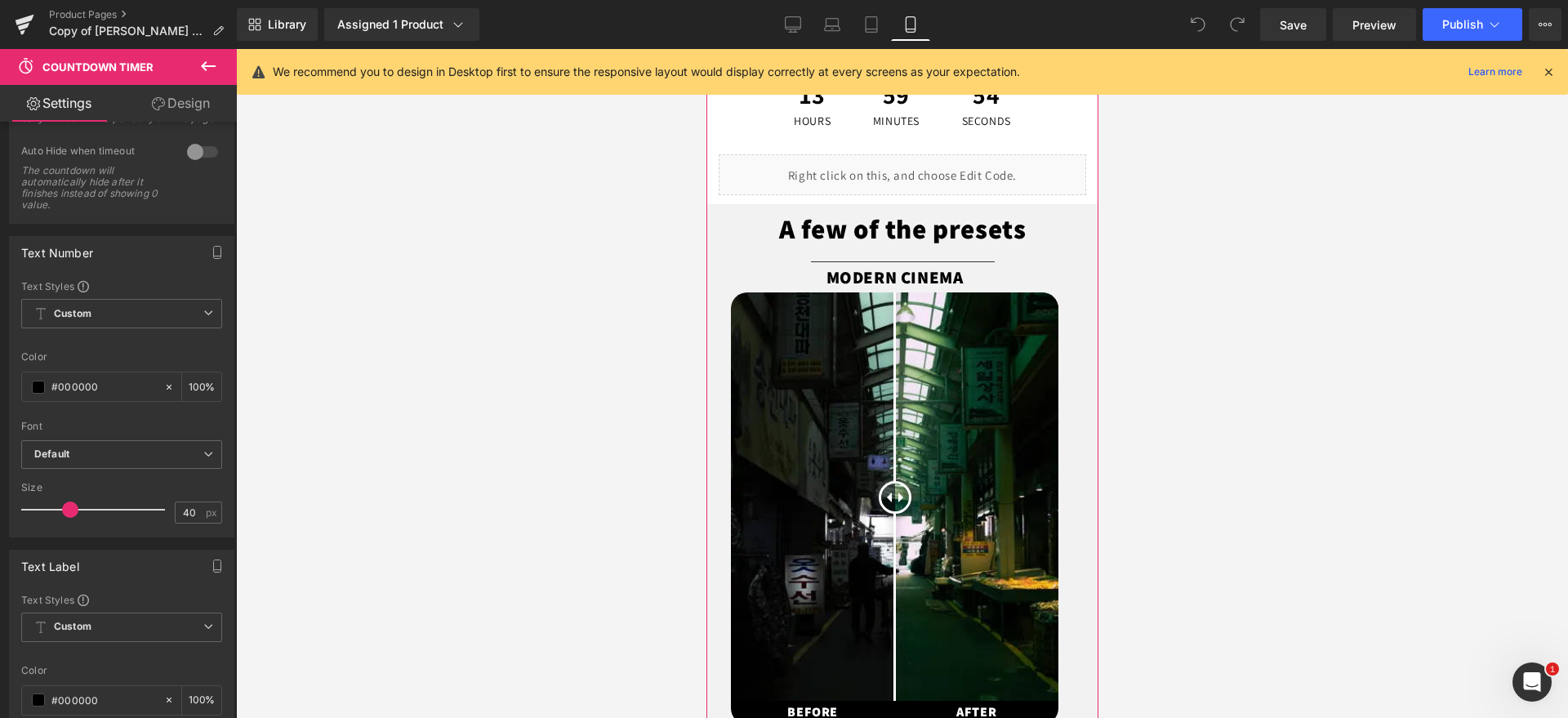 scroll, scrollTop: 1123, scrollLeft: 0, axis: vertical 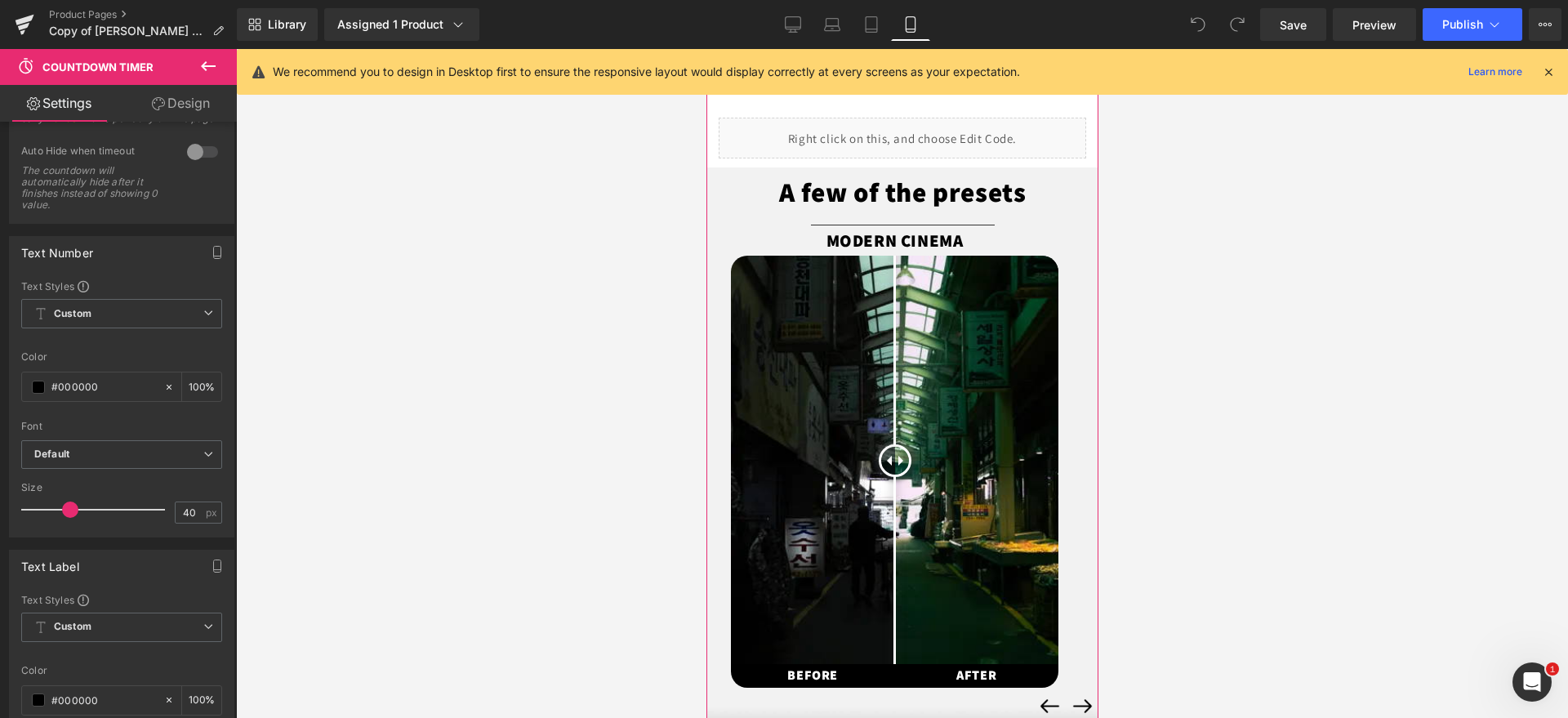 click at bounding box center (893, 460) 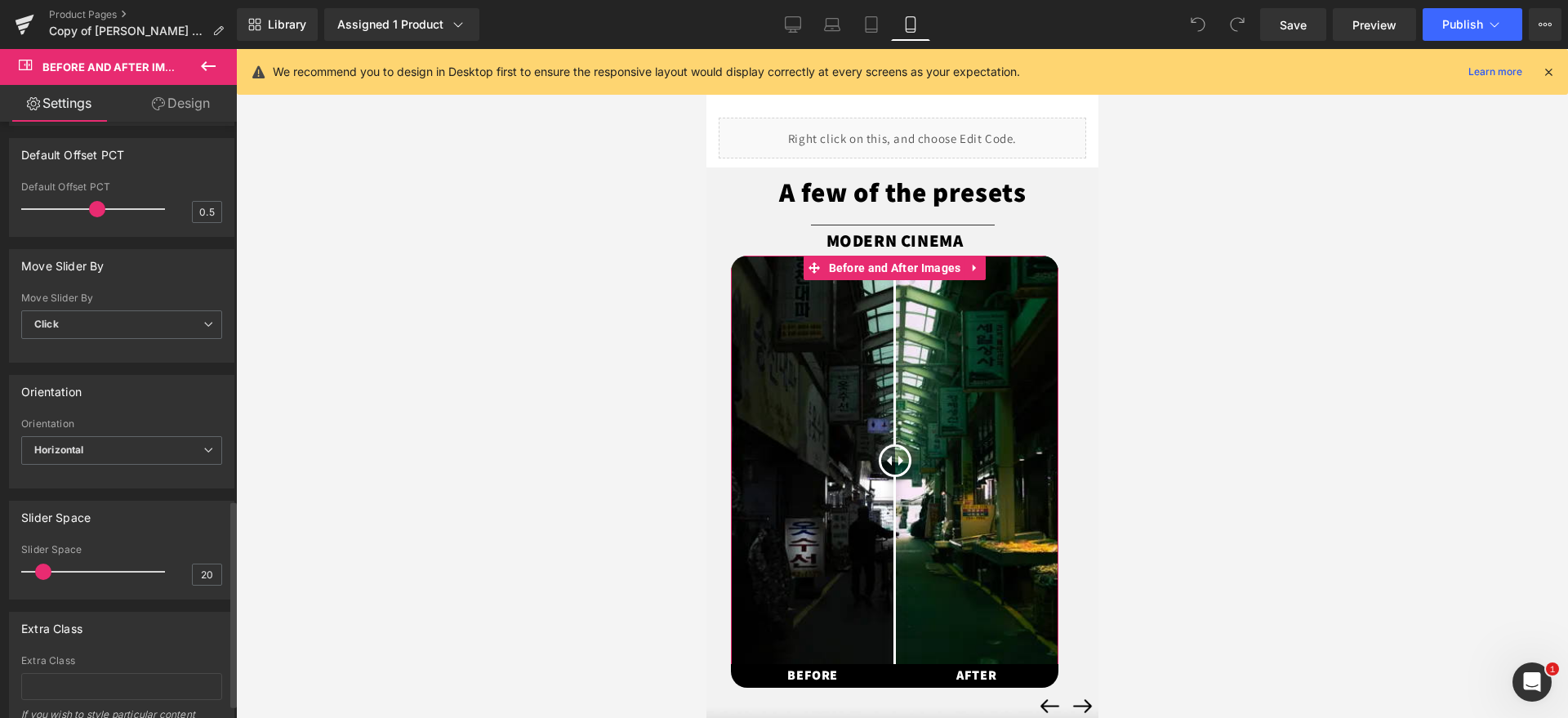 scroll, scrollTop: 1124, scrollLeft: 0, axis: vertical 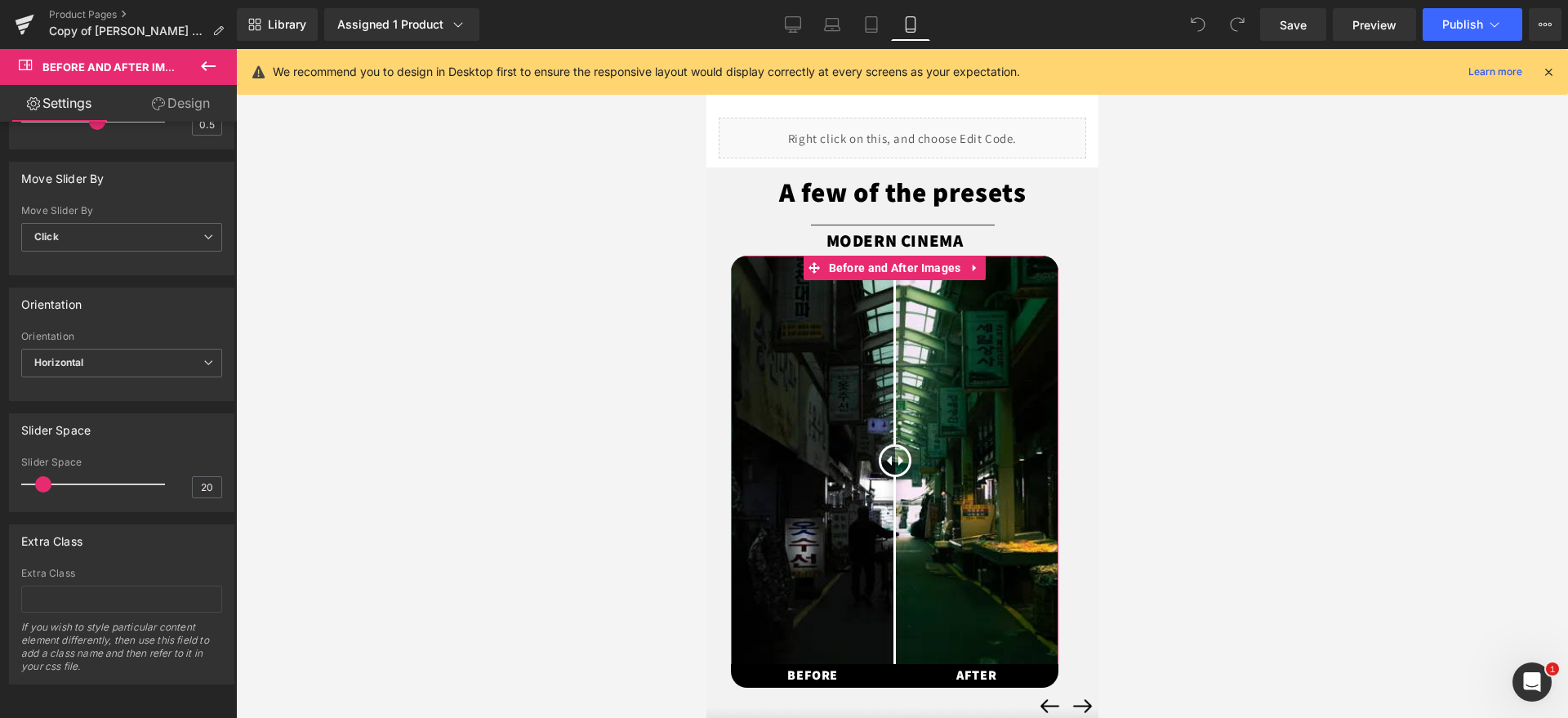 click on "Design" at bounding box center (180, 103) 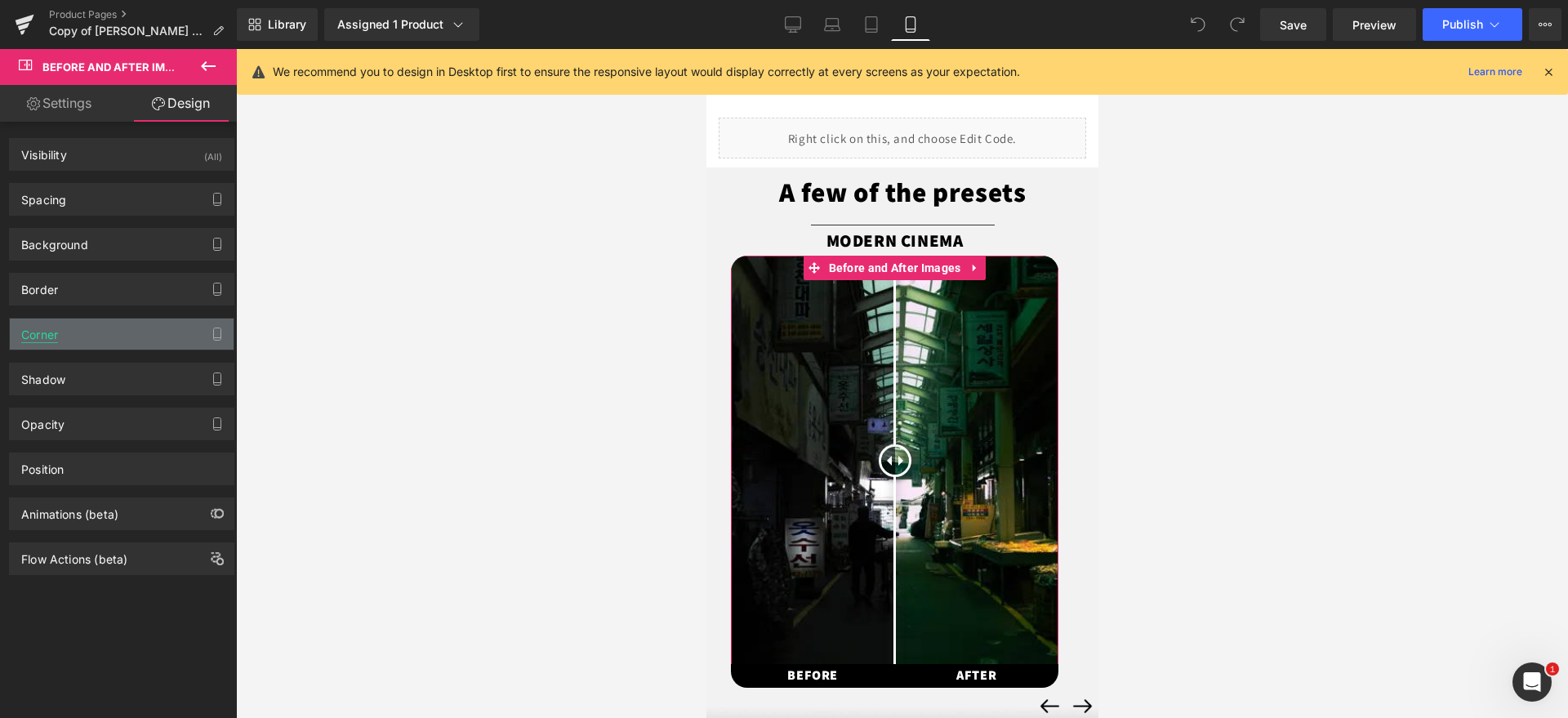 click on "Corner" at bounding box center [39, 330] 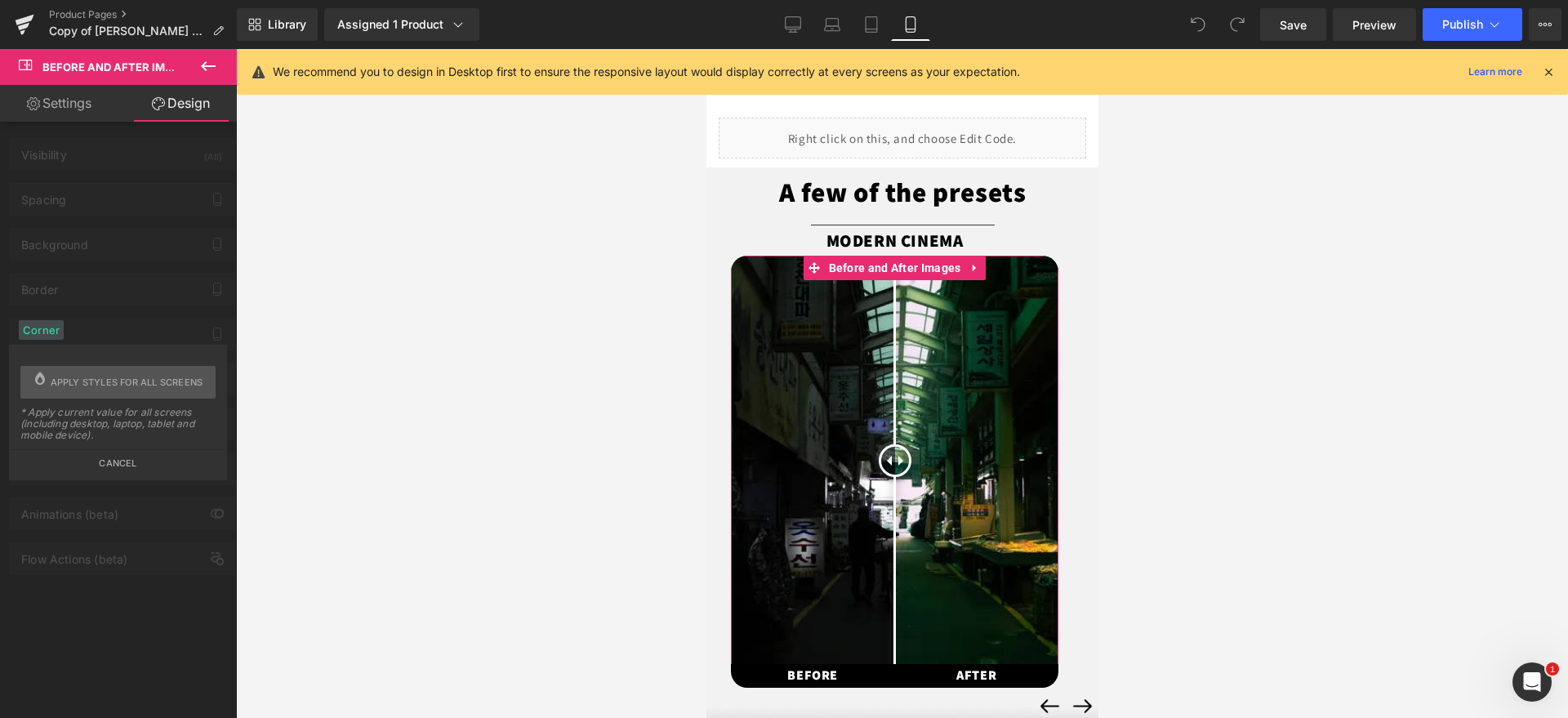 click on "Cancel" at bounding box center (118, 458) 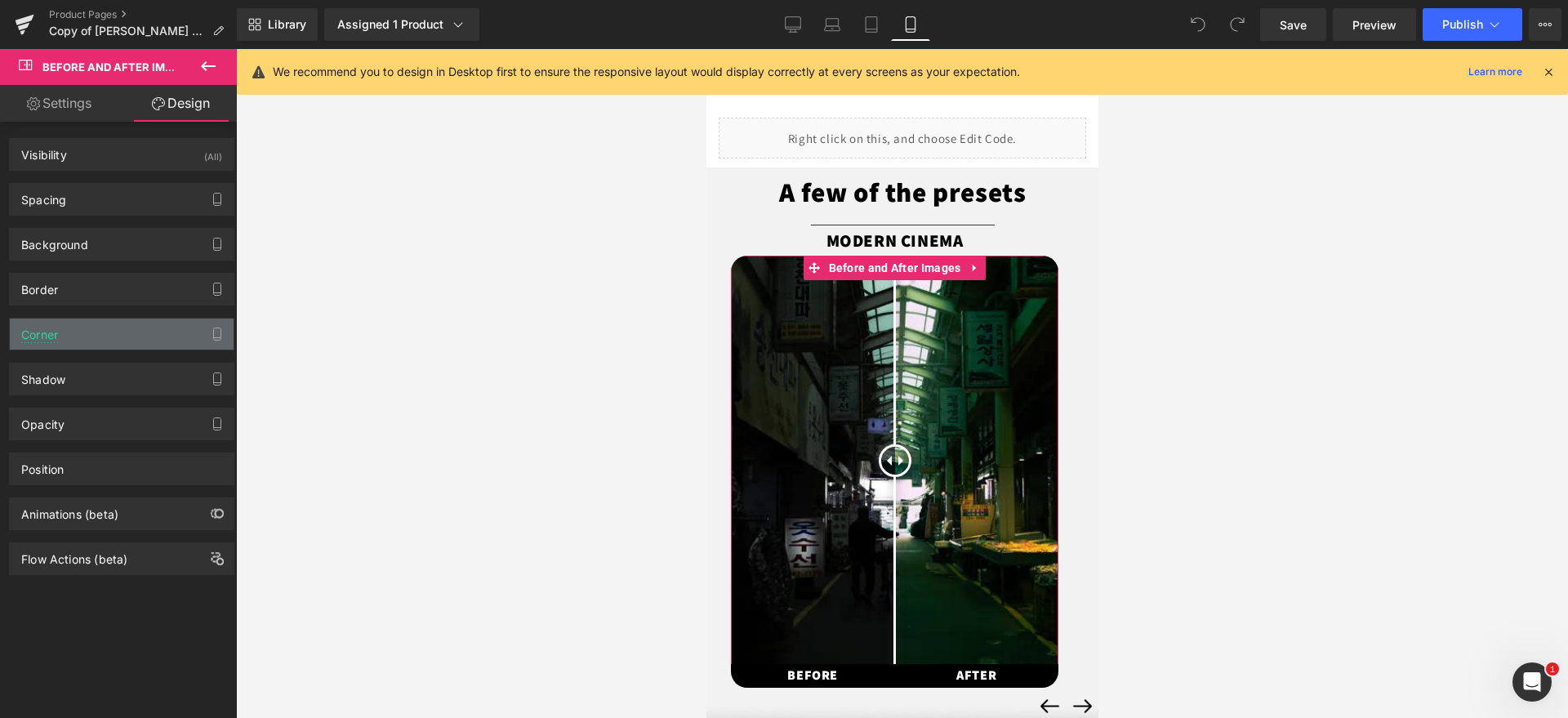 click on "Corner" at bounding box center (122, 334) 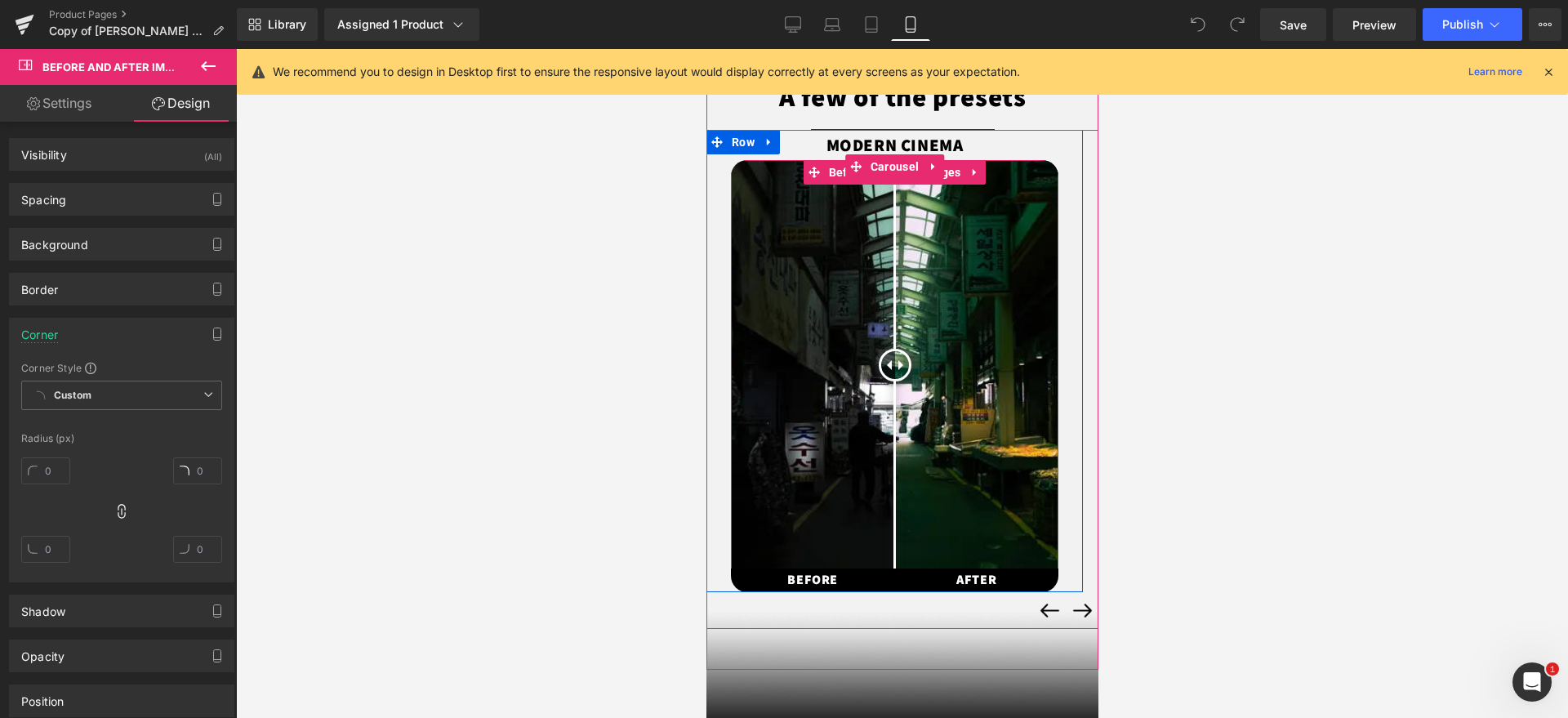 scroll, scrollTop: 1327, scrollLeft: 0, axis: vertical 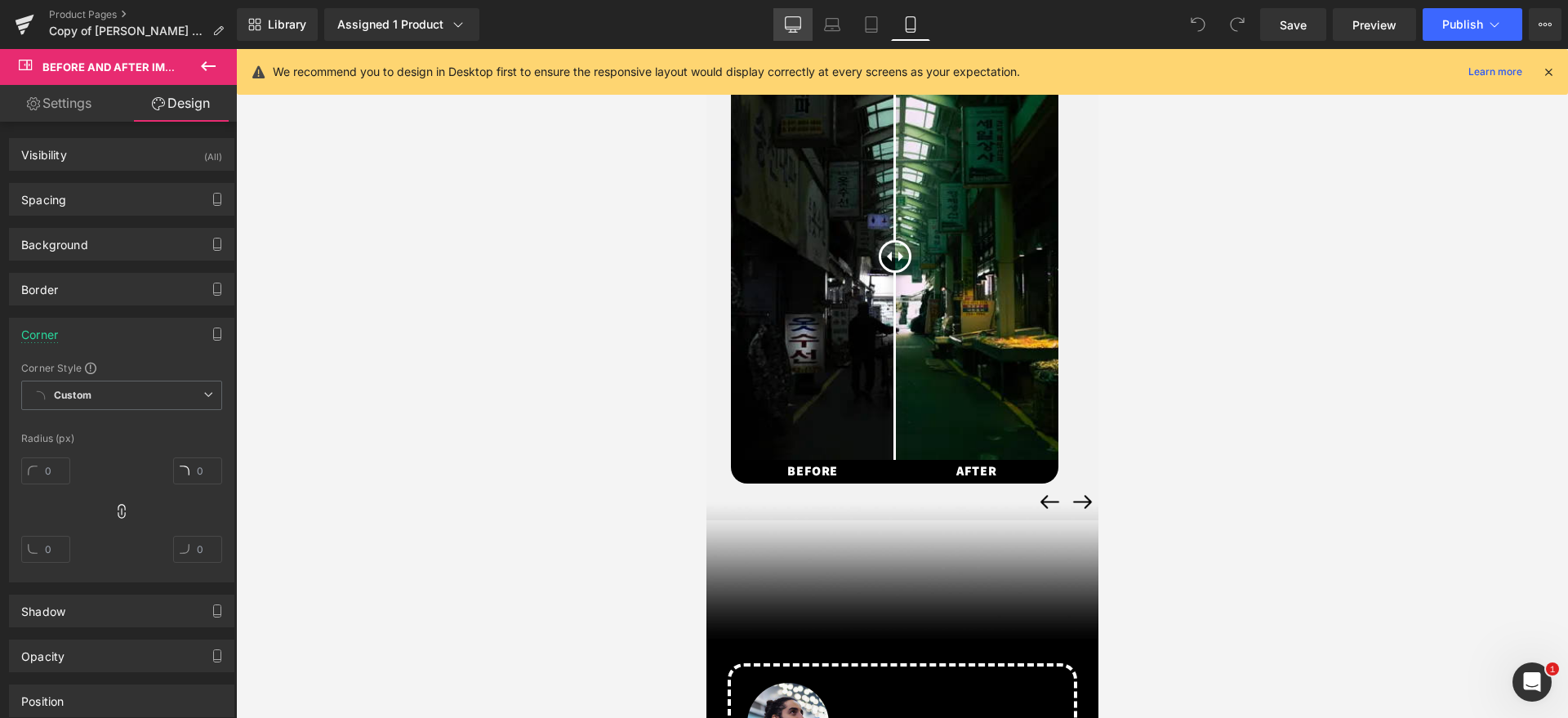 click 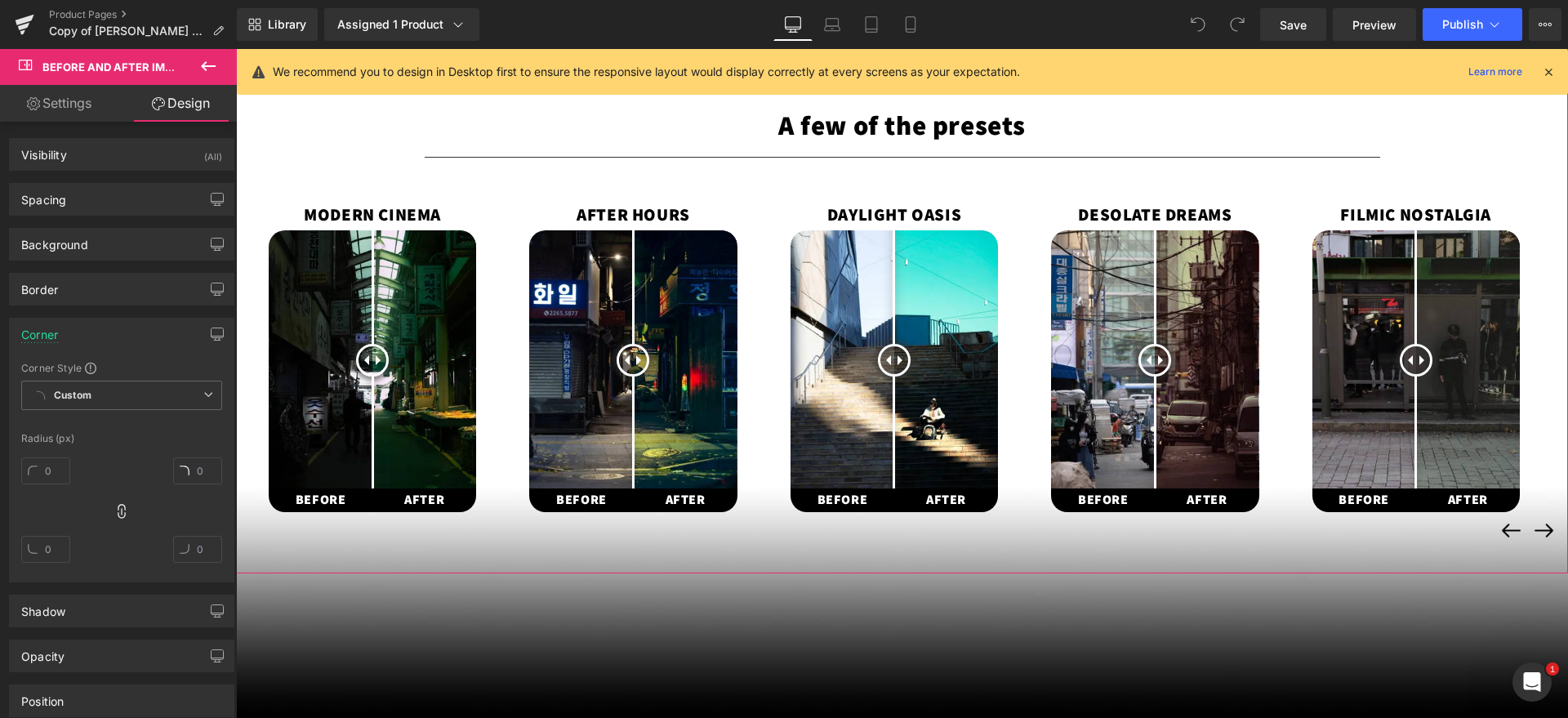 scroll, scrollTop: 1225, scrollLeft: 0, axis: vertical 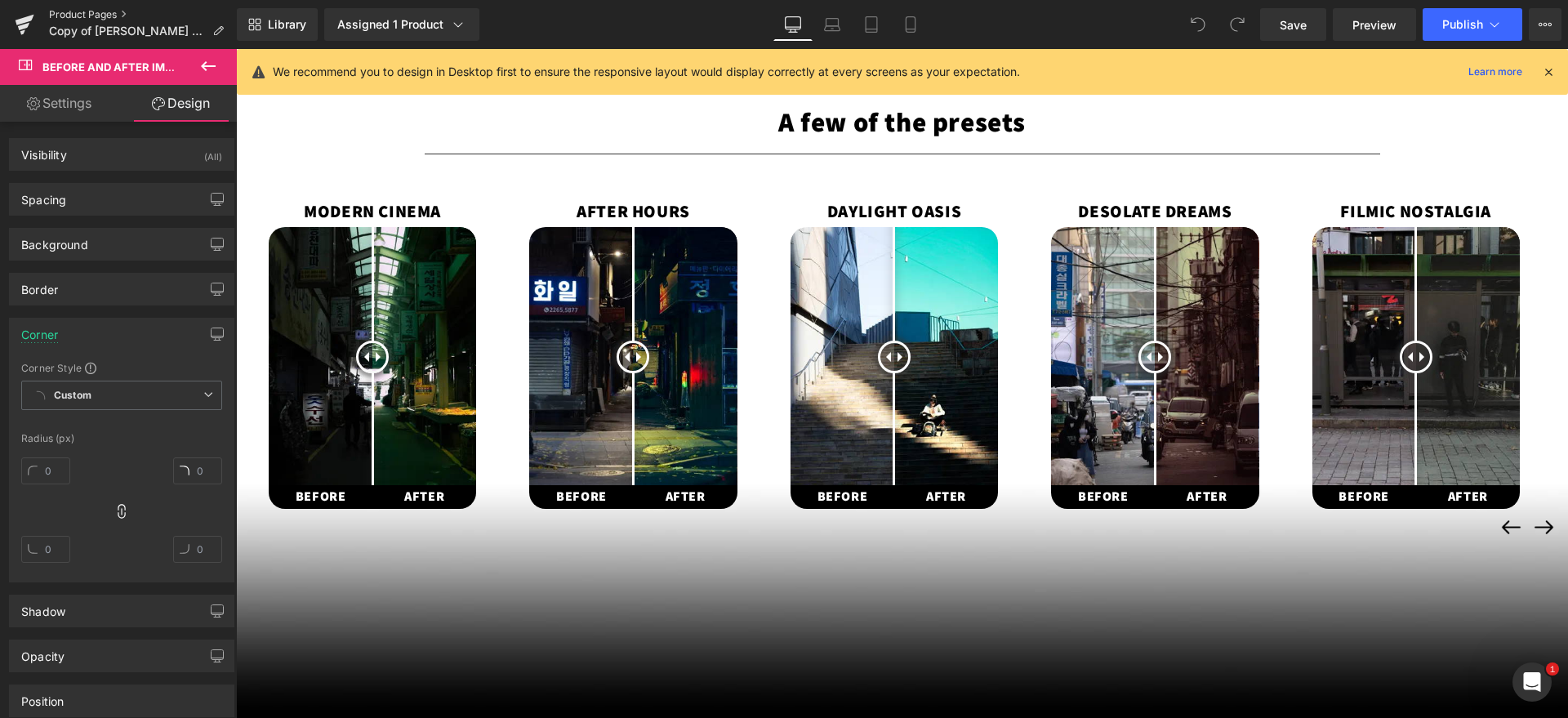 click on "Product Pages" at bounding box center [143, 15] 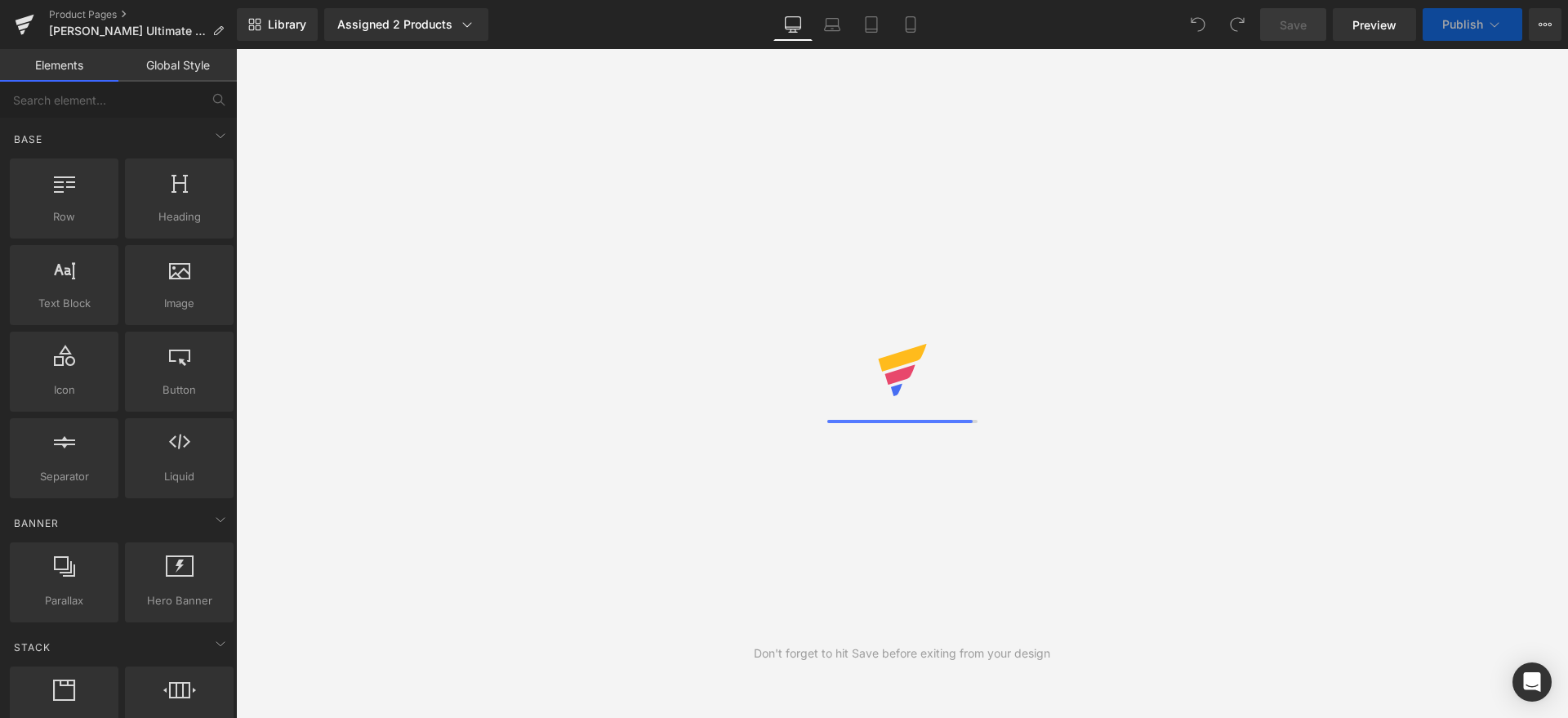 scroll, scrollTop: 0, scrollLeft: 0, axis: both 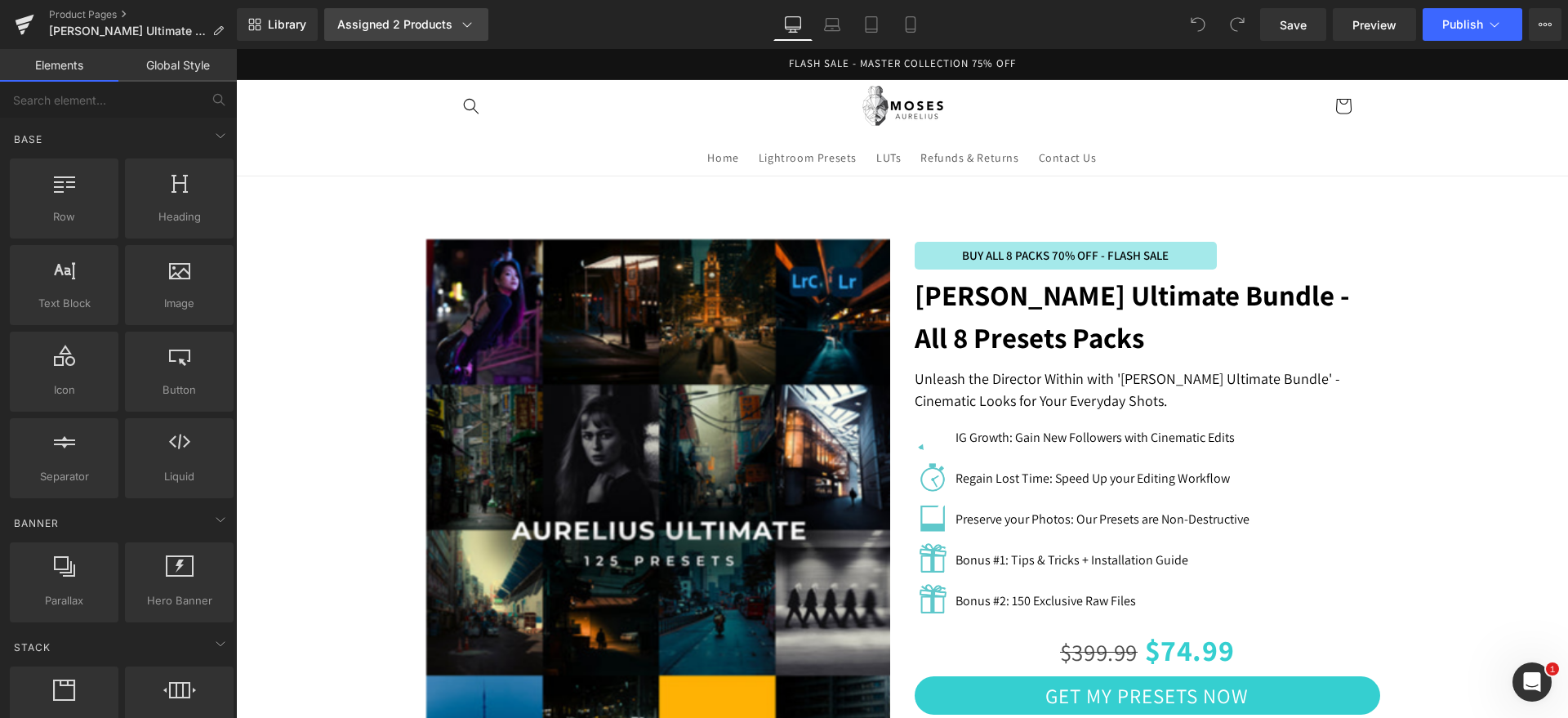 click 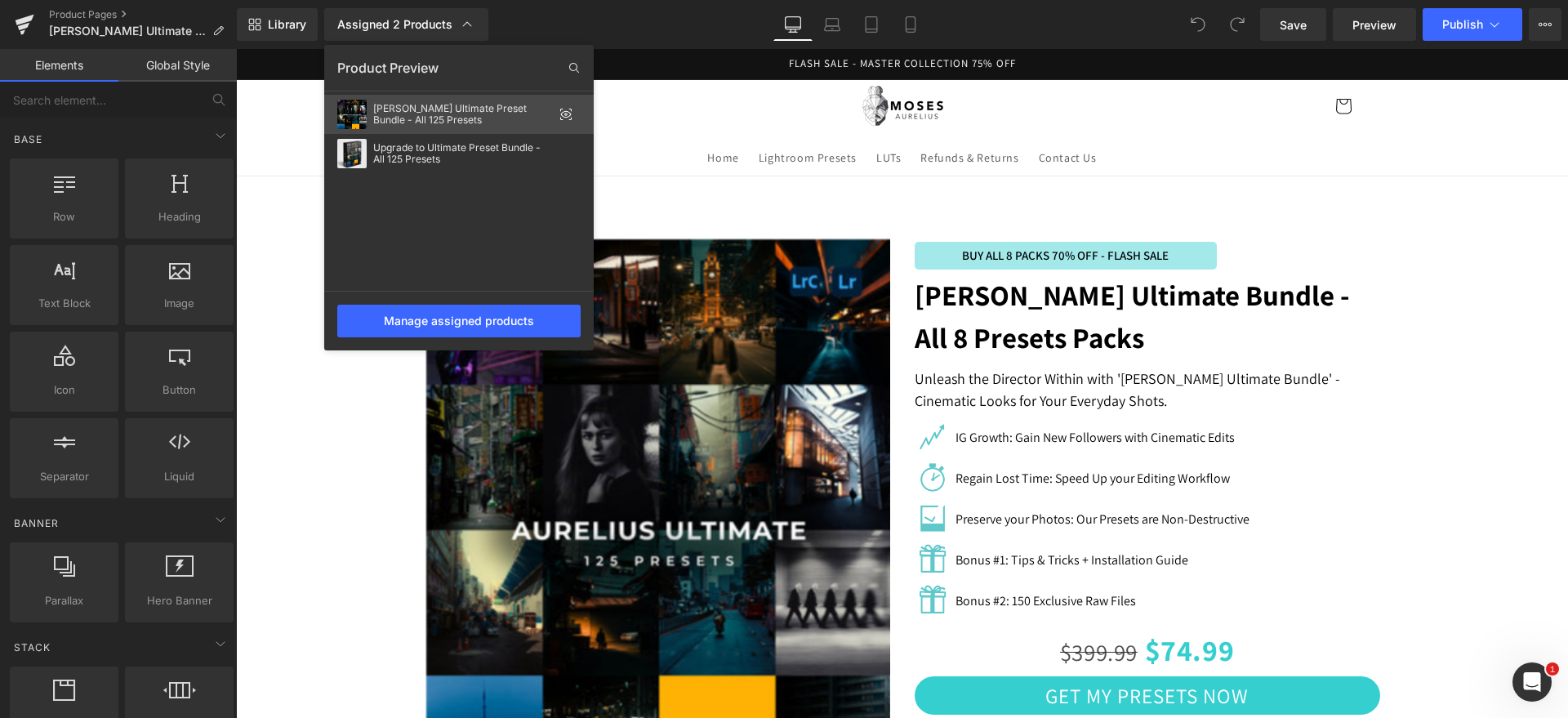 click on "[PERSON_NAME] Ultimate Preset Bundle - All 125 Presets" at bounding box center (463, 114) 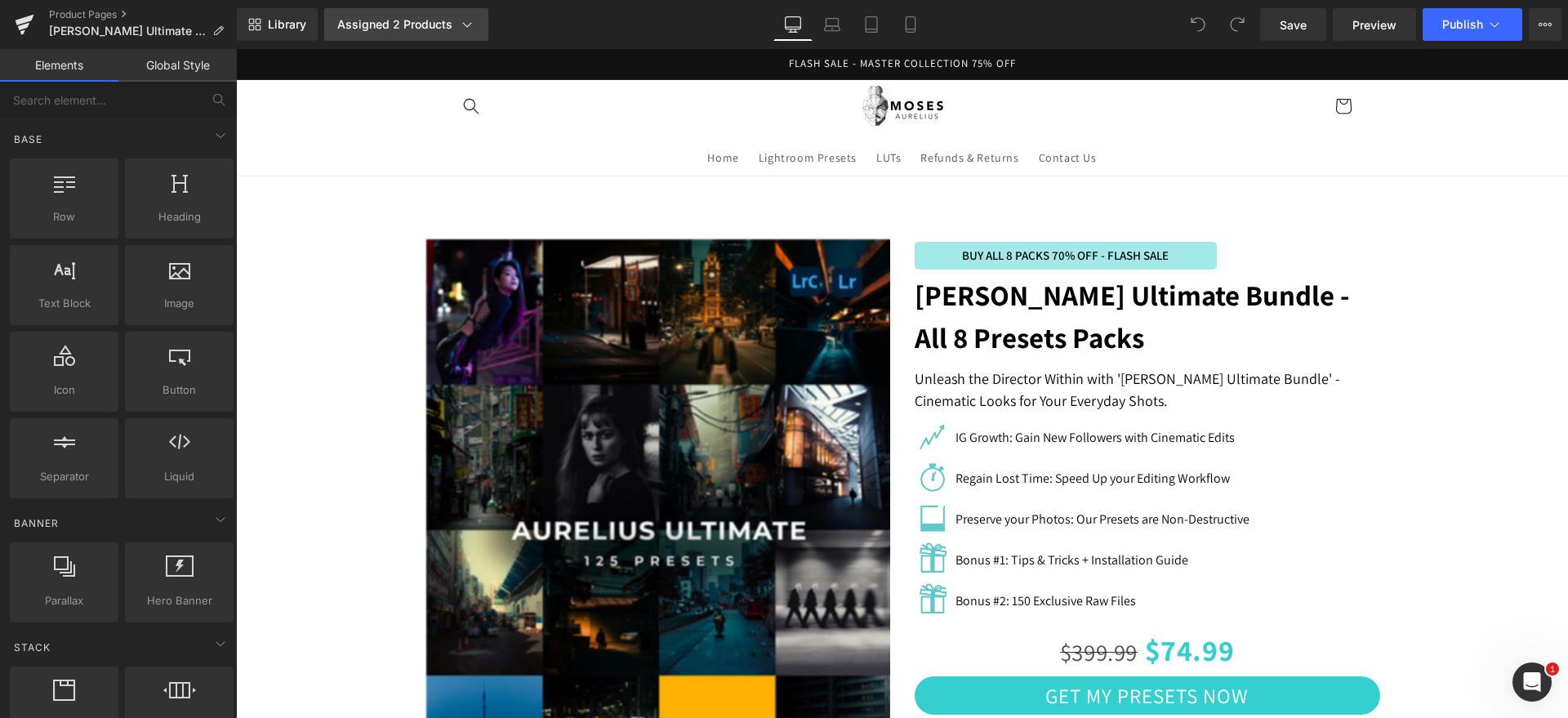 drag, startPoint x: 435, startPoint y: 22, endPoint x: 427, endPoint y: 67, distance: 45.7056 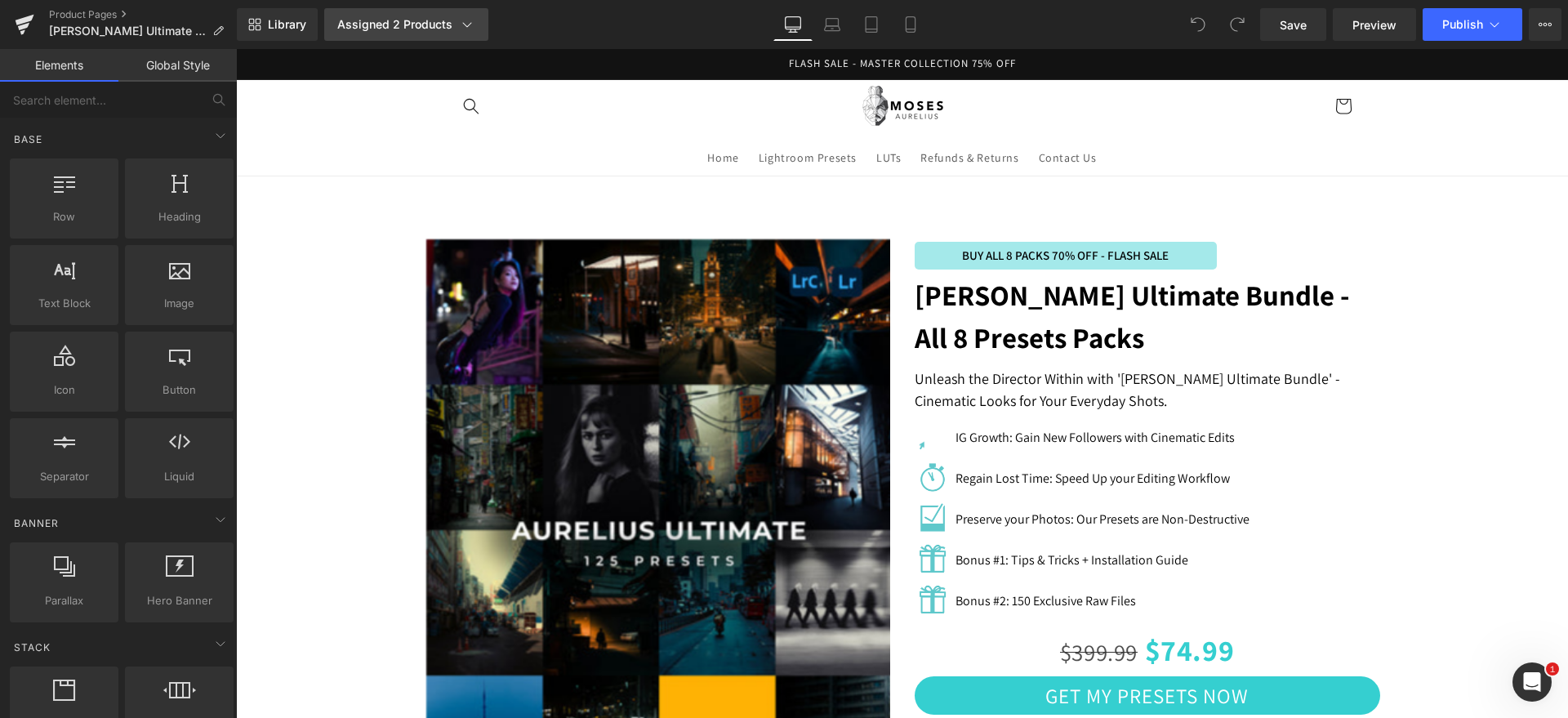 click on "Assigned 2 Products" at bounding box center [406, 25] 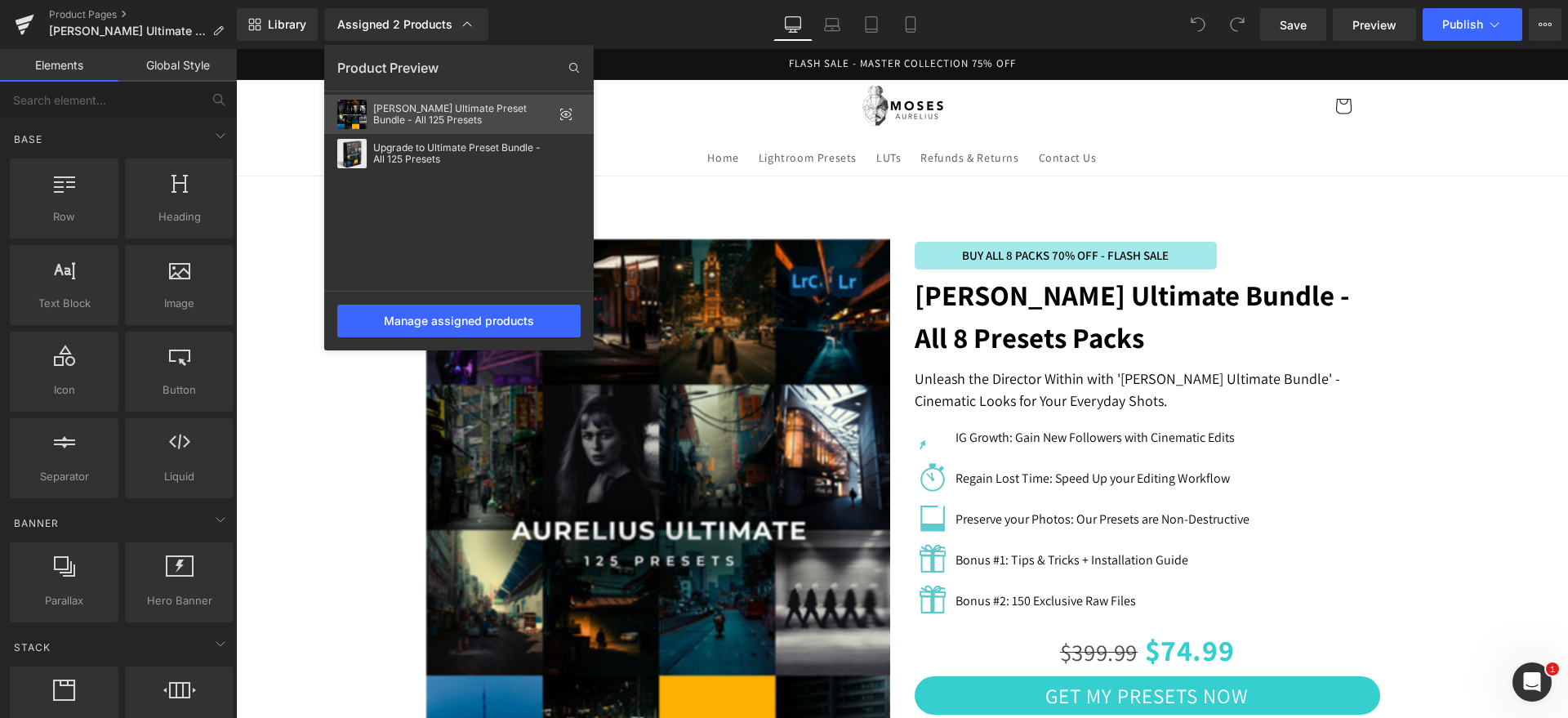 click on "Upgrade to Ultimate Preset Bundle - All 125 Presets" at bounding box center (463, 154) 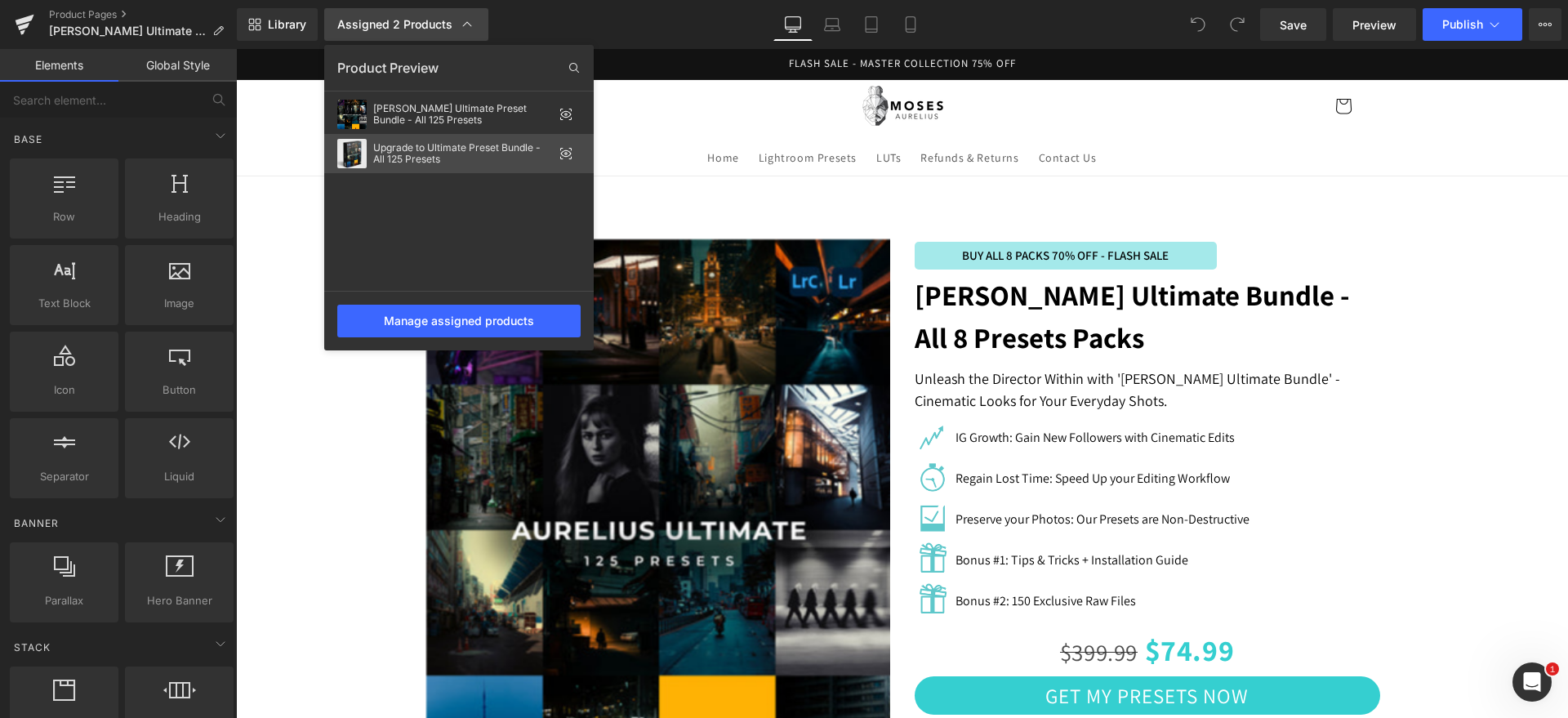 click on "Assigned 2 Products" at bounding box center (406, 25) 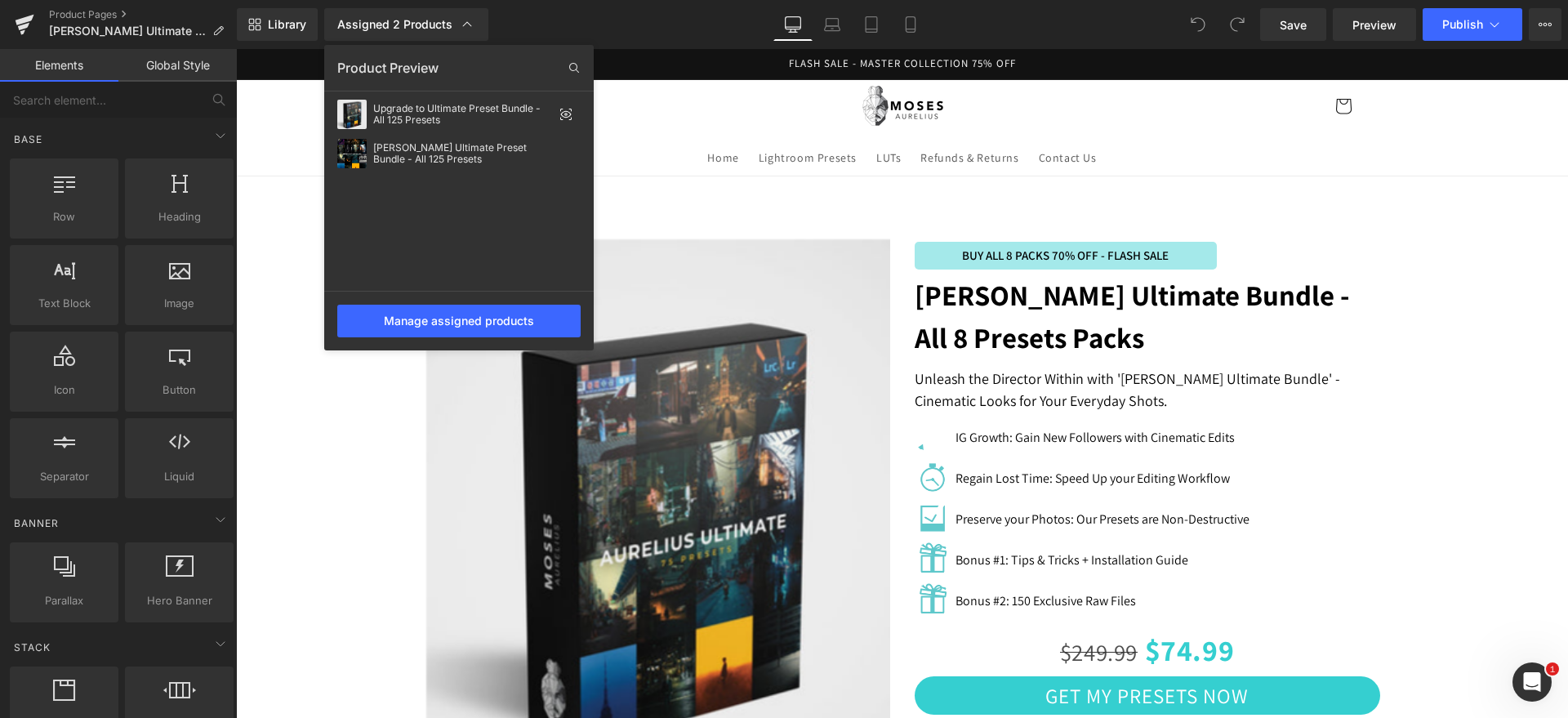 click at bounding box center [902, 383] 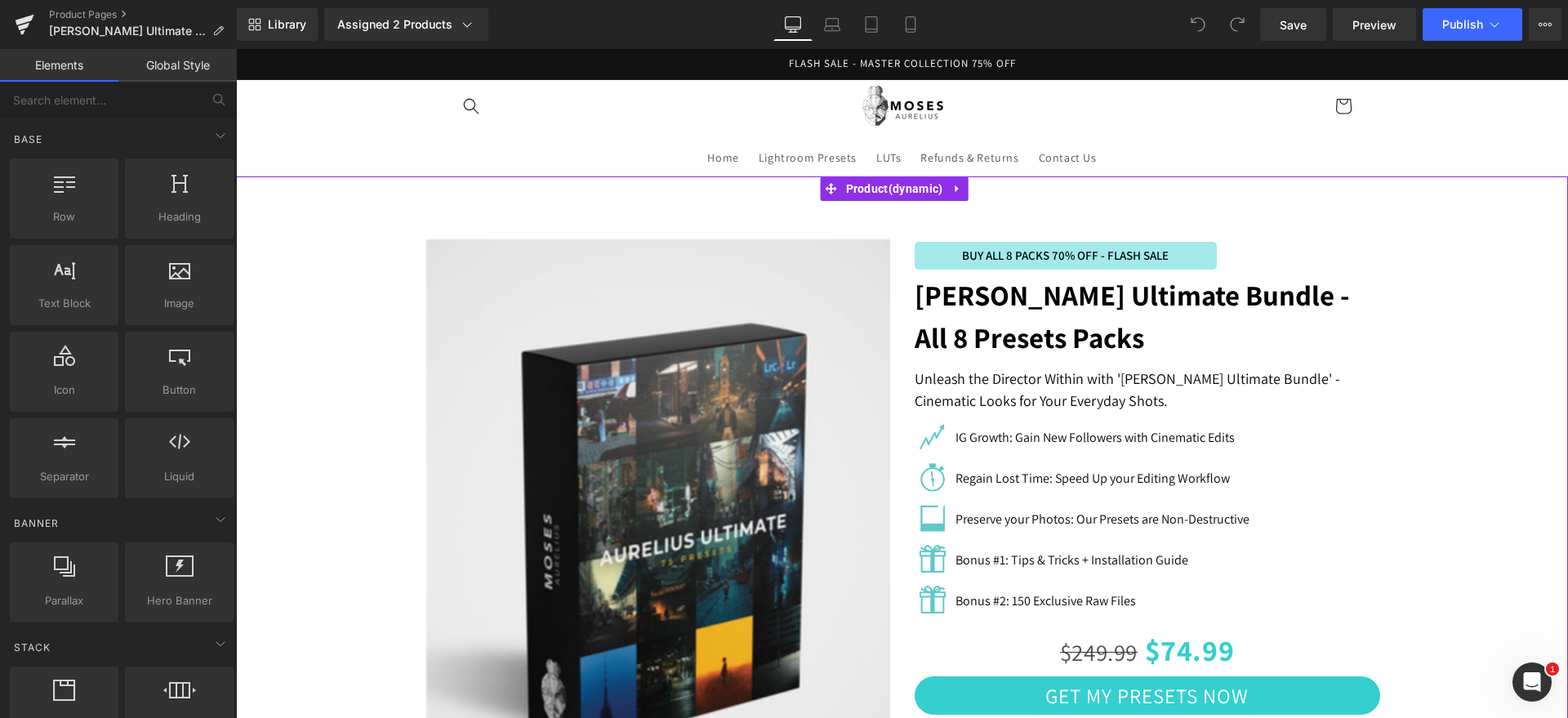 click at bounding box center [902, 743] 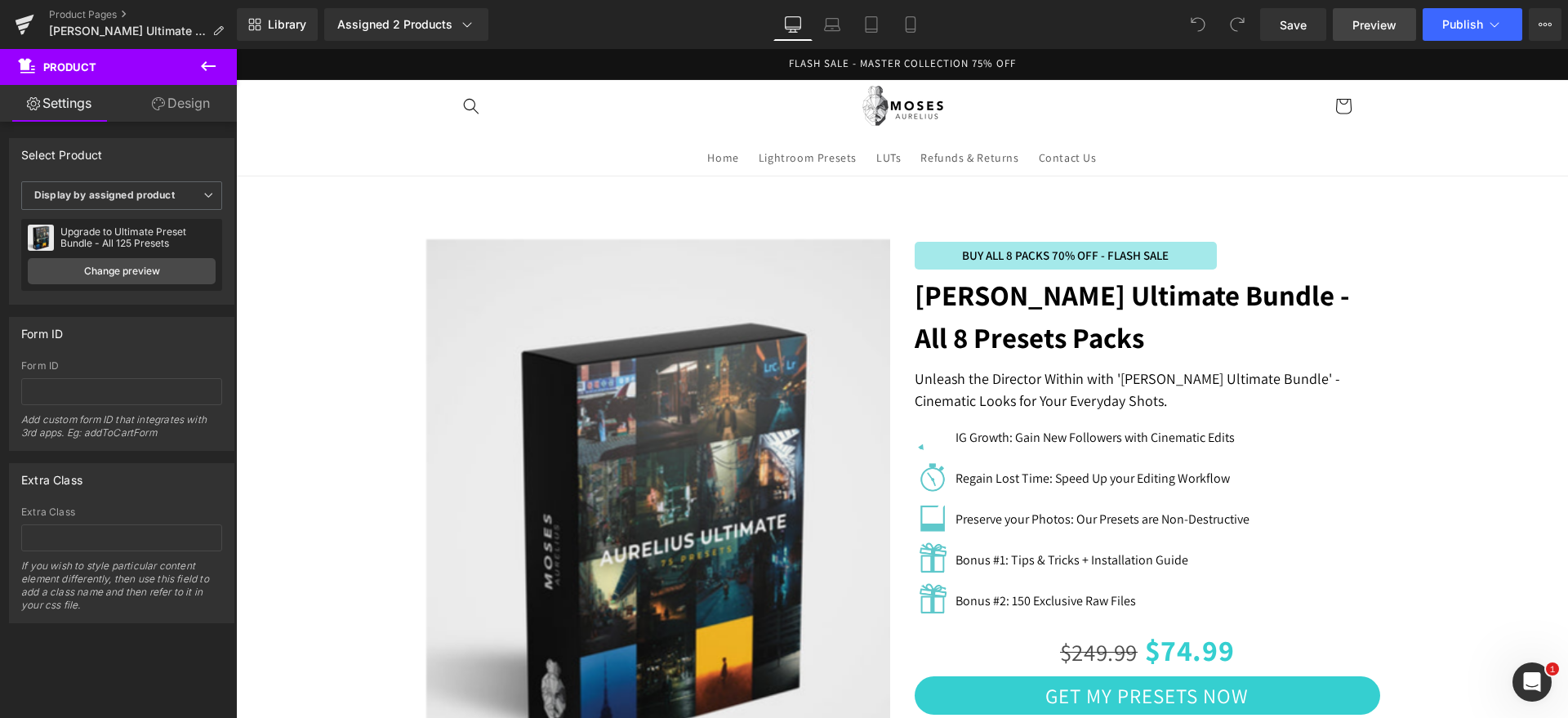 click on "Preview" at bounding box center (1374, 25) 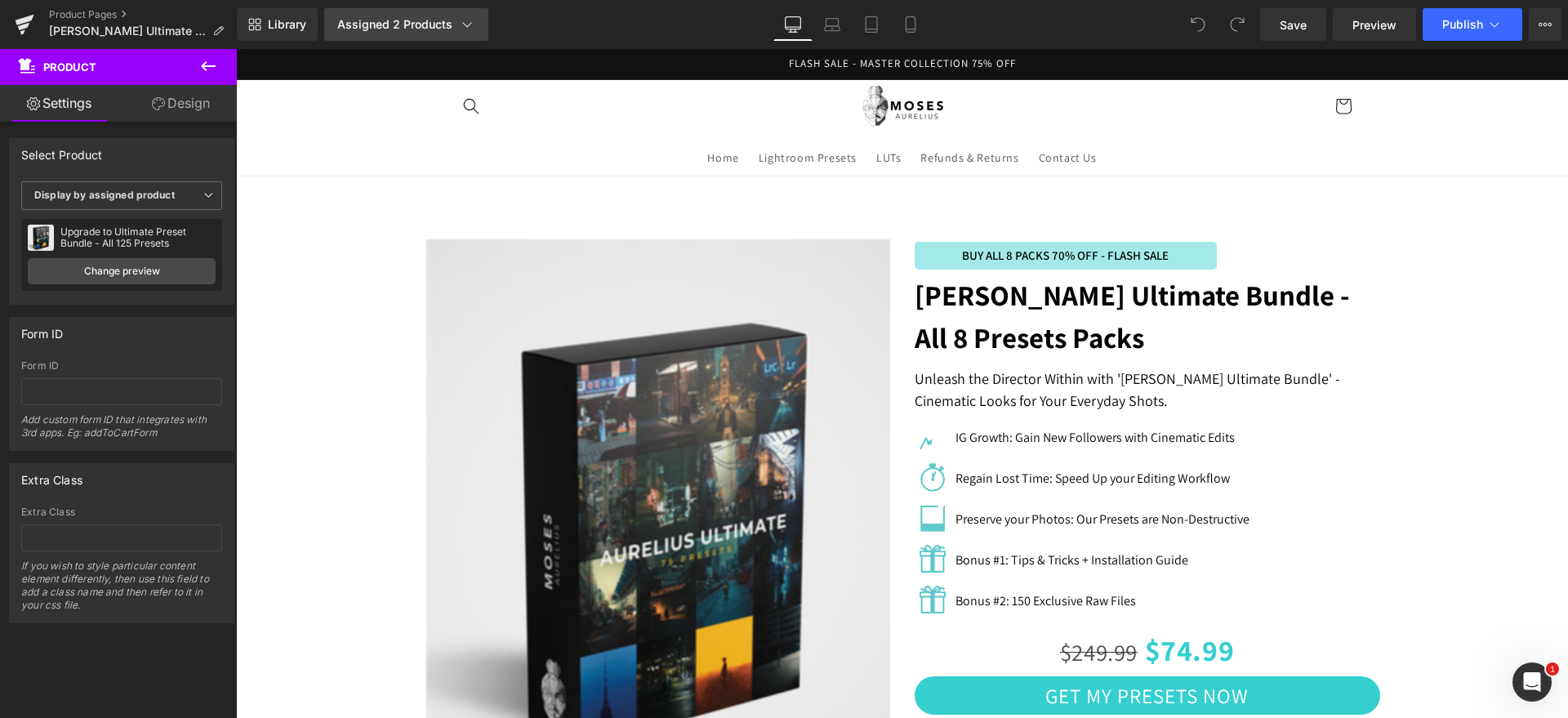 click on "Assigned 2 Products" at bounding box center (406, 25) 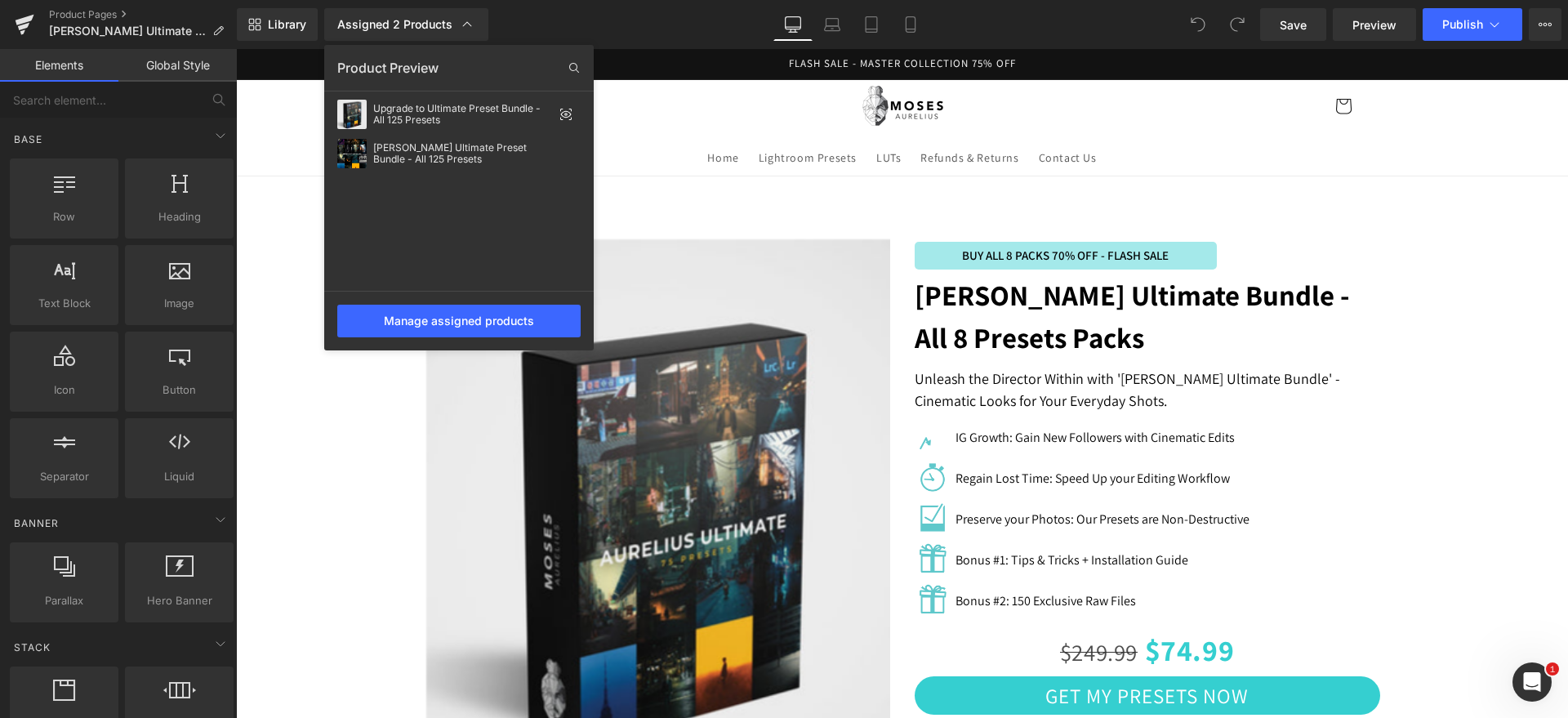 click at bounding box center (902, 383) 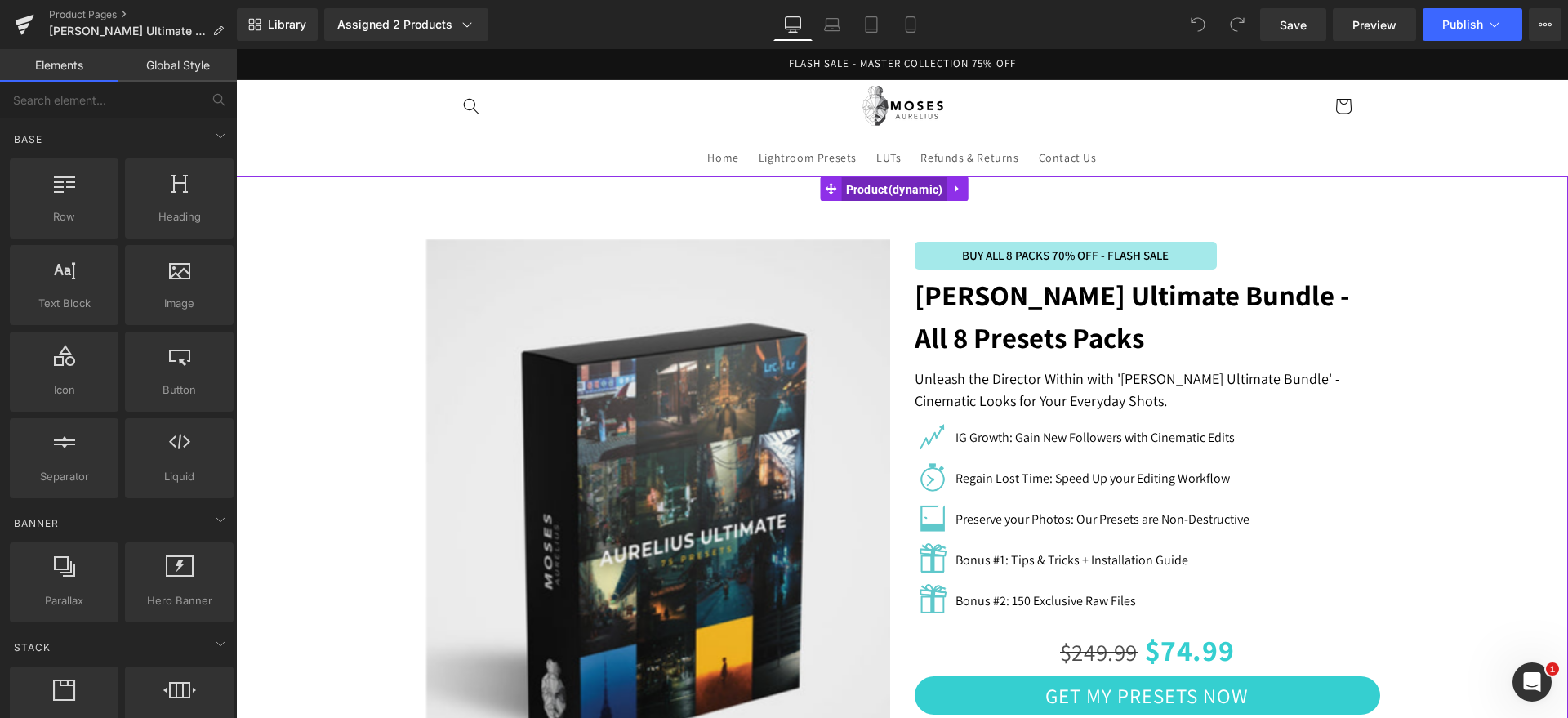 click on "Product" at bounding box center [894, 190] 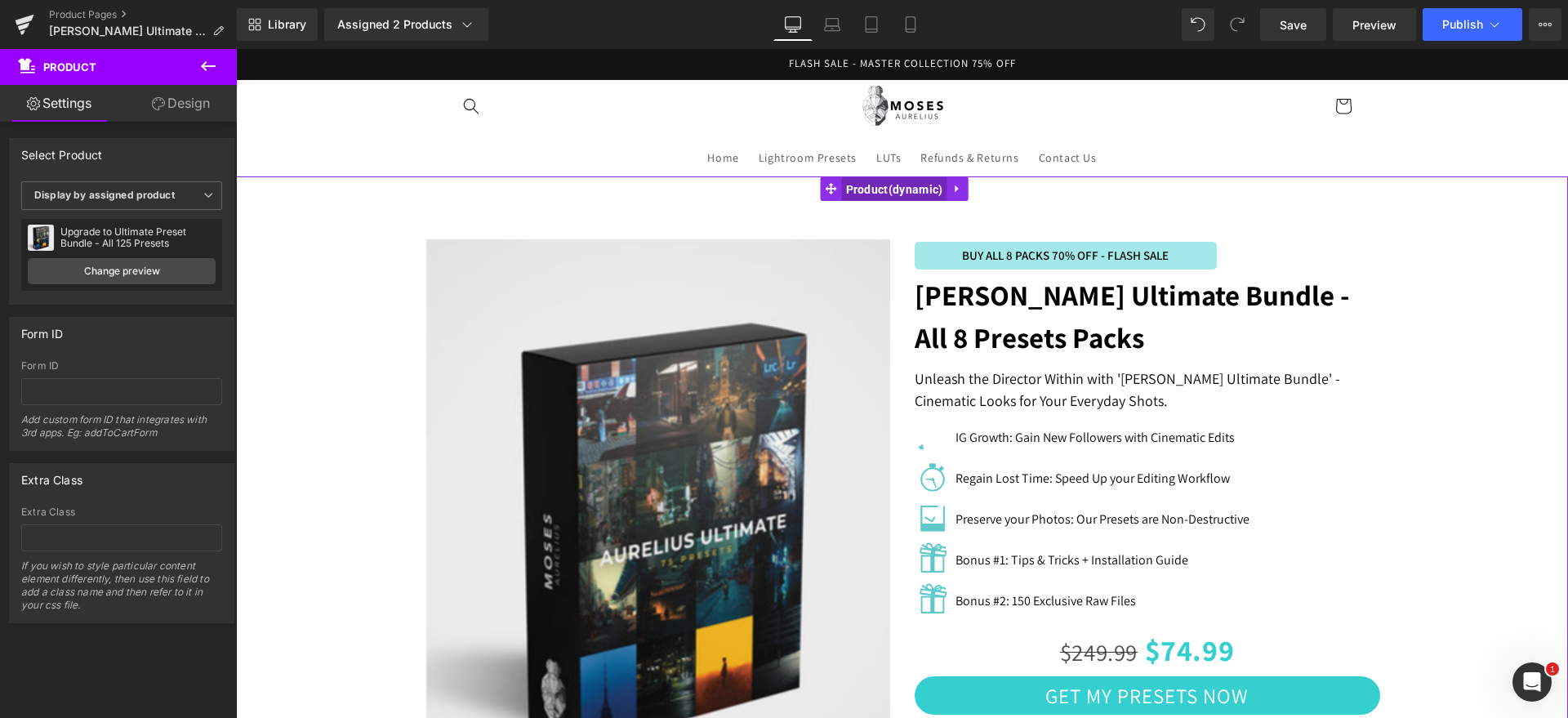 click on "Product" at bounding box center (894, 190) 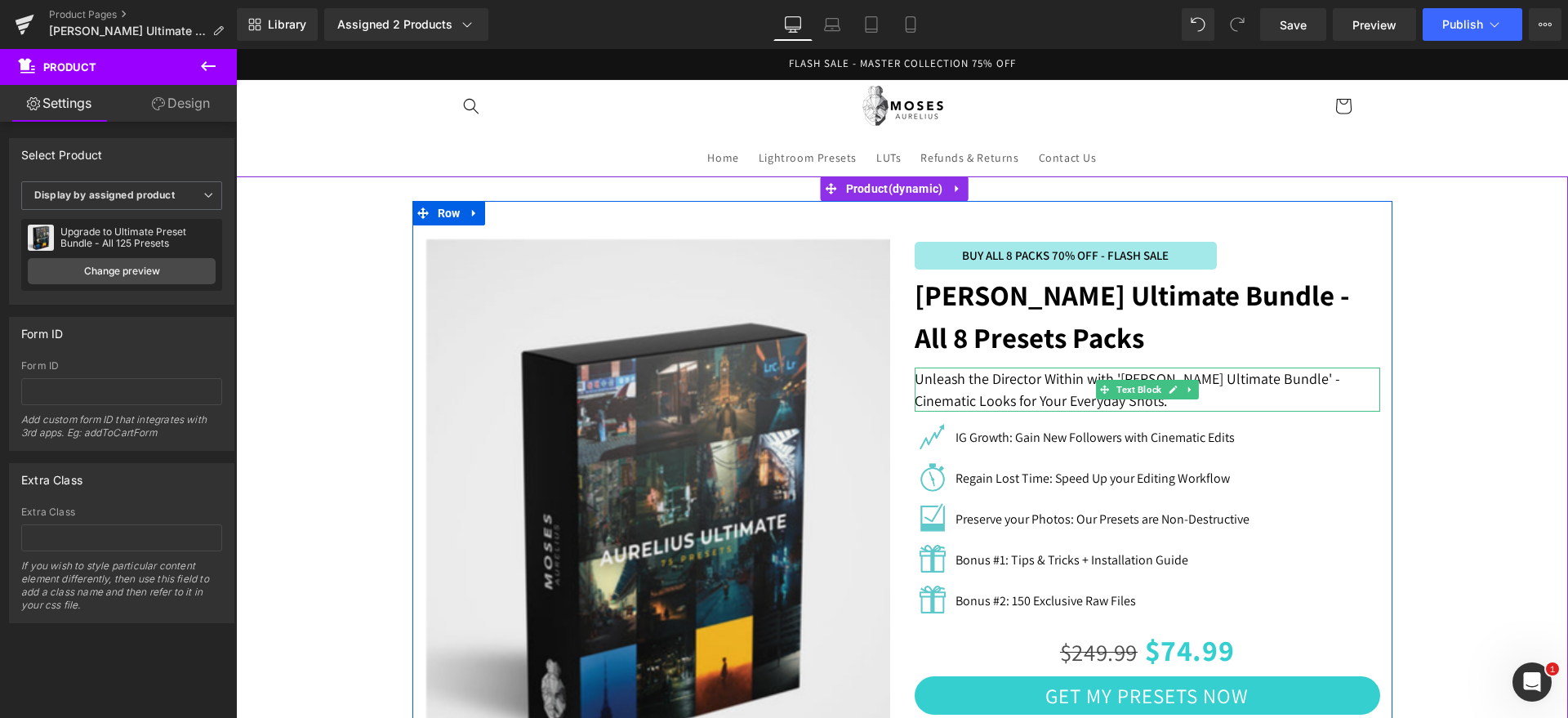click on "Unleash the Director Within with 'Aurelius Ultimate Bundle' - Cinematic Looks for Your Everyday Shots." at bounding box center [1147, 390] 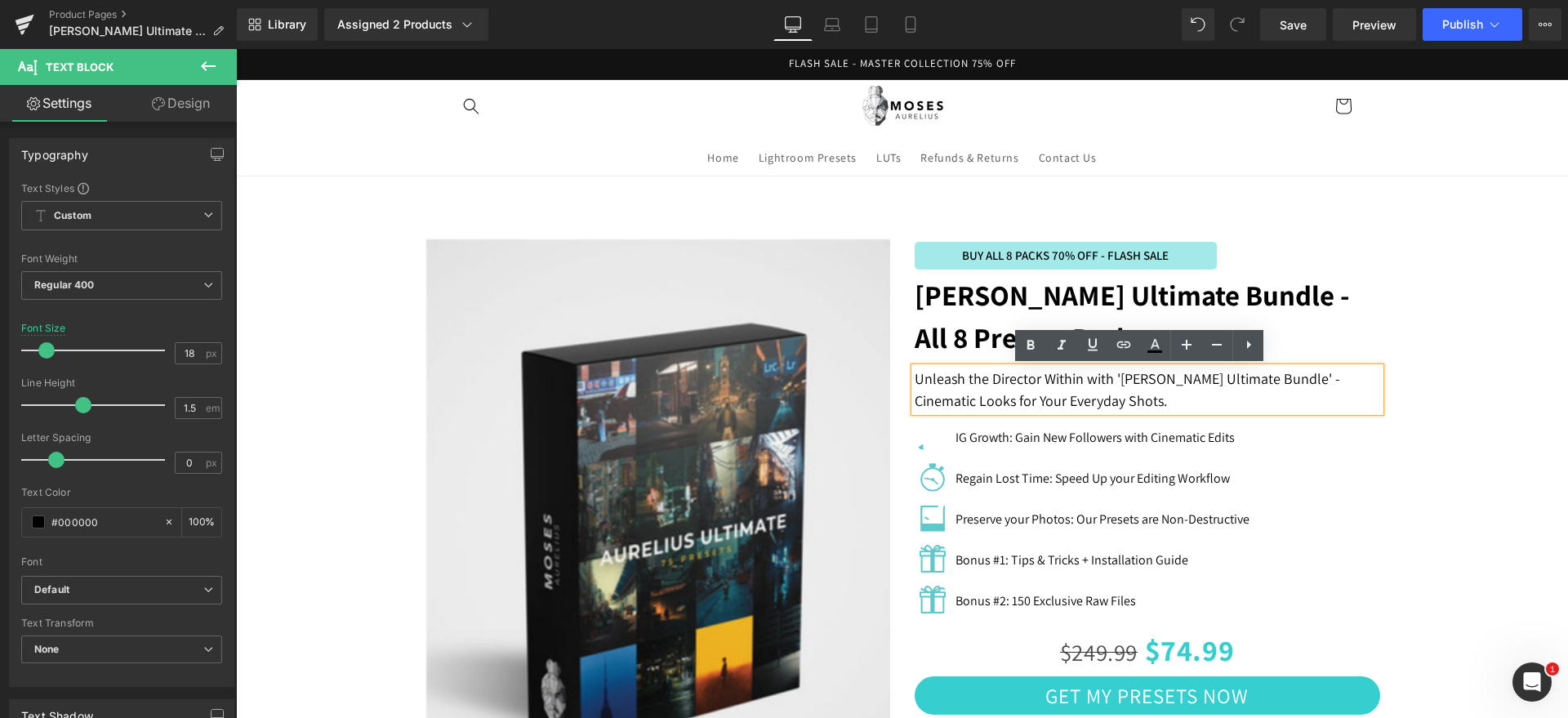 click at bounding box center (902, 743) 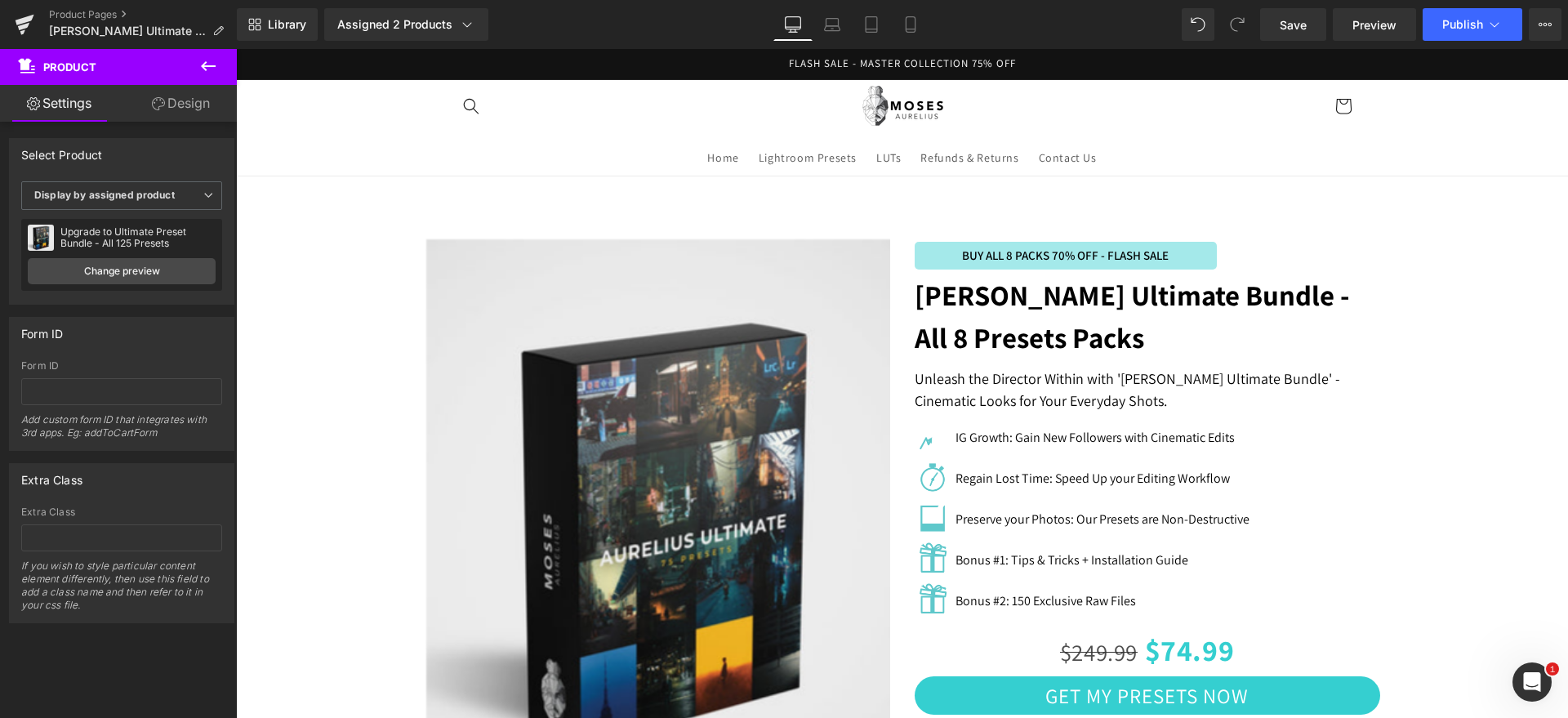 click on "Product Pages Aurelius Ultimate Bundle - 125 Presets" at bounding box center [118, 25] 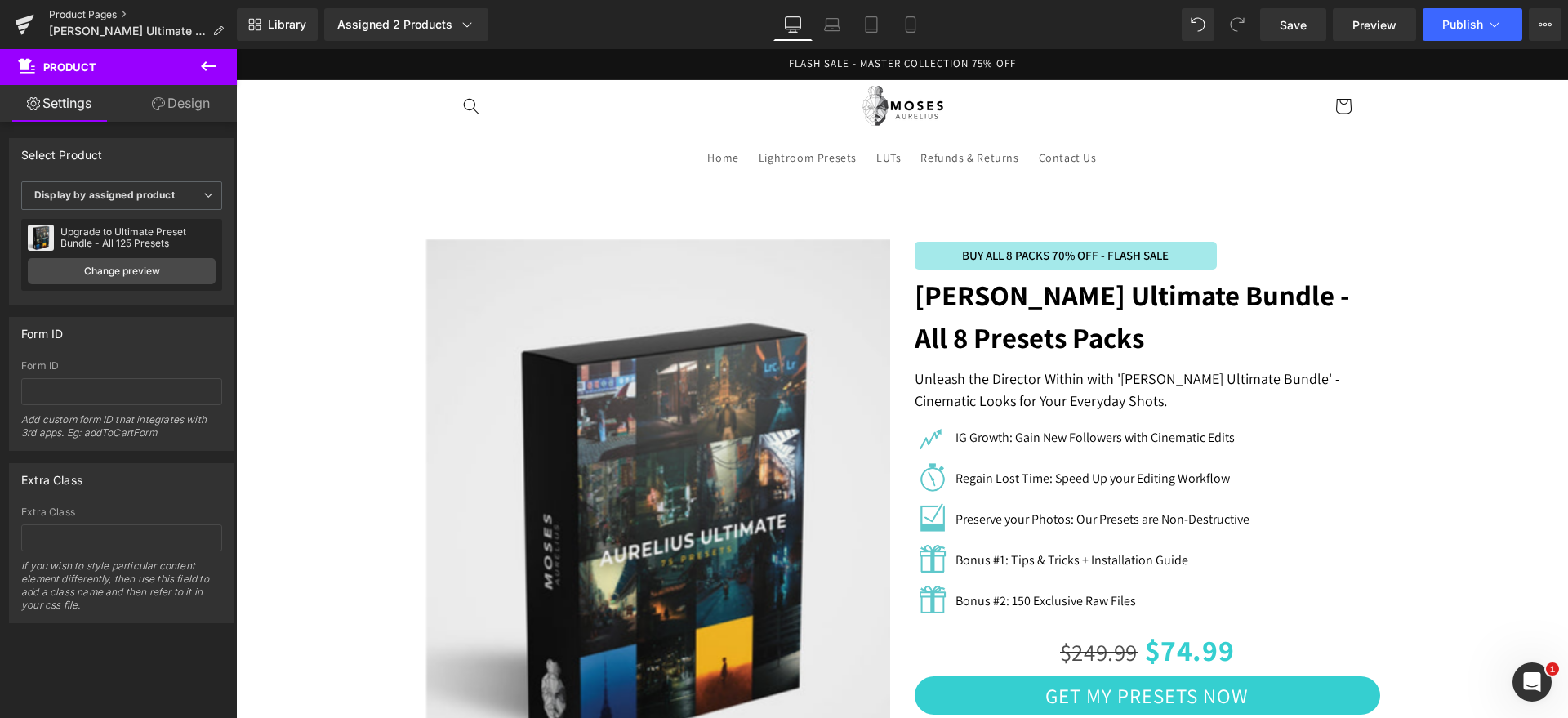 click on "Product Pages" at bounding box center (143, 15) 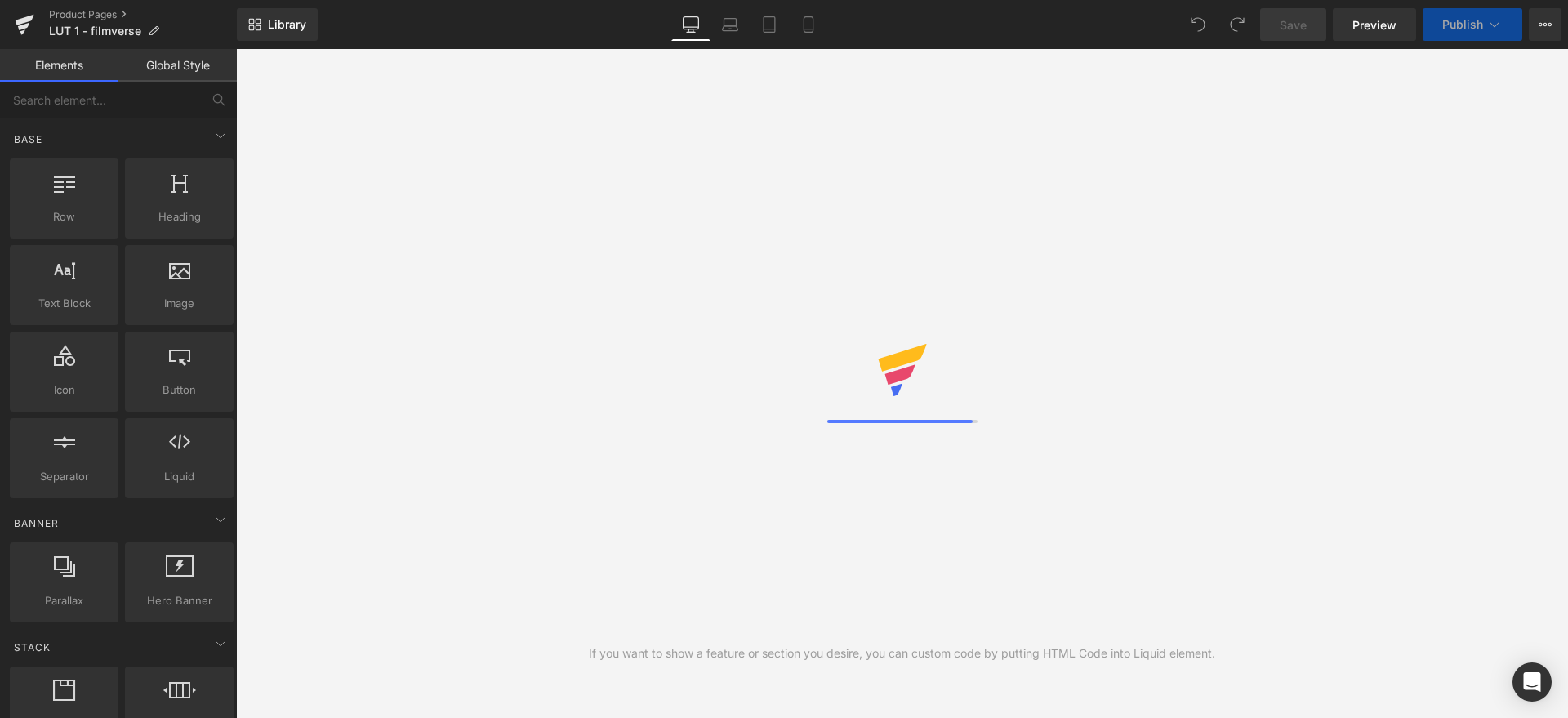 scroll, scrollTop: 0, scrollLeft: 0, axis: both 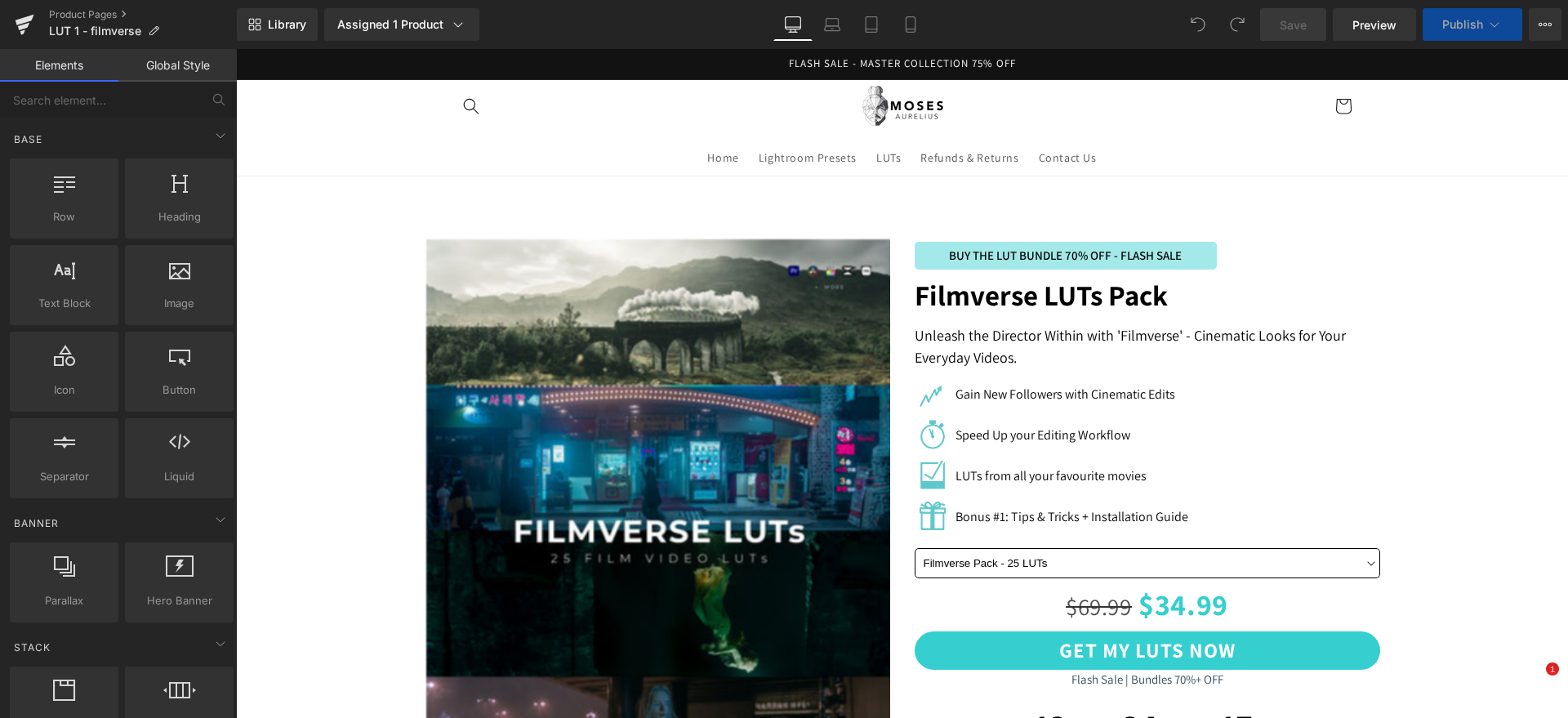 click on "Filmverse Pack - 25 LUTs
Aurelius Bundle - 75 LUTs (Filmverse + Televerse + 25 bonus LUTs)
Aurelius Master Collection - 125 Presets & 75 LUTs" at bounding box center (1147, 563) 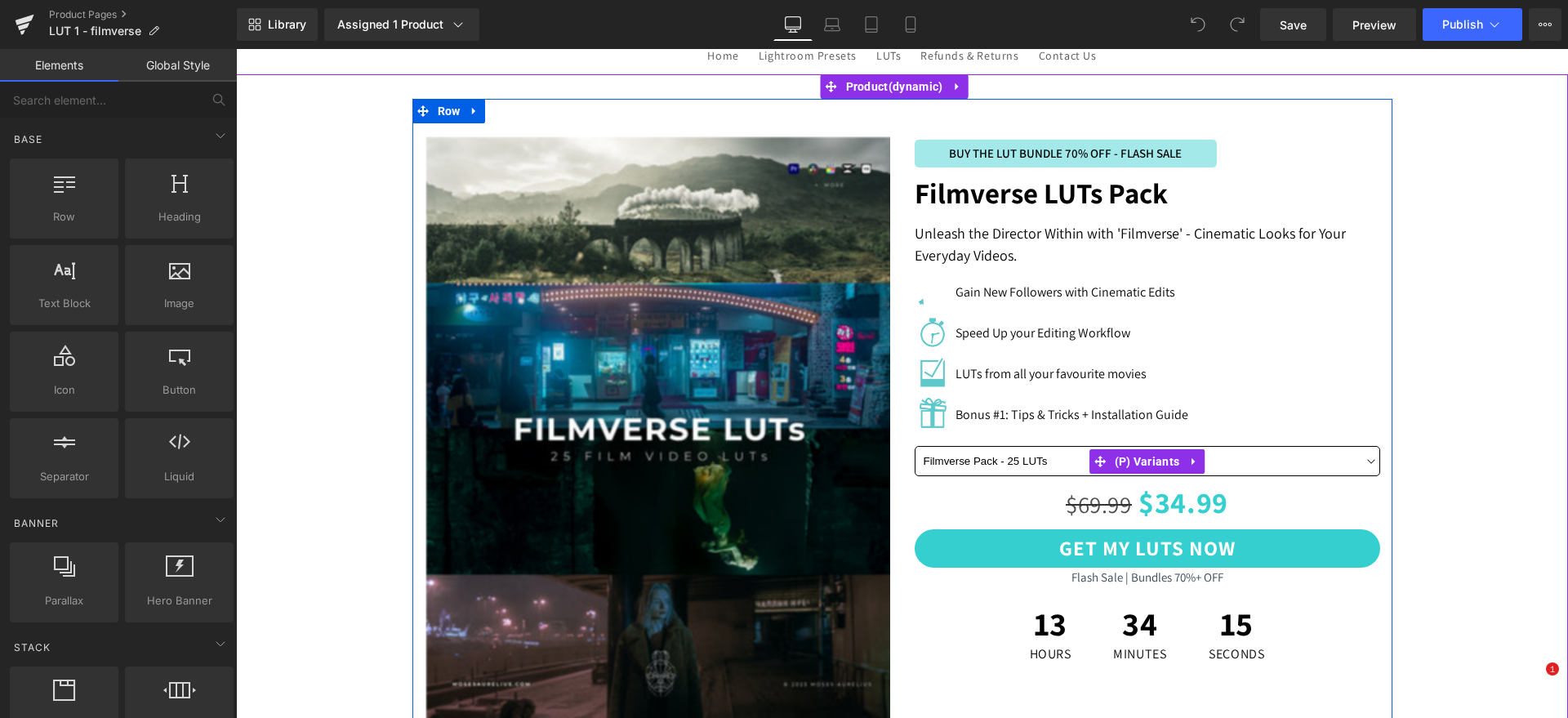 scroll, scrollTop: 102, scrollLeft: 0, axis: vertical 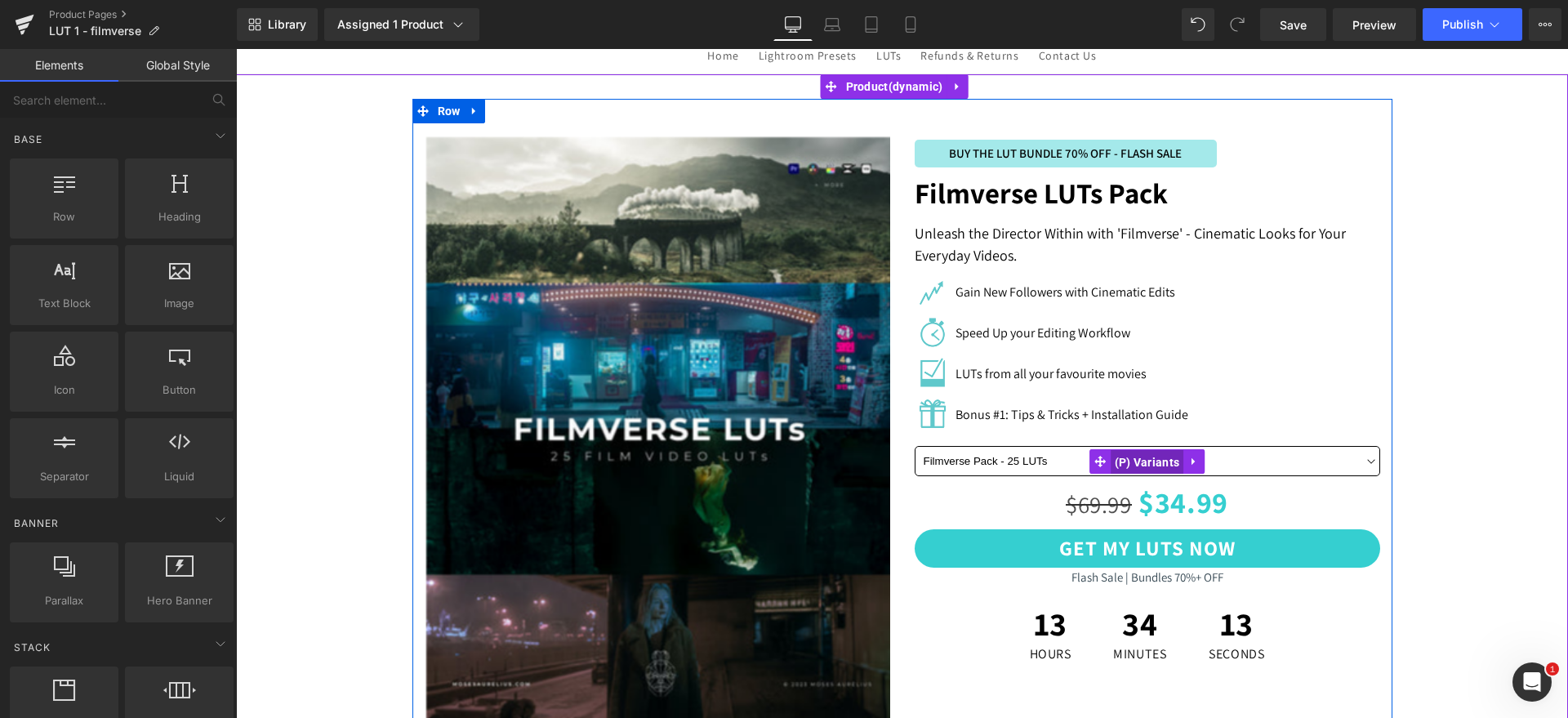 click on "(P) Variants" at bounding box center (1147, 462) 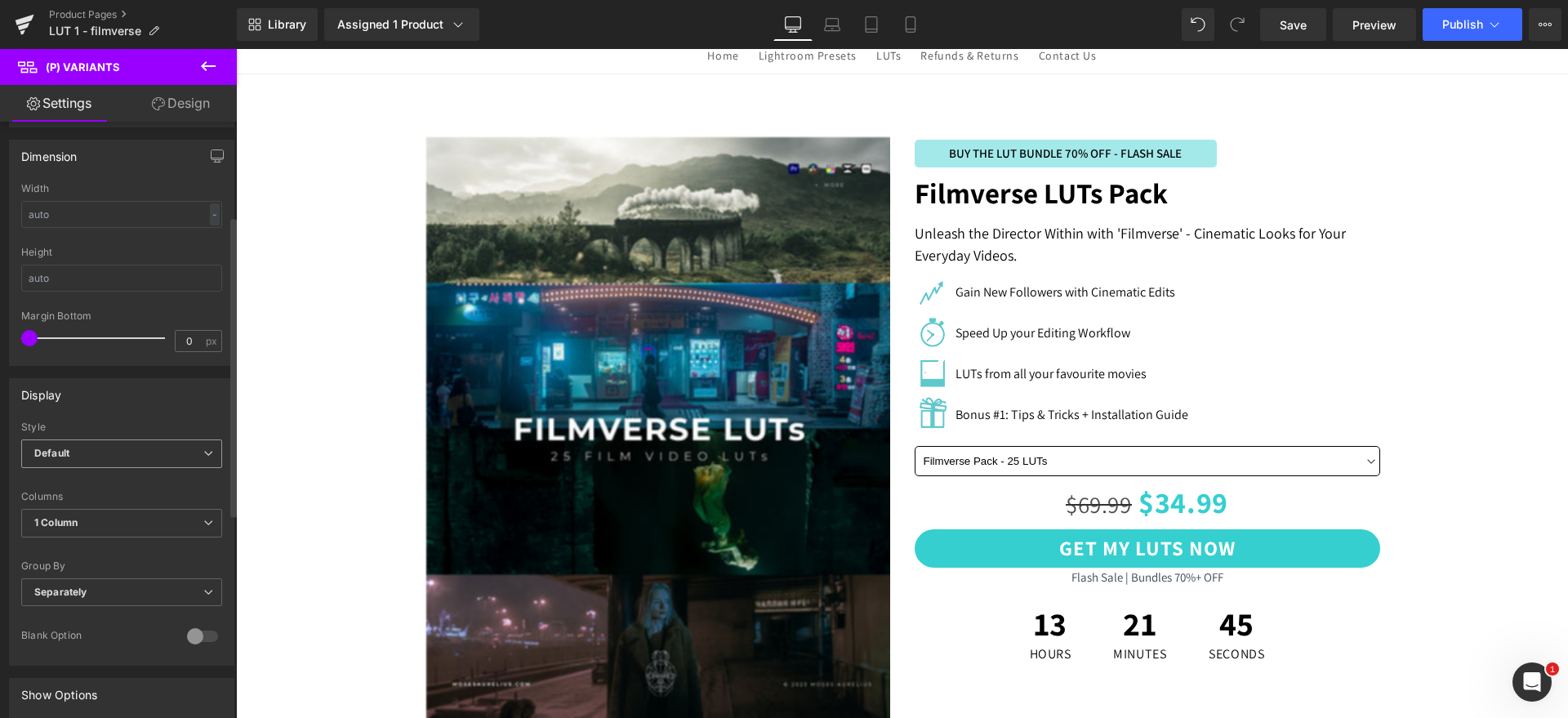 scroll, scrollTop: 204, scrollLeft: 0, axis: vertical 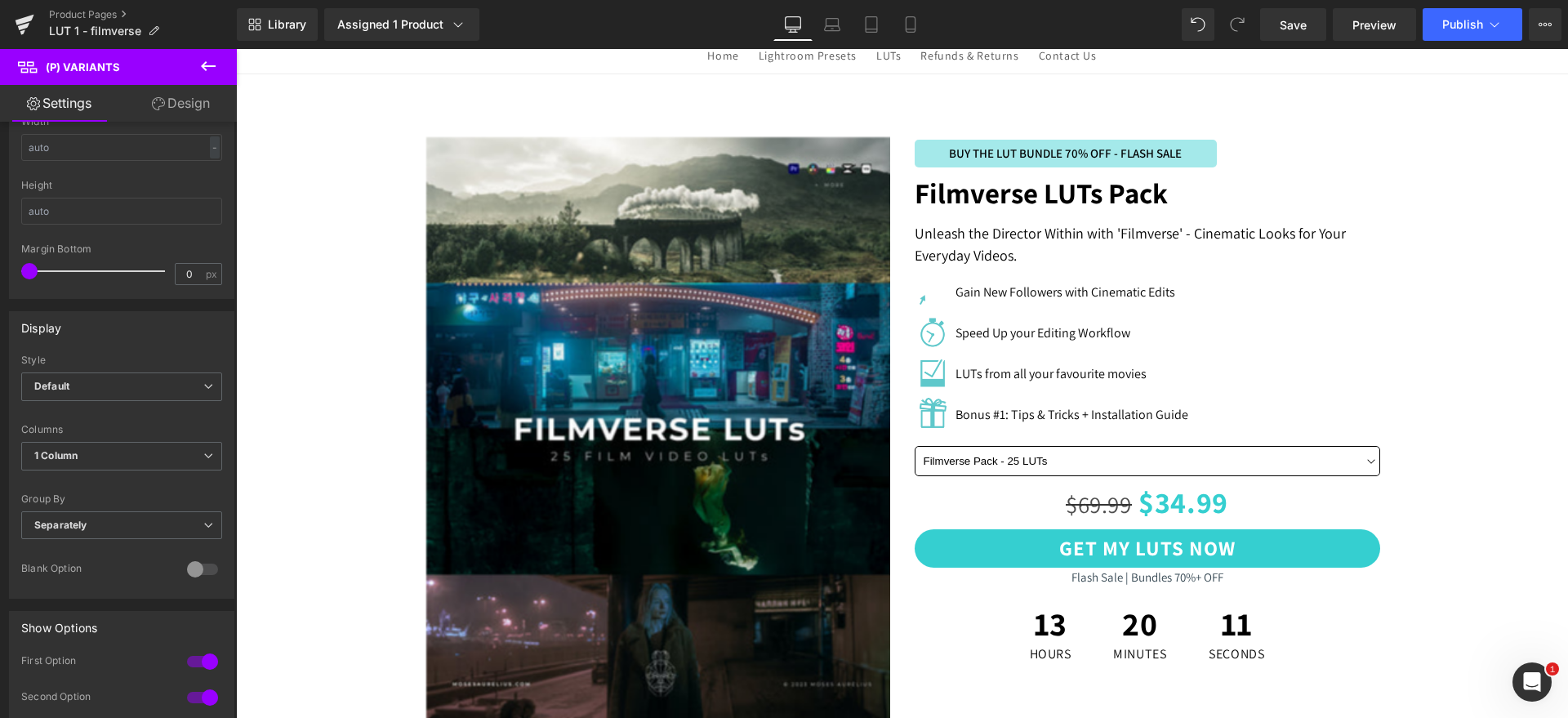 click on "Design" at bounding box center (180, 103) 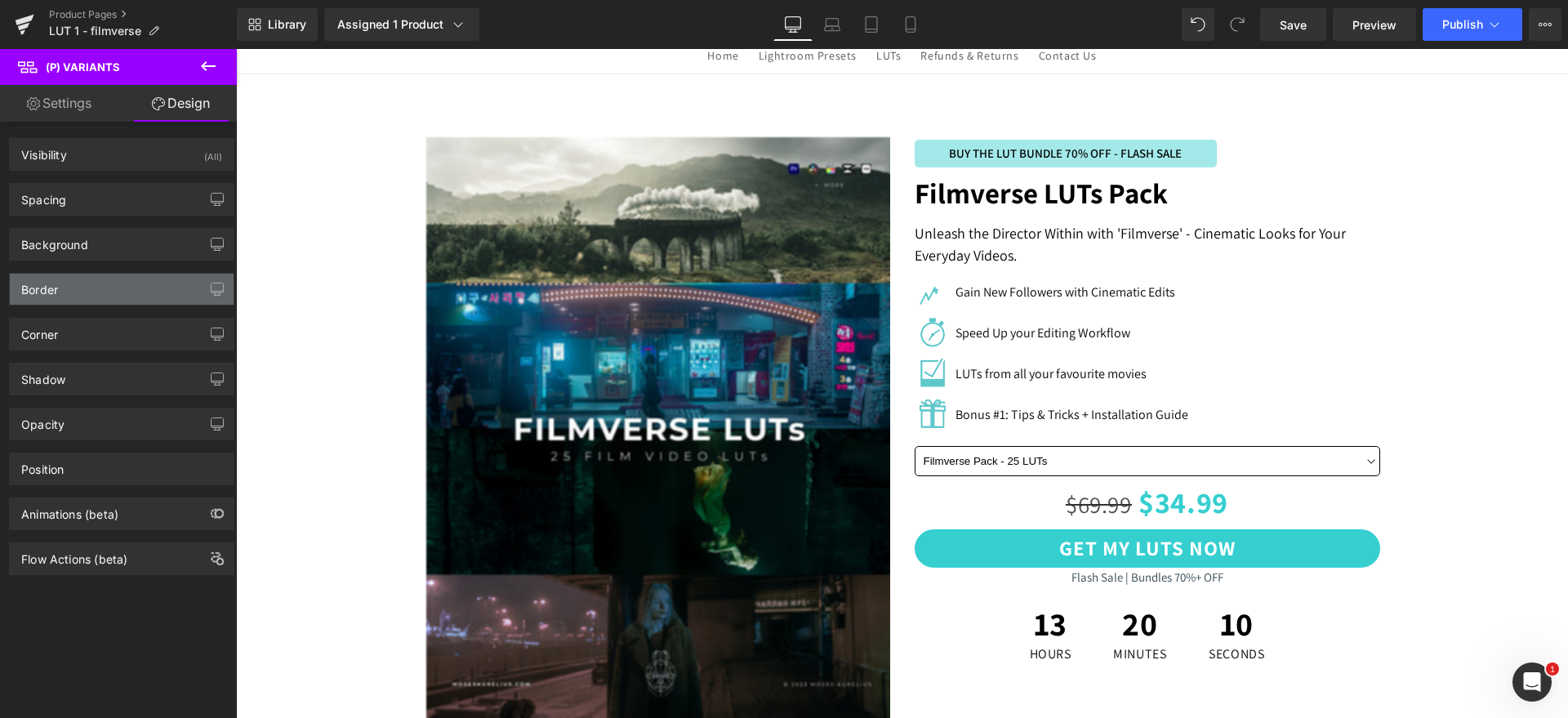 click on "Border" at bounding box center [122, 289] 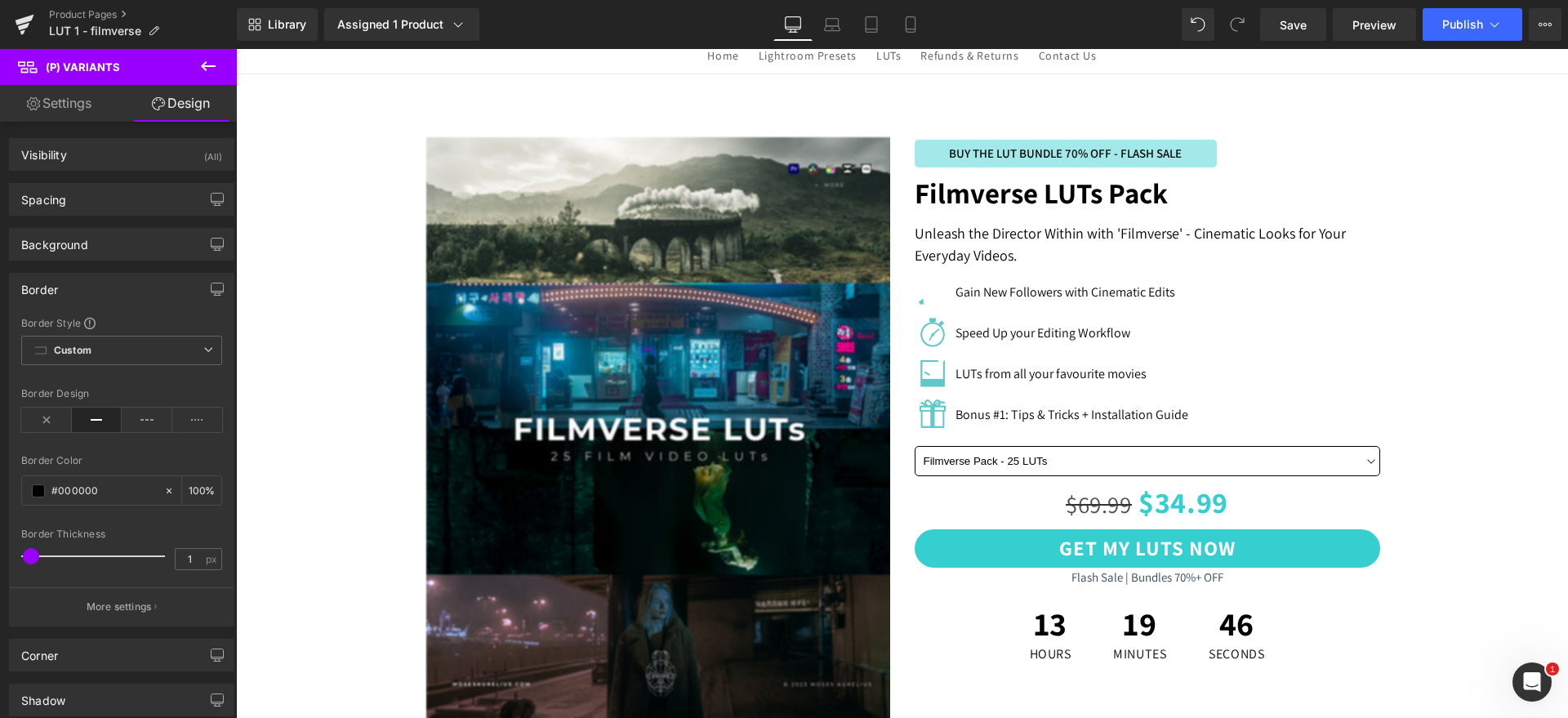 click on "Border" at bounding box center (122, 289) 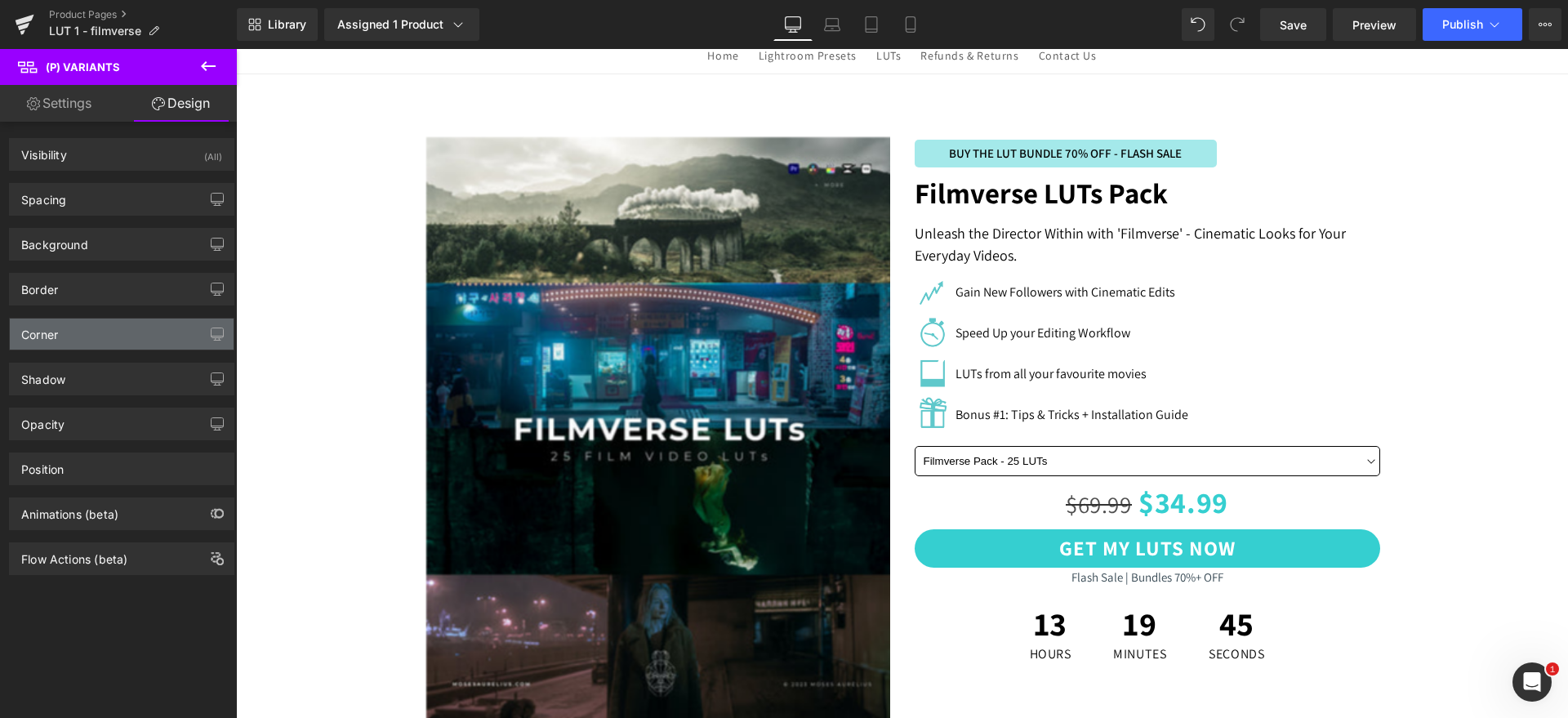 click on "Corner" at bounding box center (122, 334) 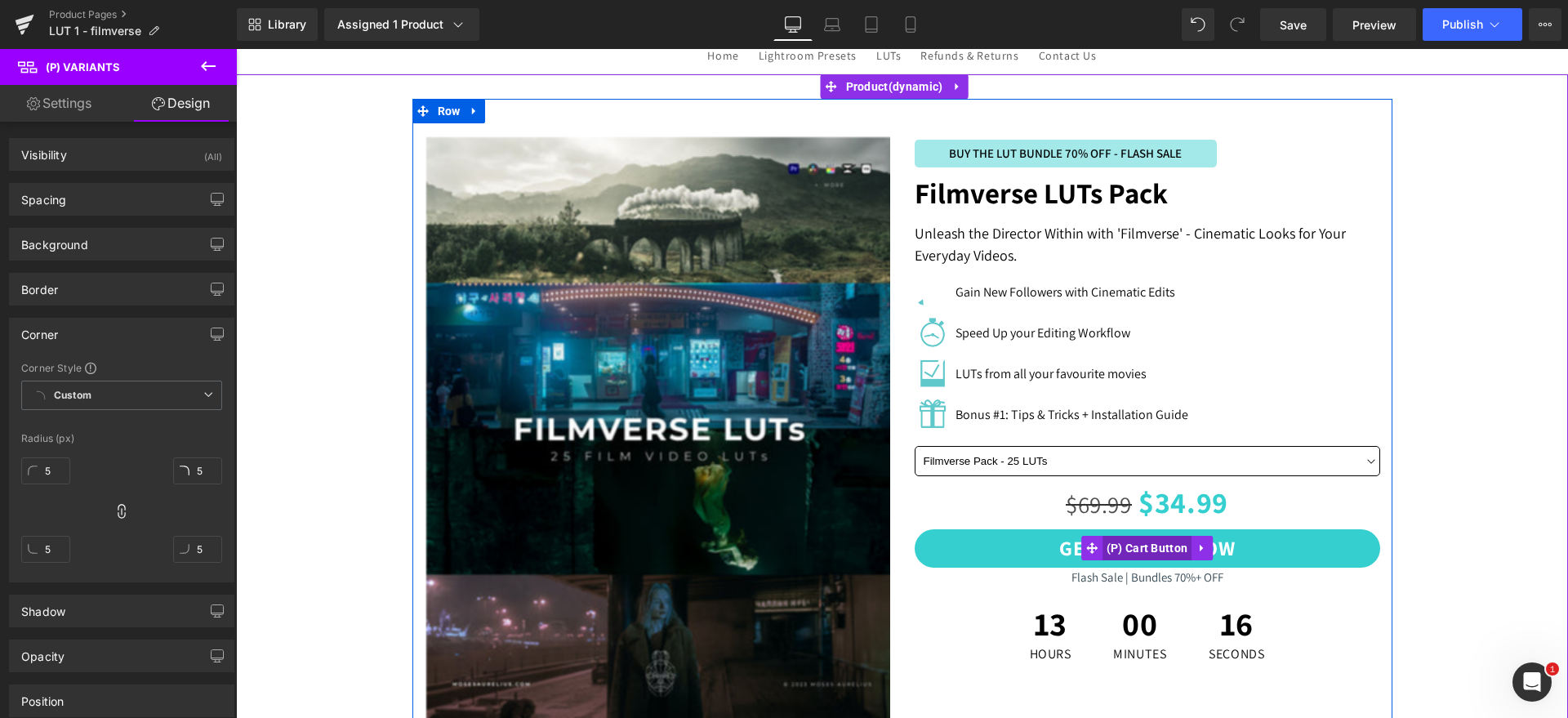click on "(P) Cart Button" at bounding box center (1147, 548) 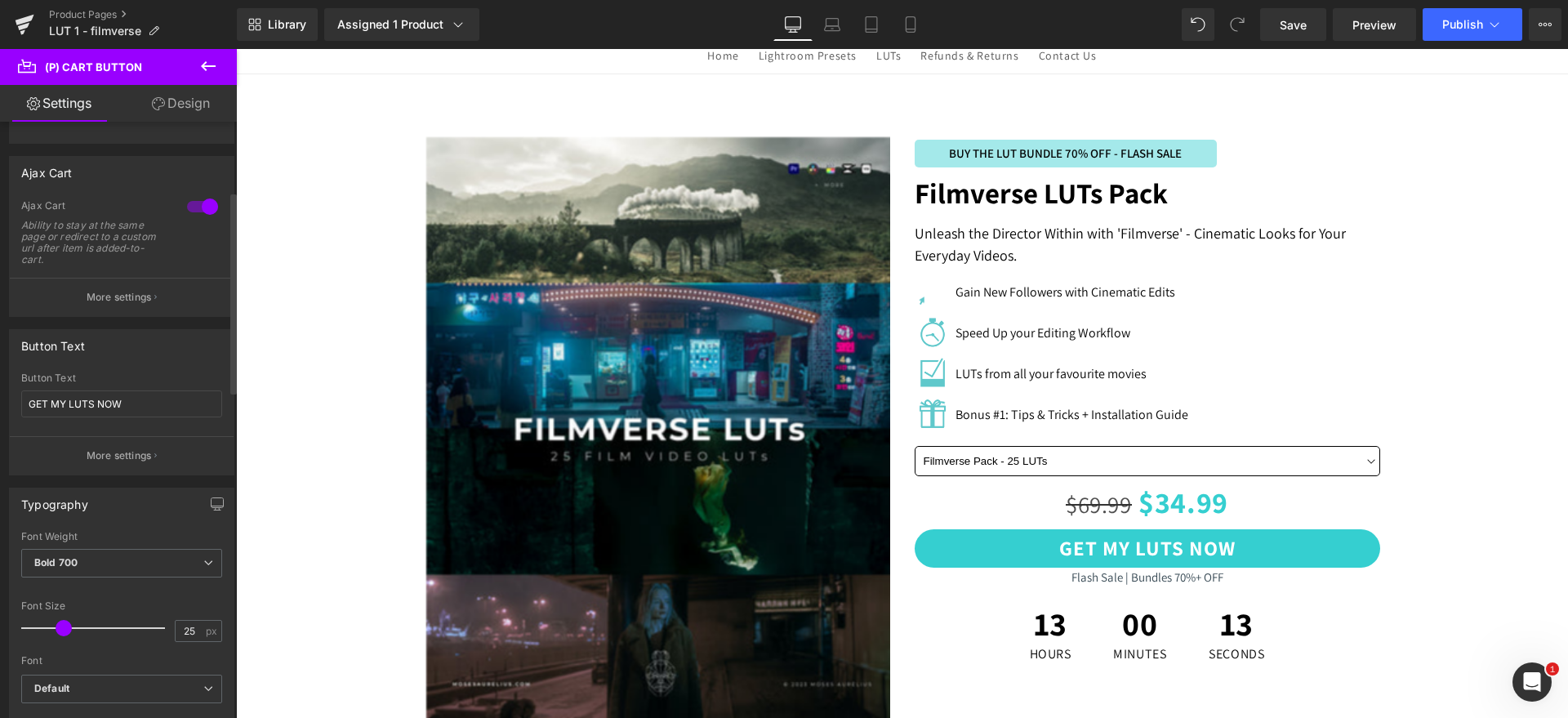 scroll, scrollTop: 204, scrollLeft: 0, axis: vertical 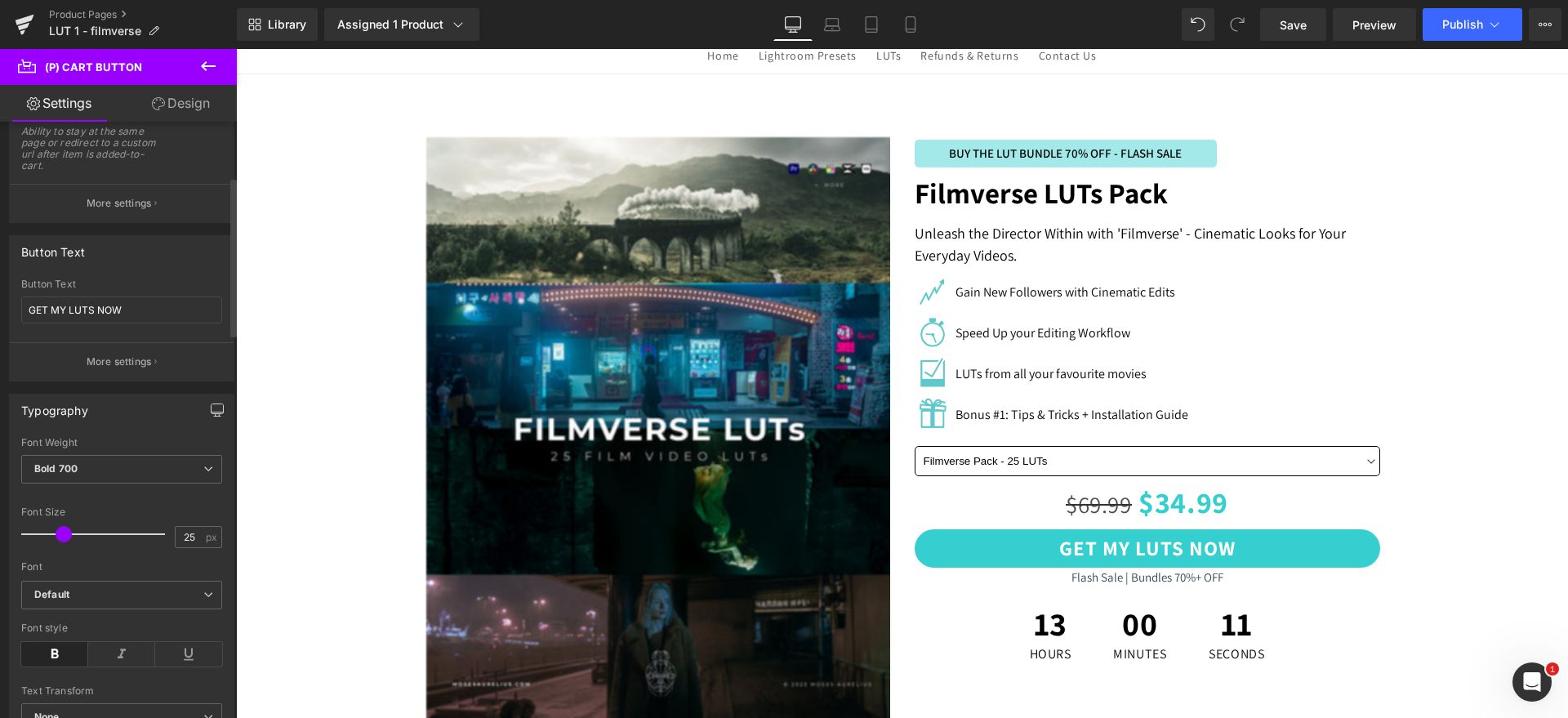 click 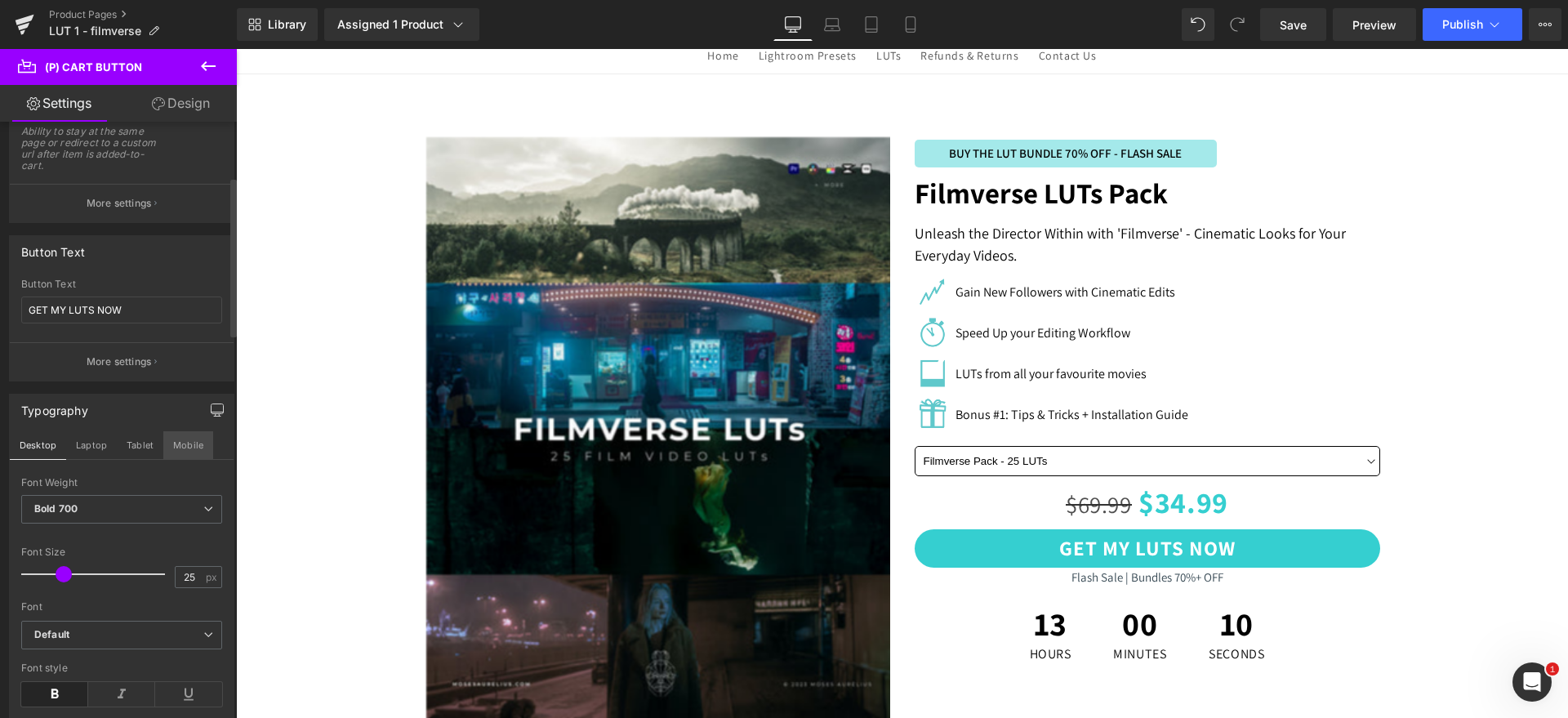 click on "Mobile" at bounding box center [188, 445] 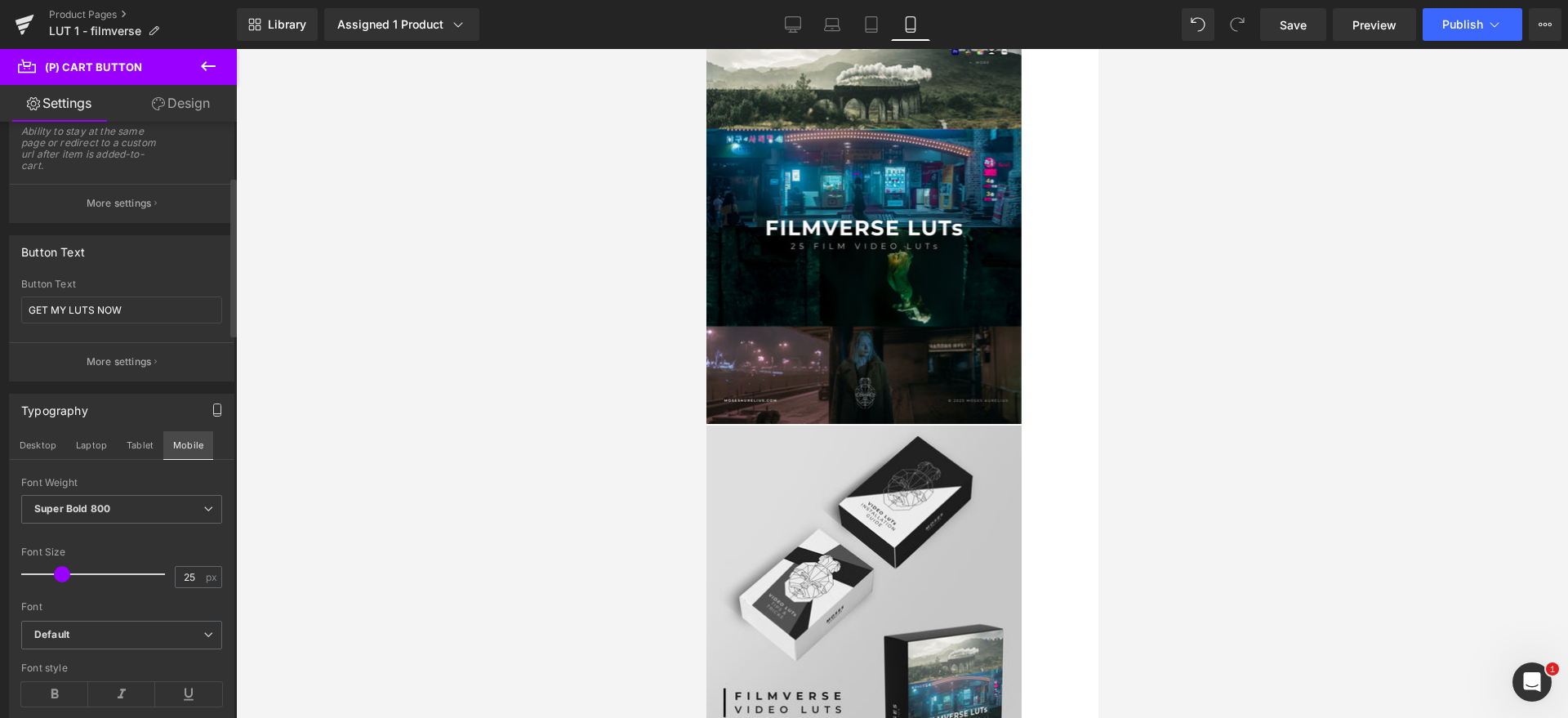 scroll, scrollTop: 0, scrollLeft: 0, axis: both 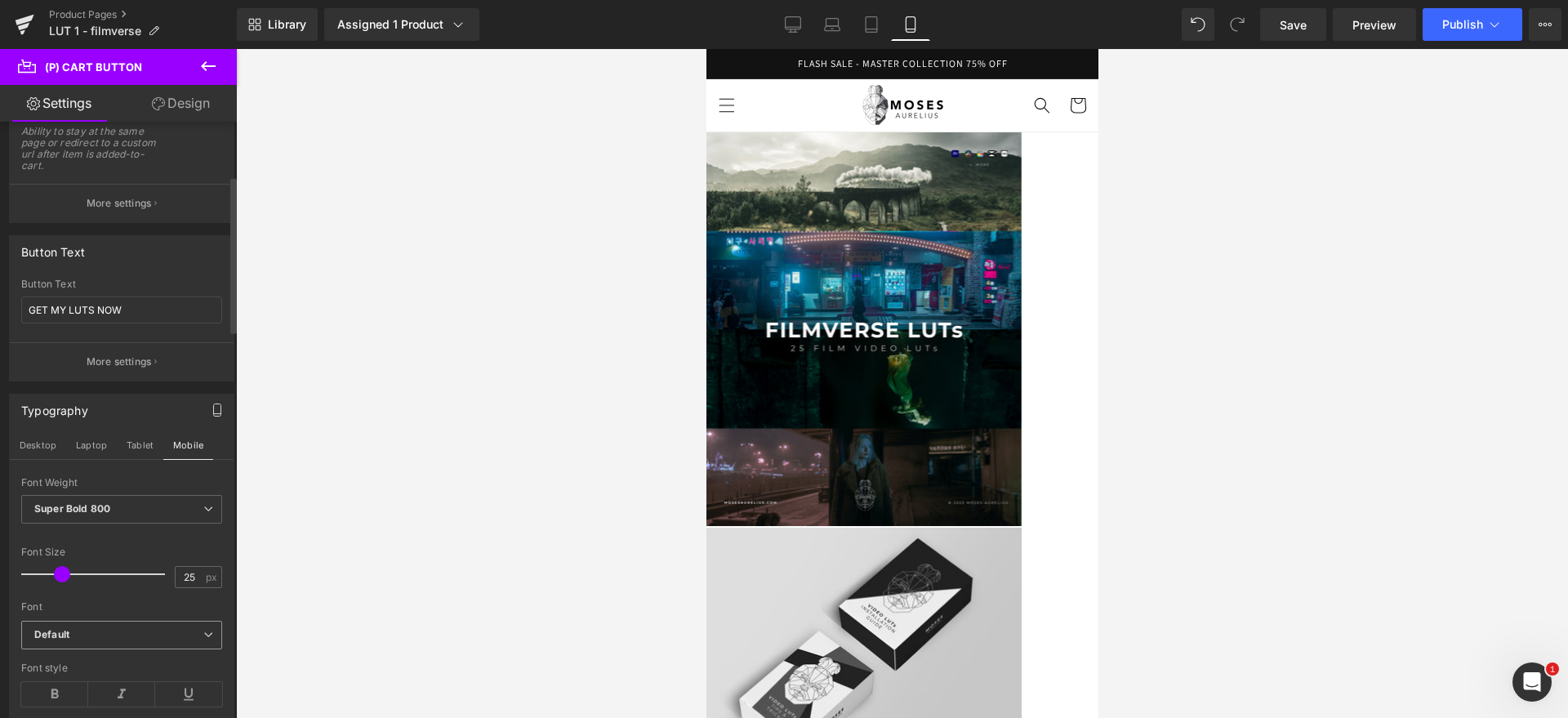 type 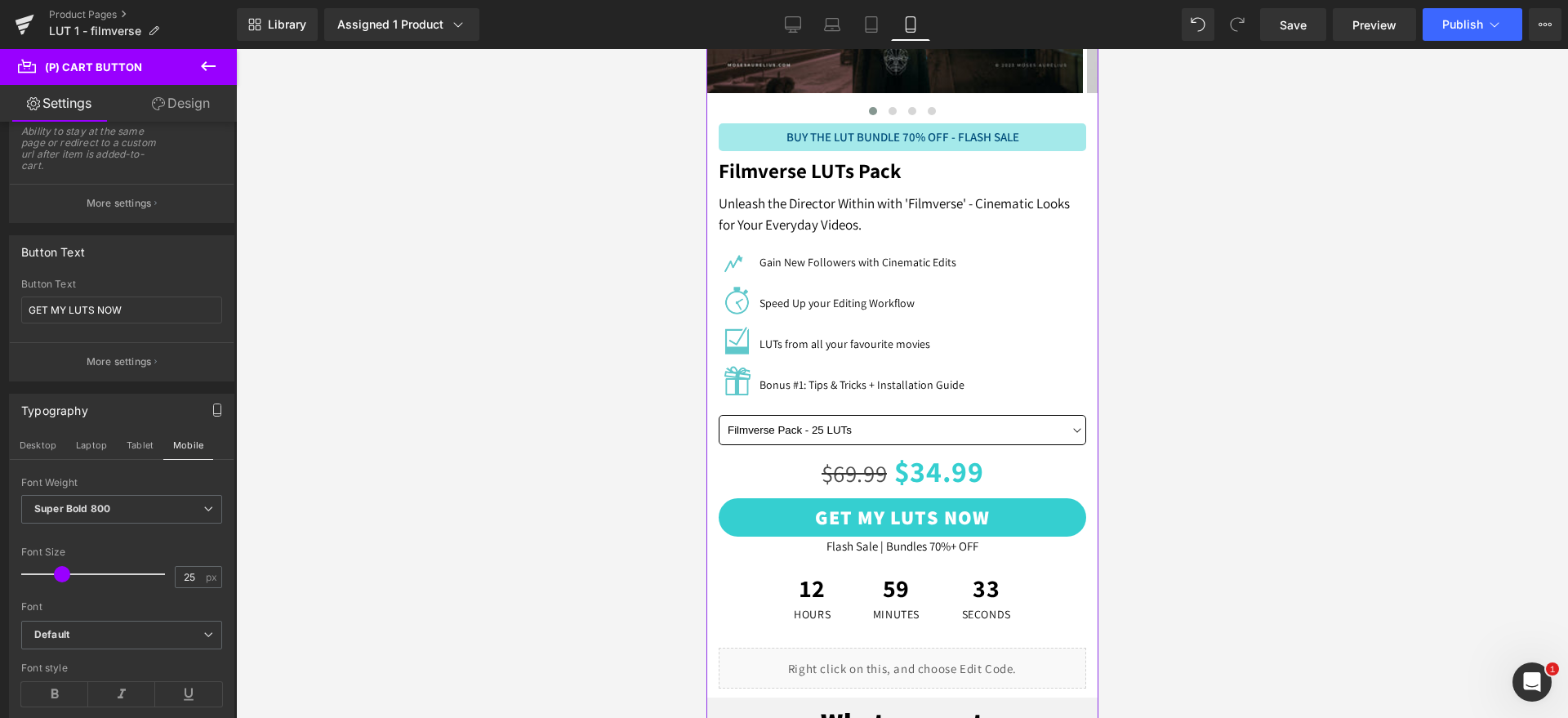 scroll, scrollTop: 511, scrollLeft: 0, axis: vertical 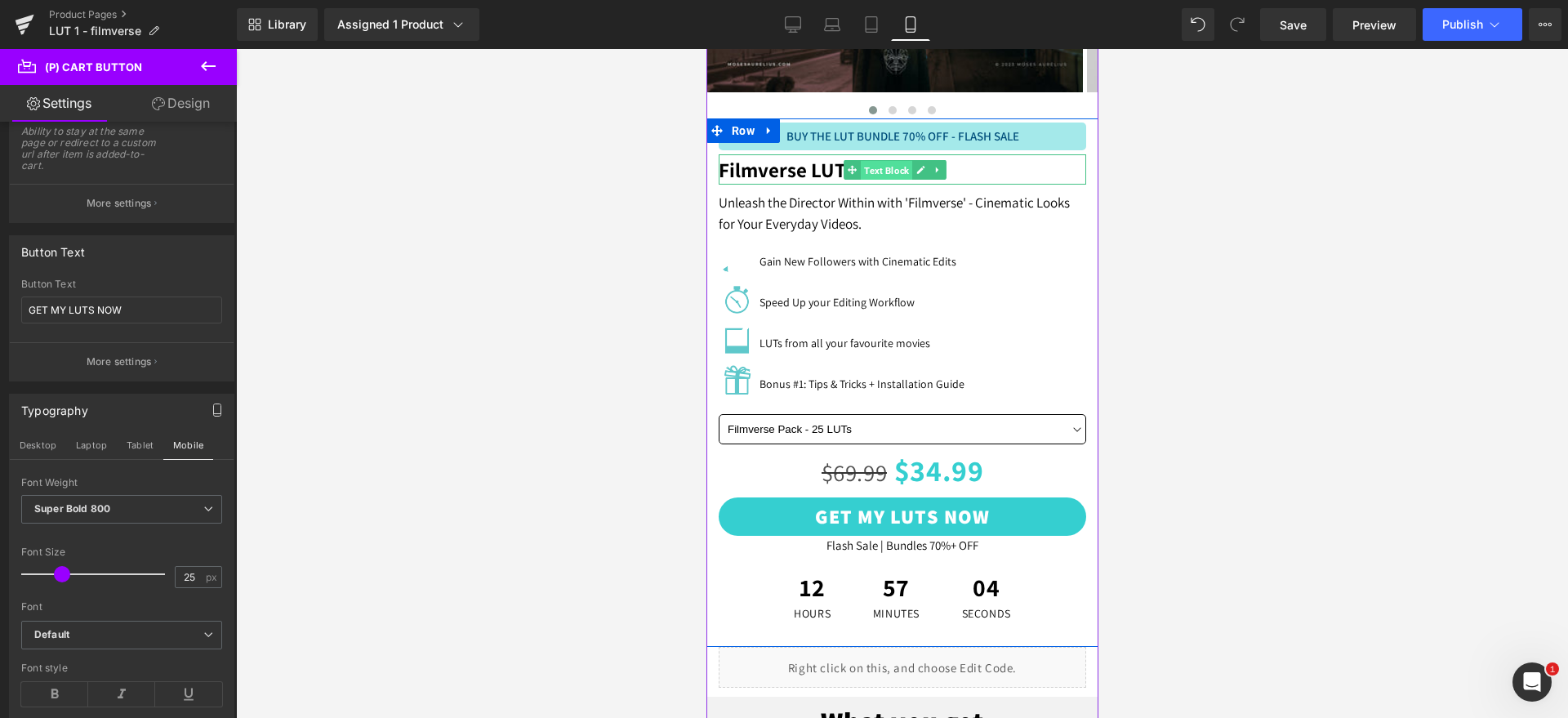 click on "Text Block" at bounding box center [885, 170] 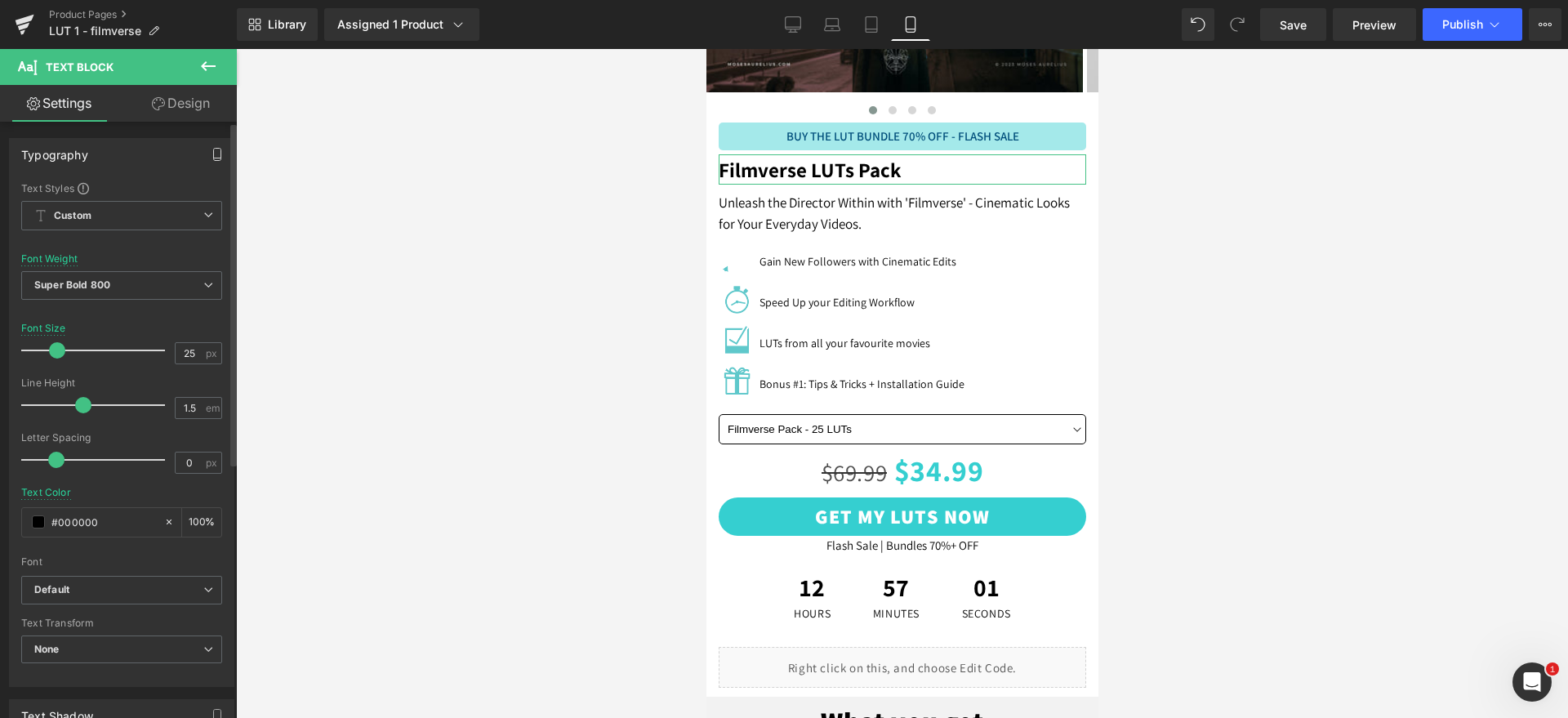 click 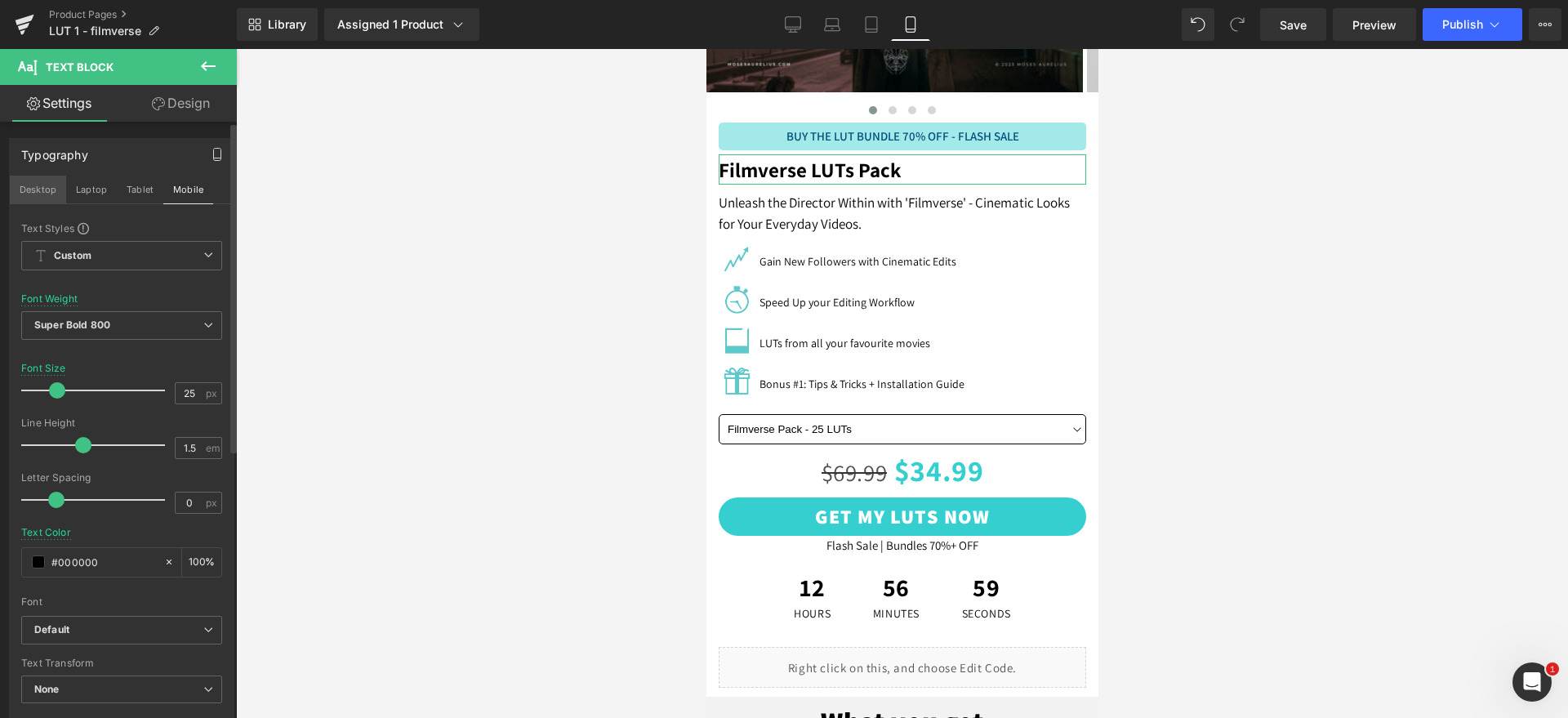click on "Desktop" at bounding box center (38, 190) 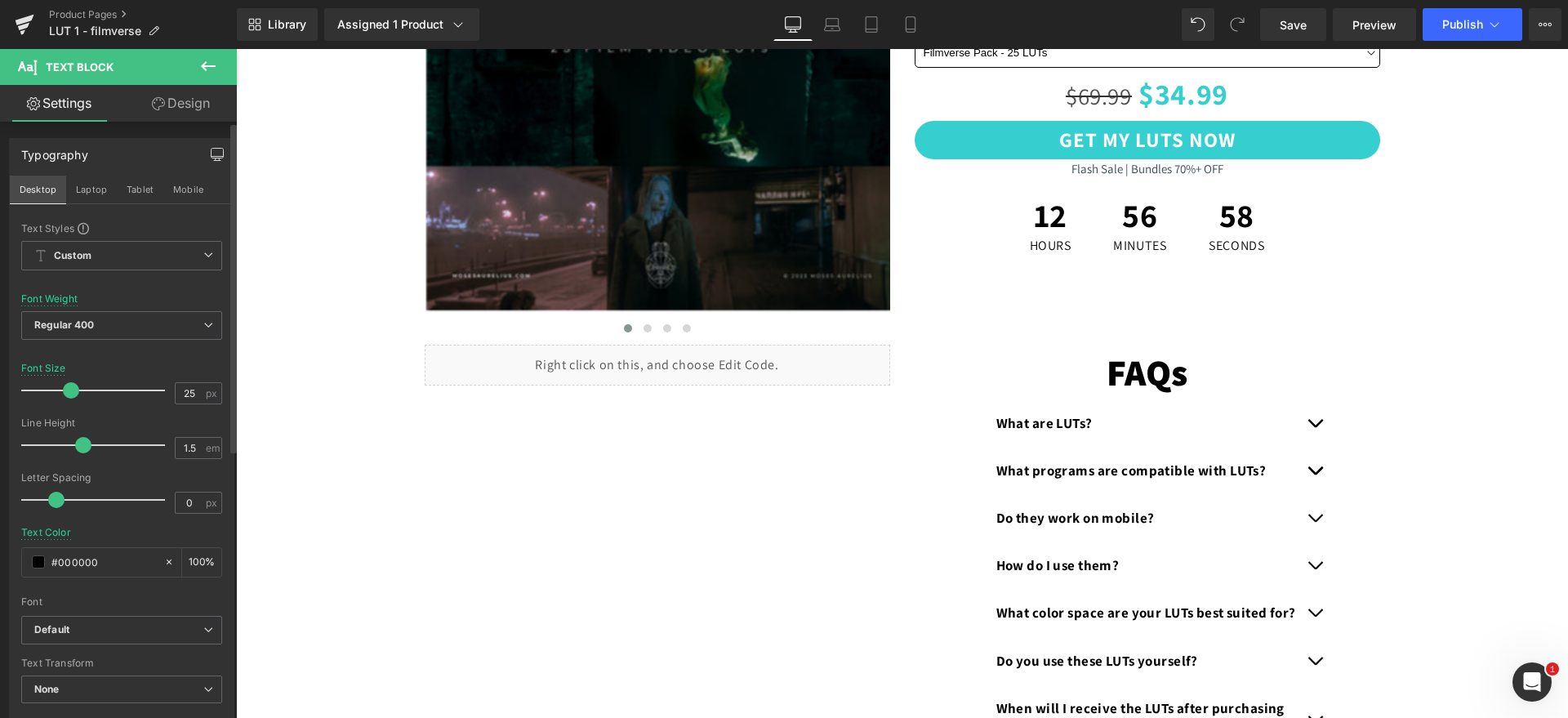 scroll, scrollTop: 0, scrollLeft: 0, axis: both 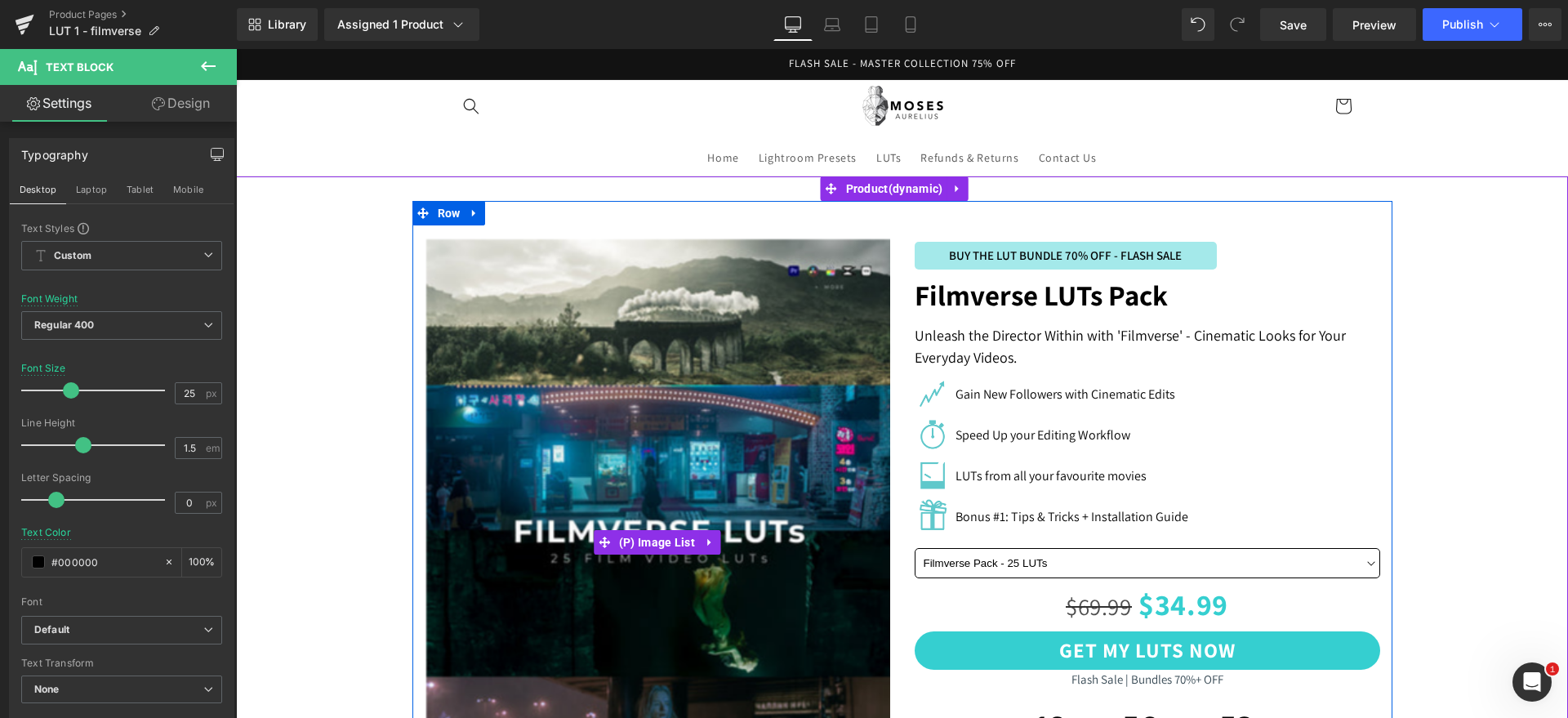 type 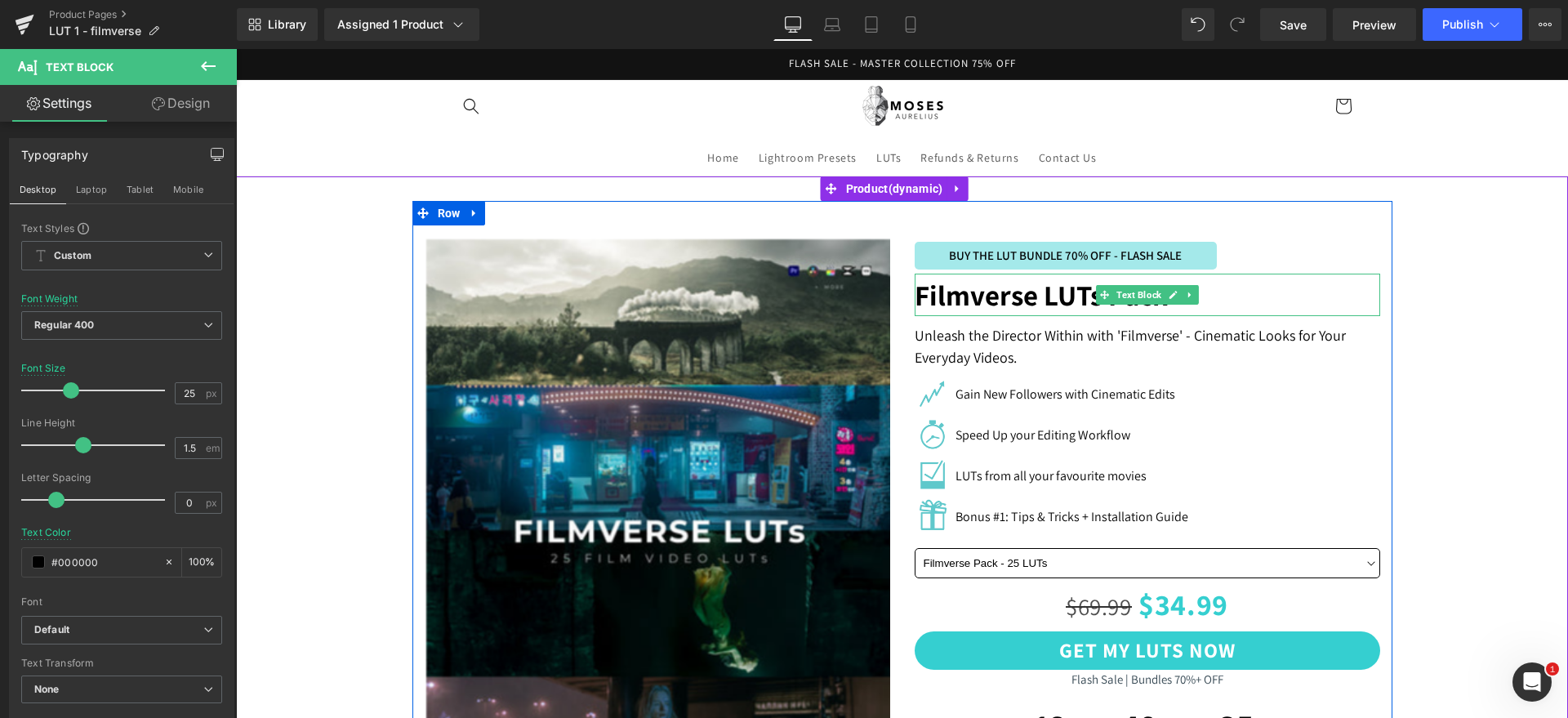 click on "Filmverse LUTs Pack" at bounding box center [1041, 295] 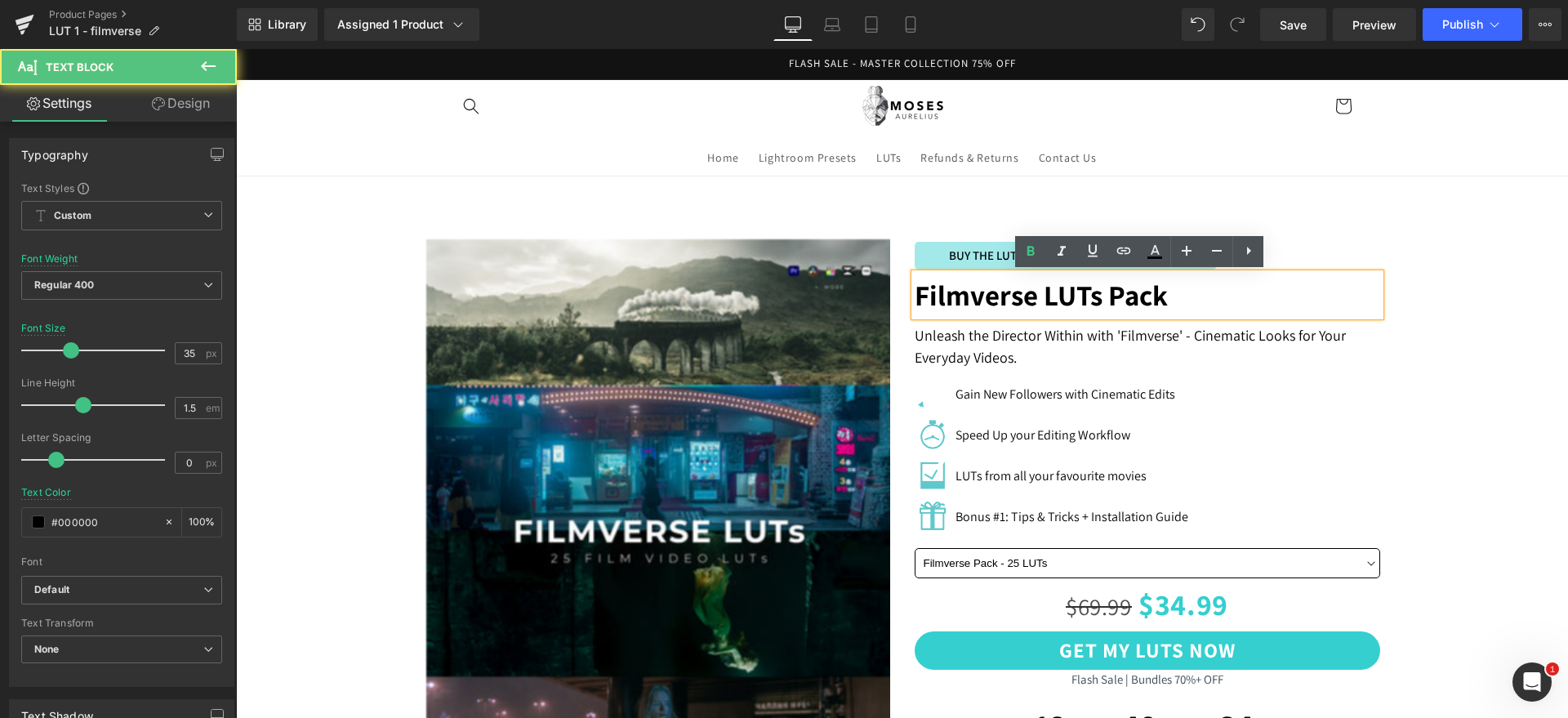click on "Filmverse LUTs Pack" at bounding box center (1041, 295) 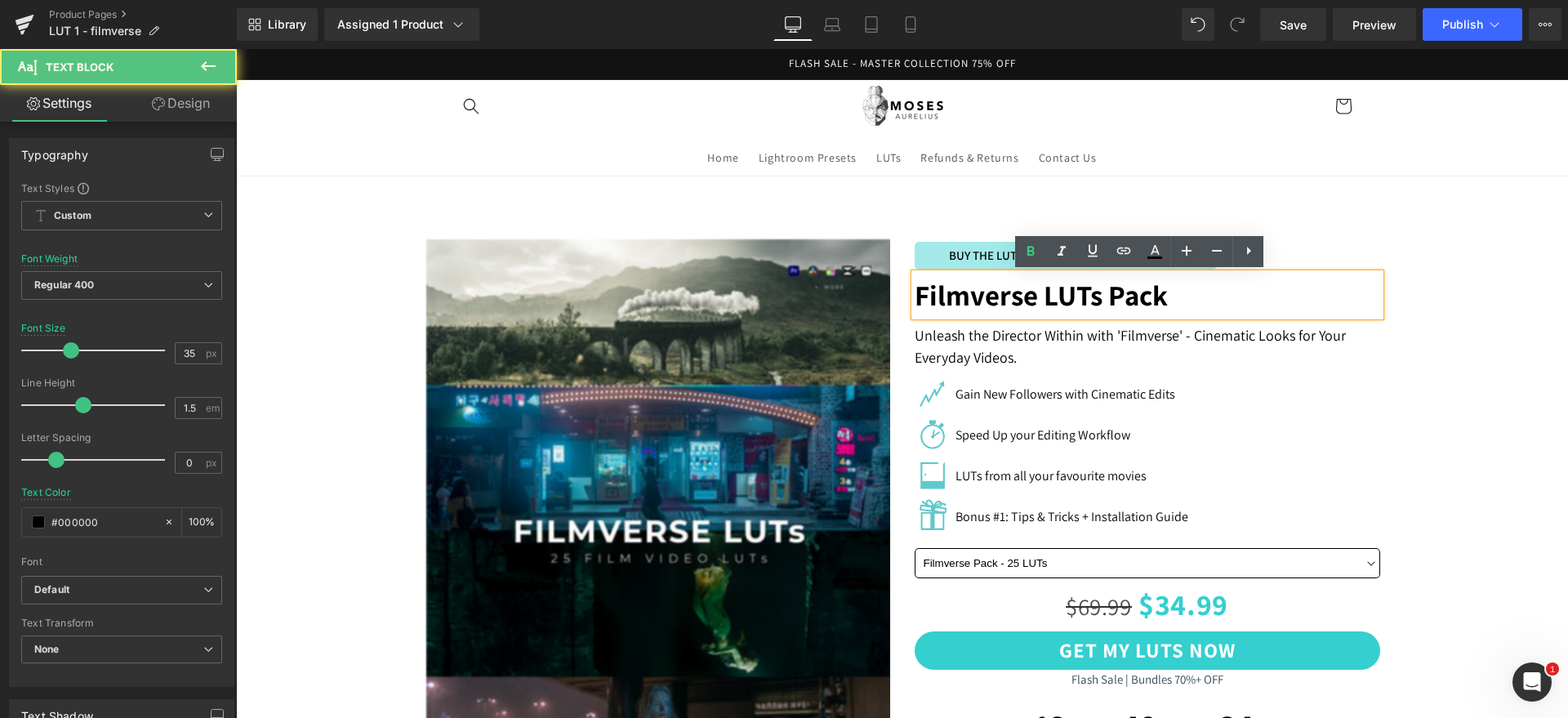 click on "Filmverse LUTs Pack" at bounding box center (1041, 295) 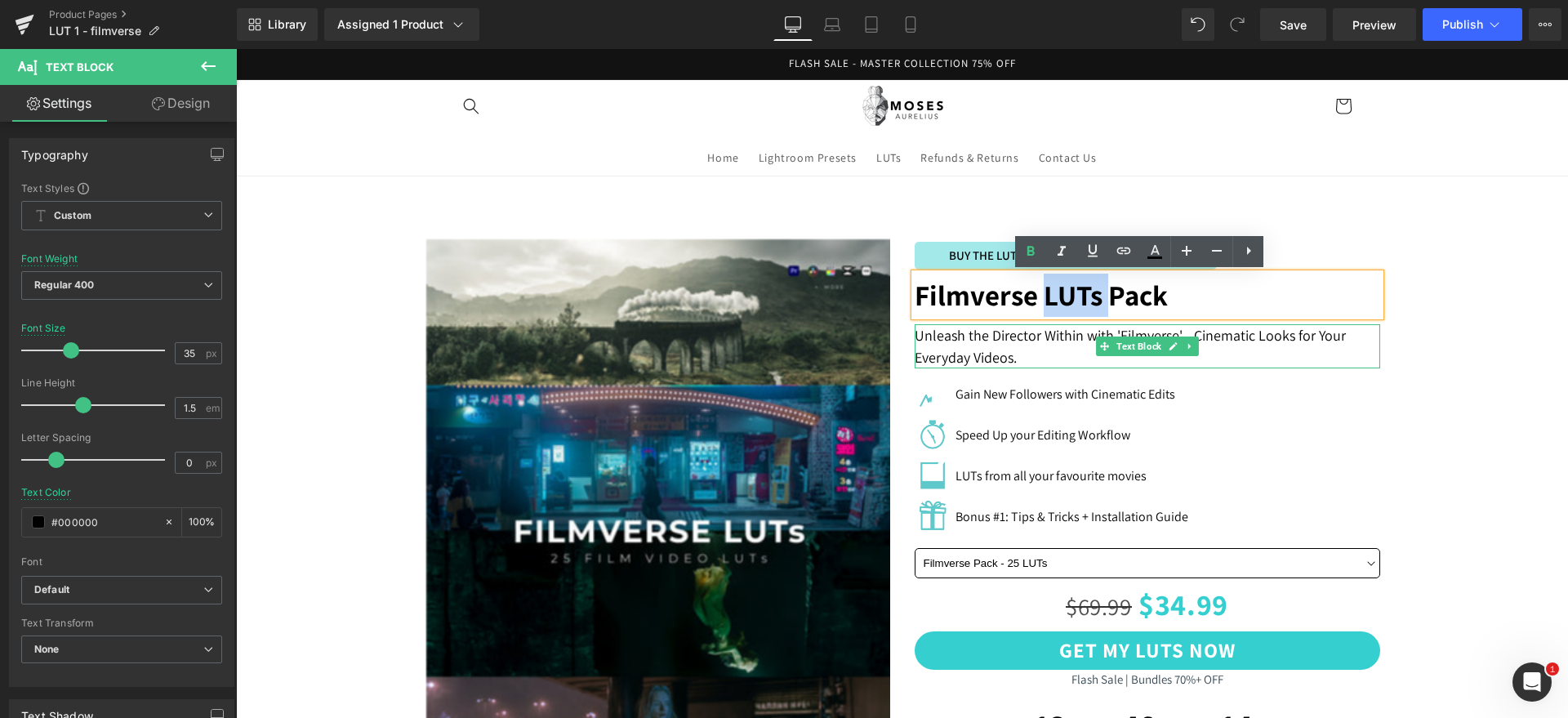 click on "Unleash the Director Within with 'Filmverse' - Cinematic Looks for Your Everyday Videos." at bounding box center [1147, 346] 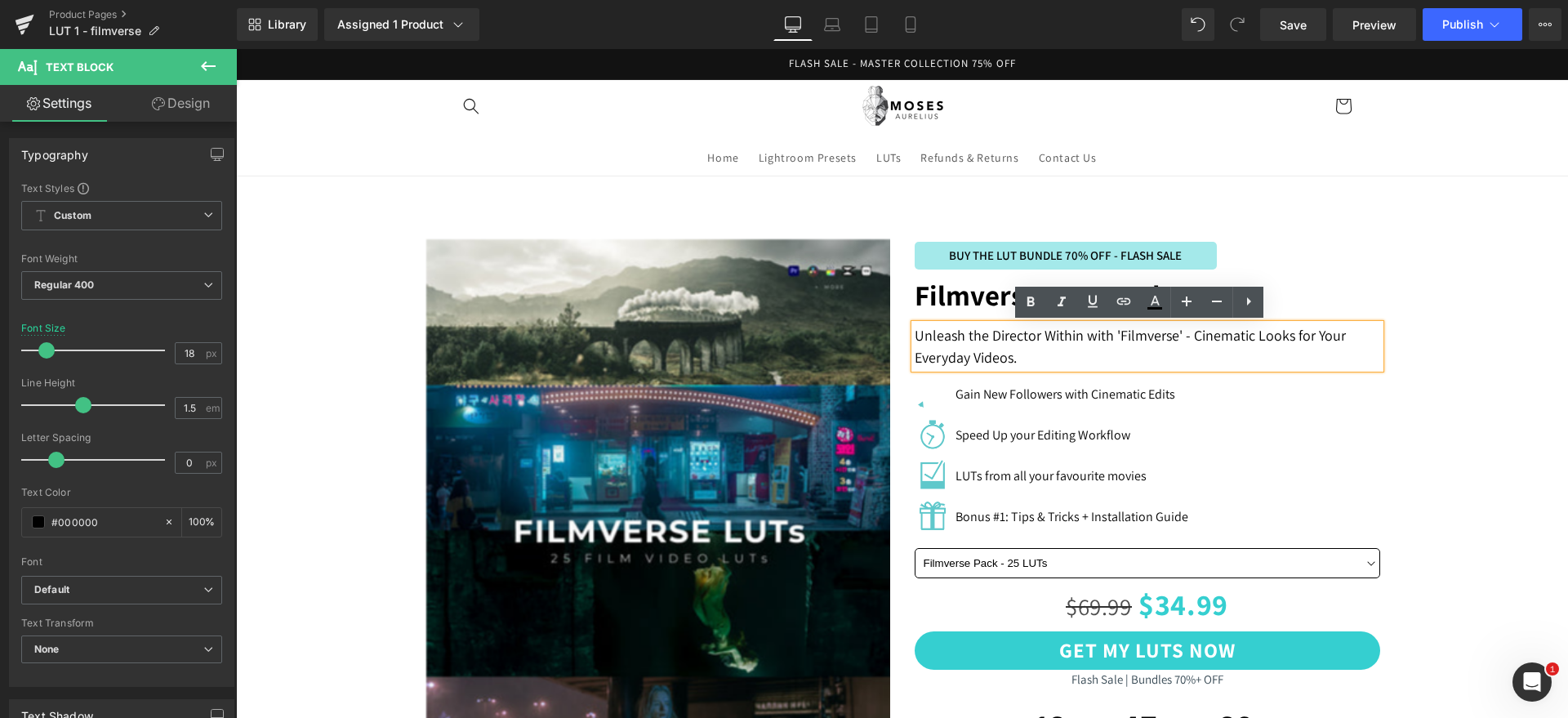 click on "Unleash the Director Within with 'Filmverse' - Cinematic Looks for Your Everyday Videos." at bounding box center [1147, 346] 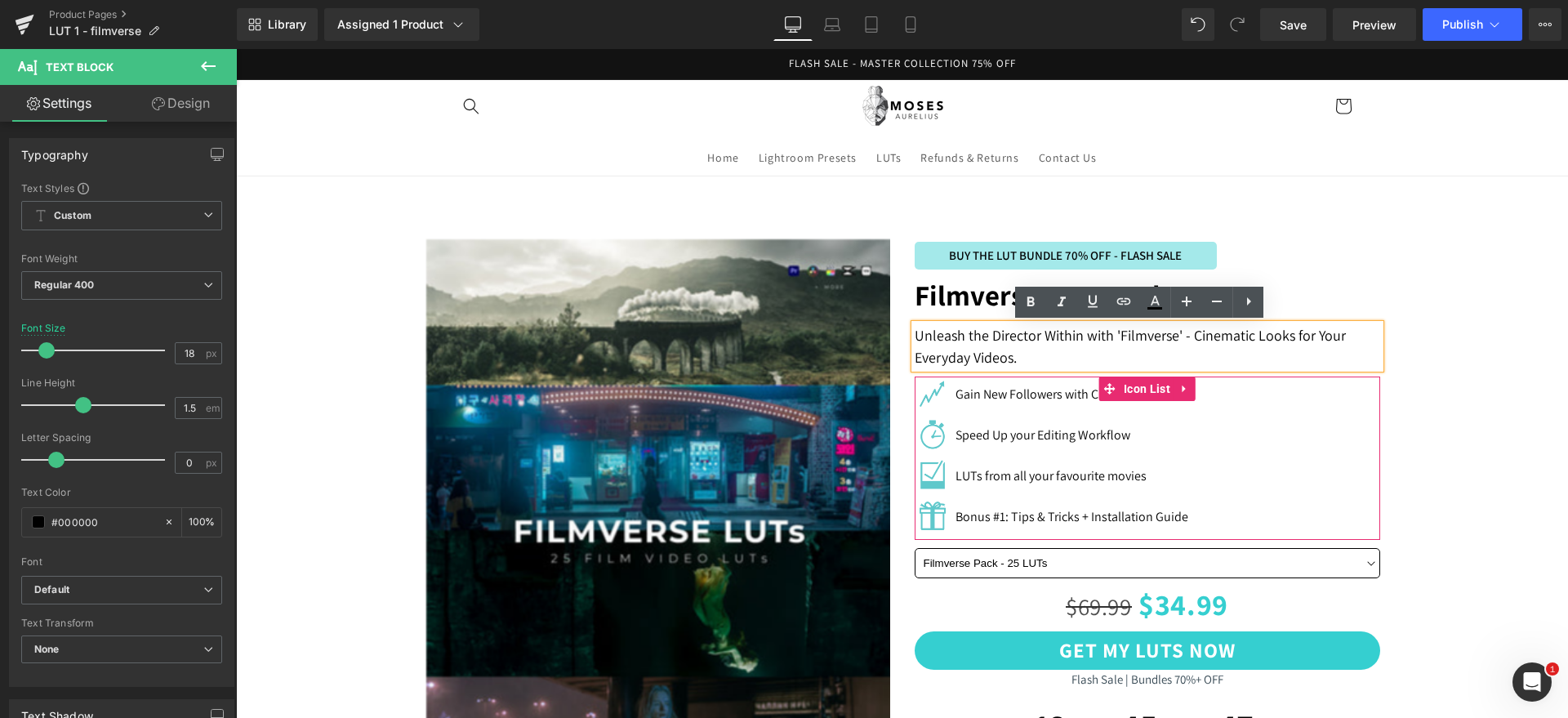 click on "Gain New Followers with Cinematic Edits" at bounding box center [1065, 395] 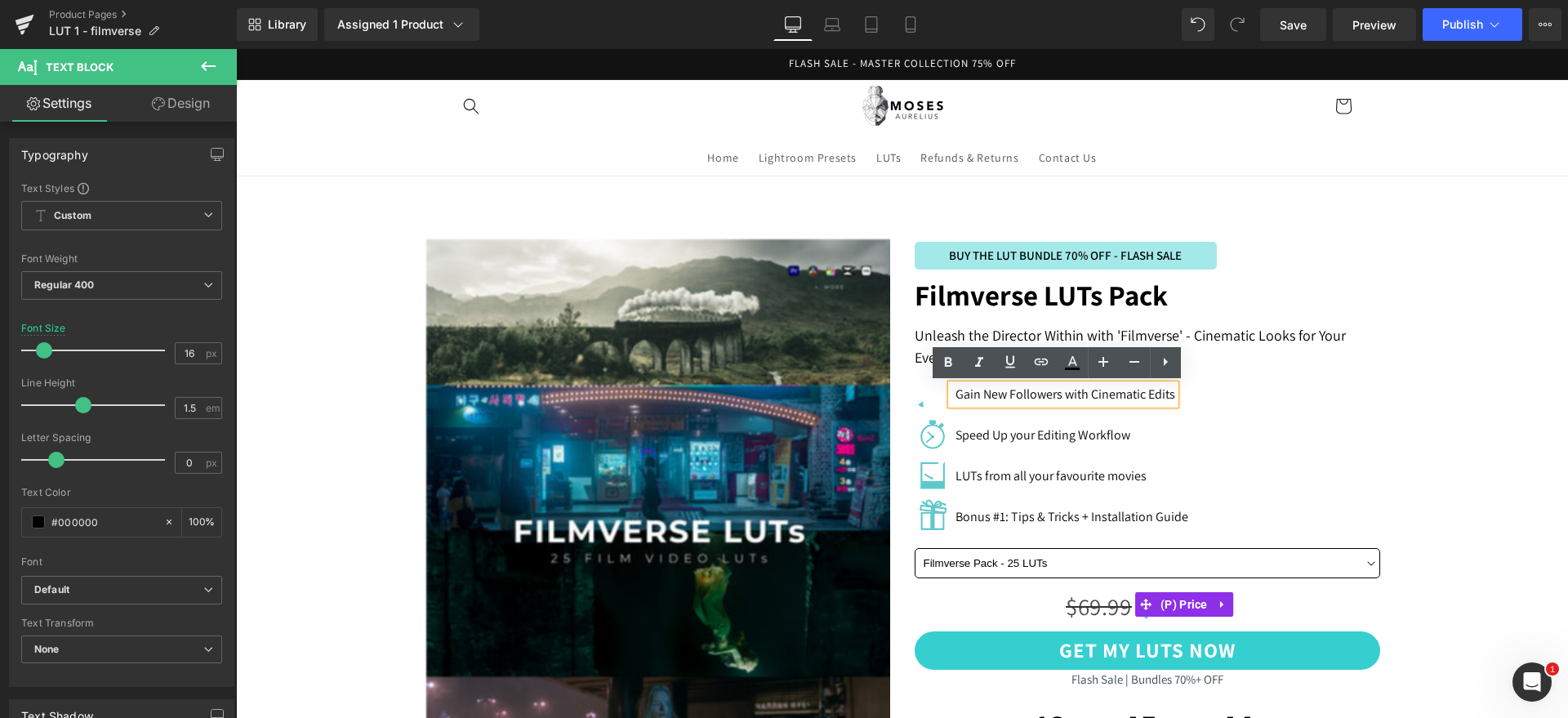 click on "$69.99" at bounding box center (1098, 606) 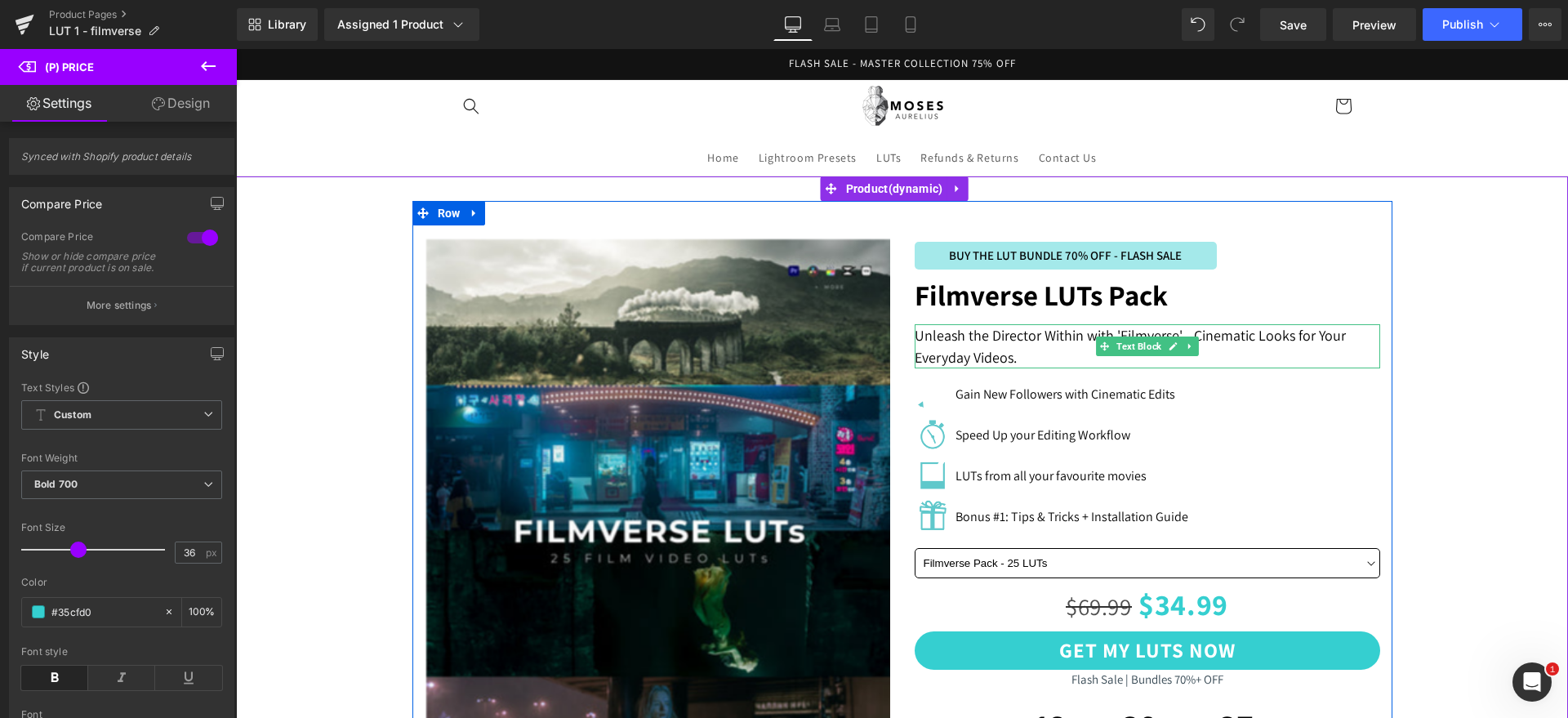 click on "Unleash the Director Within with 'Filmverse' - Cinematic Looks for Your Everyday Videos." at bounding box center [1147, 346] 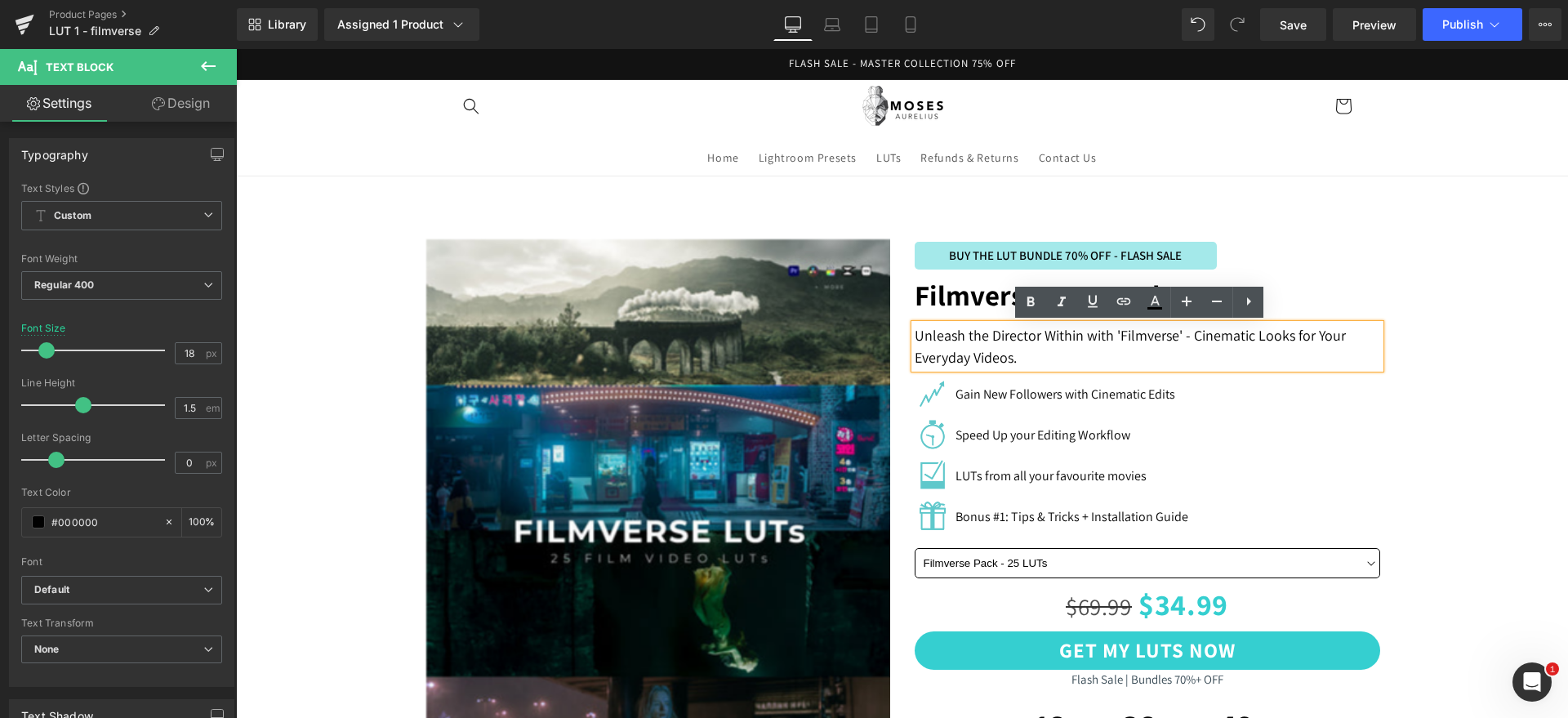 click on "‹ ›" at bounding box center (902, 1122) 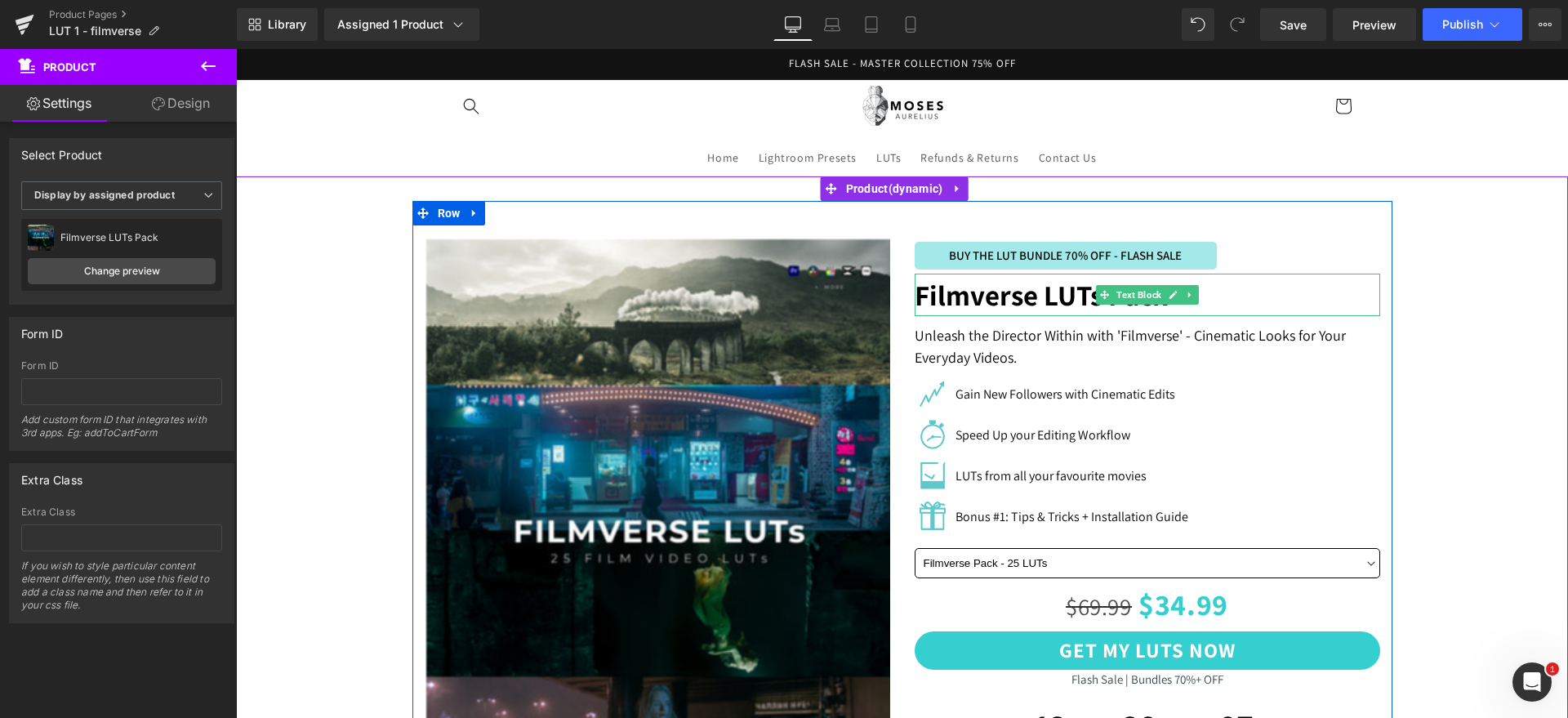 click on "Filmverse LUTs Pack" at bounding box center (1041, 295) 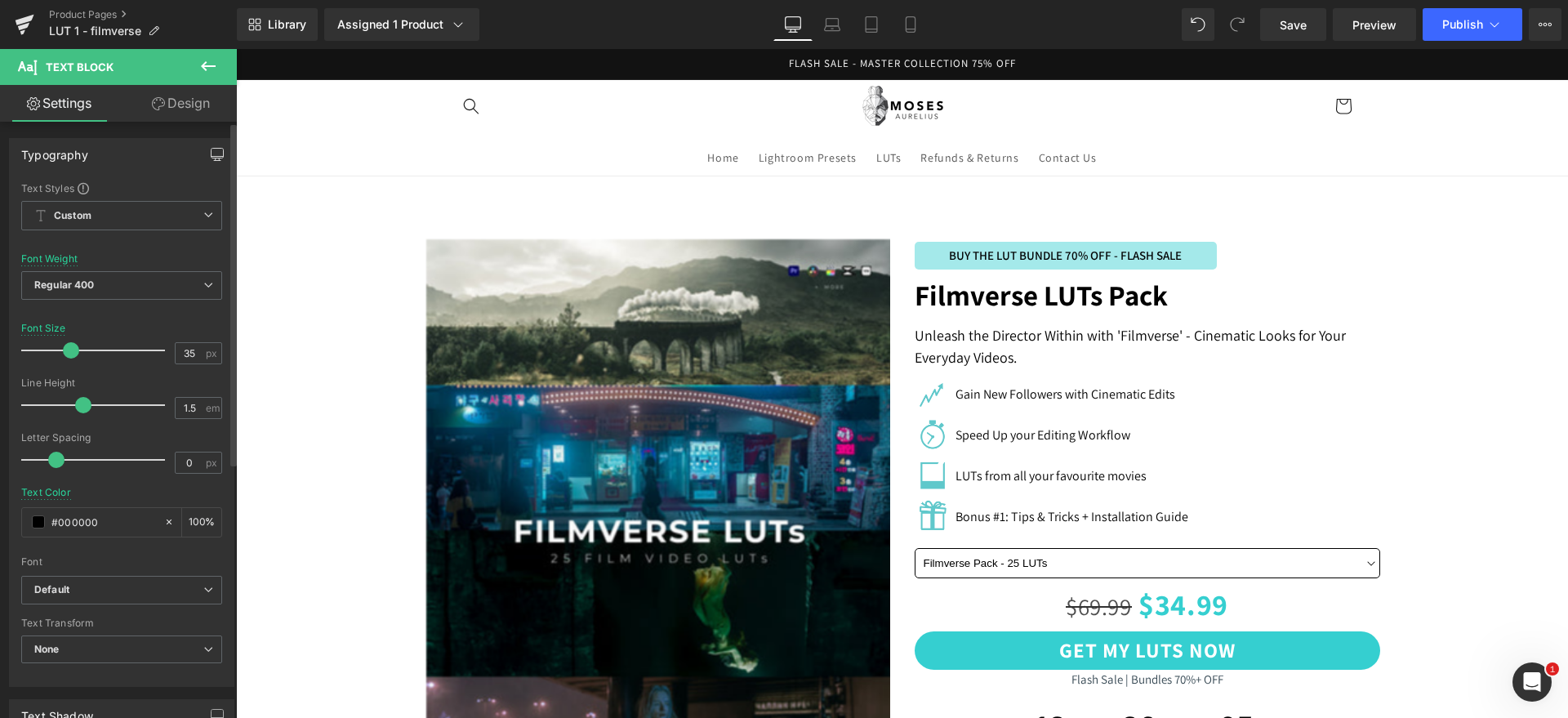 click 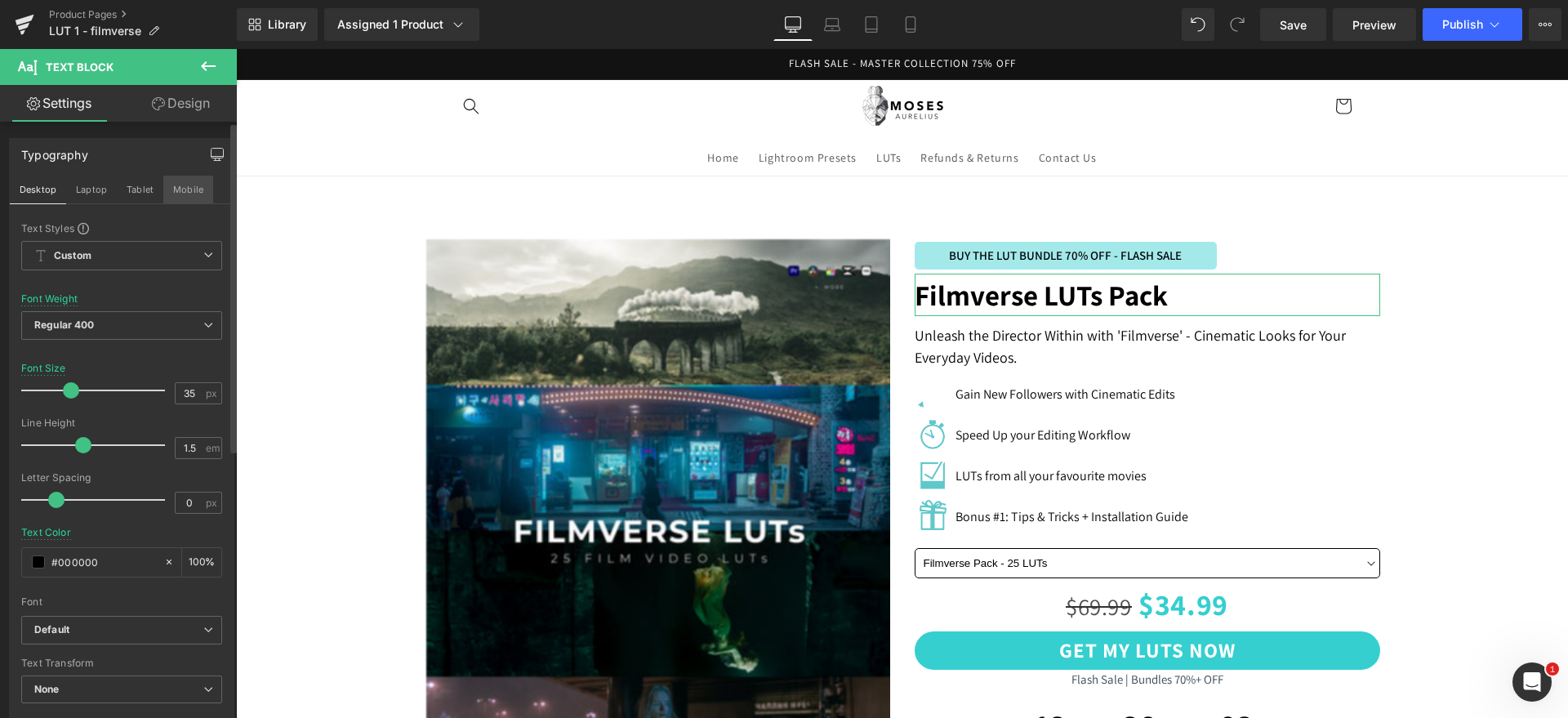 click on "Mobile" at bounding box center (188, 190) 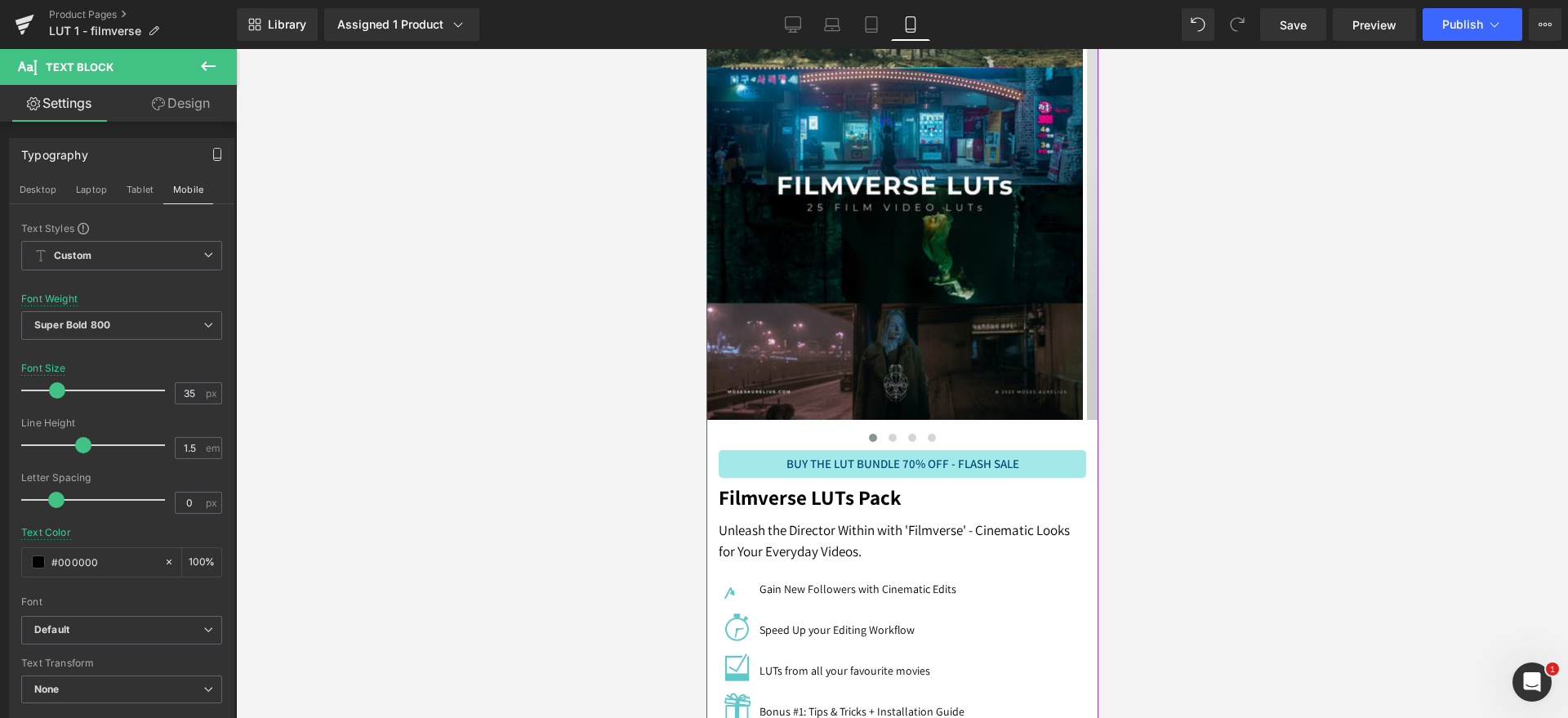scroll, scrollTop: 204, scrollLeft: 0, axis: vertical 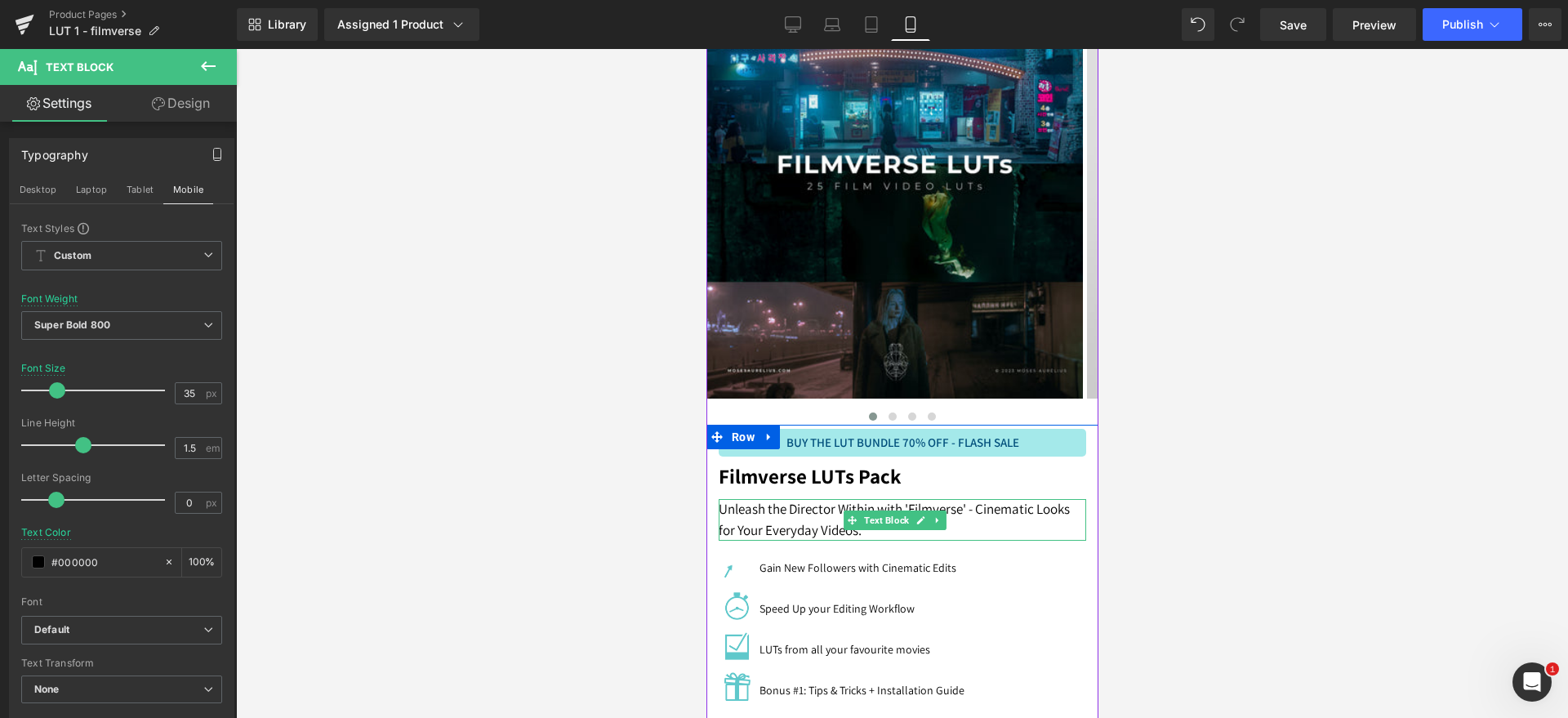 type 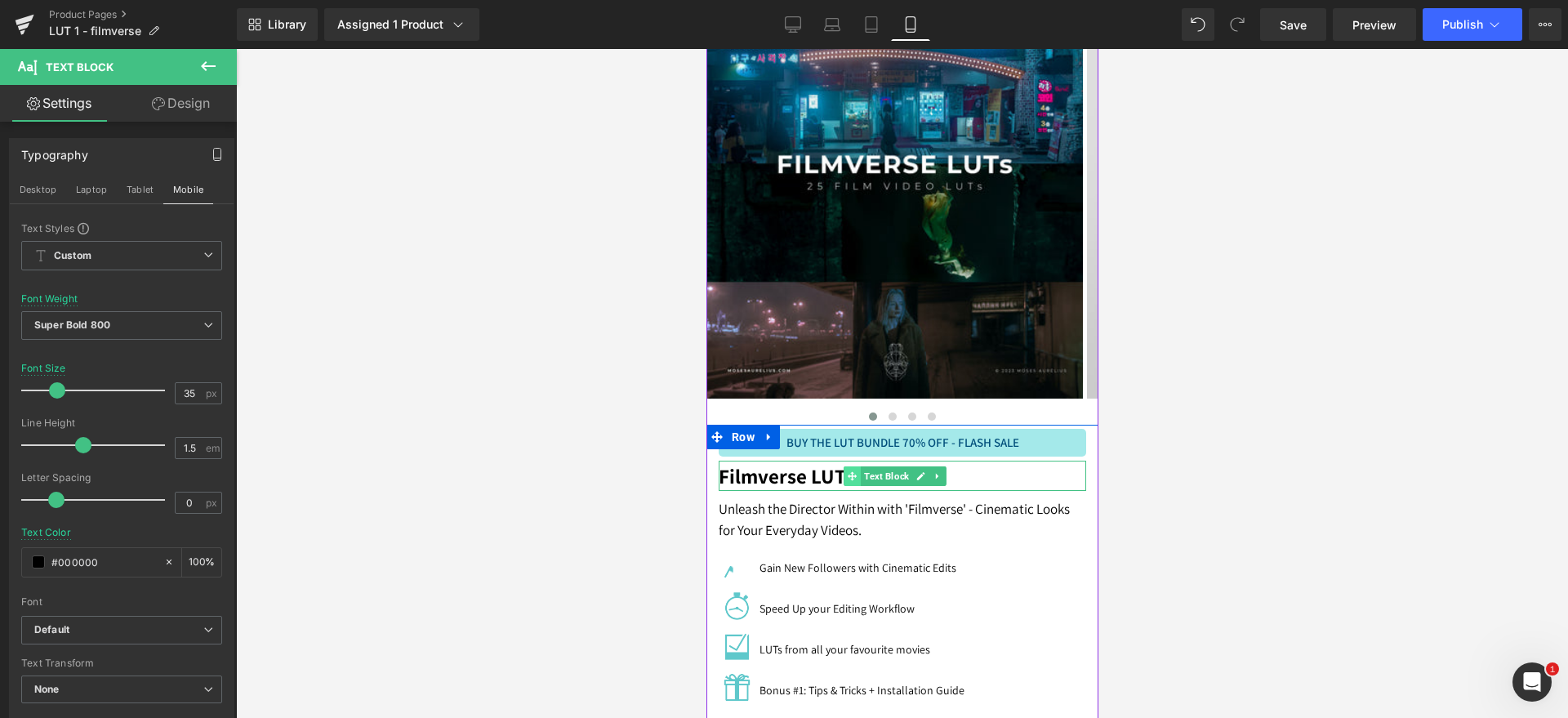 click on "Text Block" at bounding box center [885, 476] 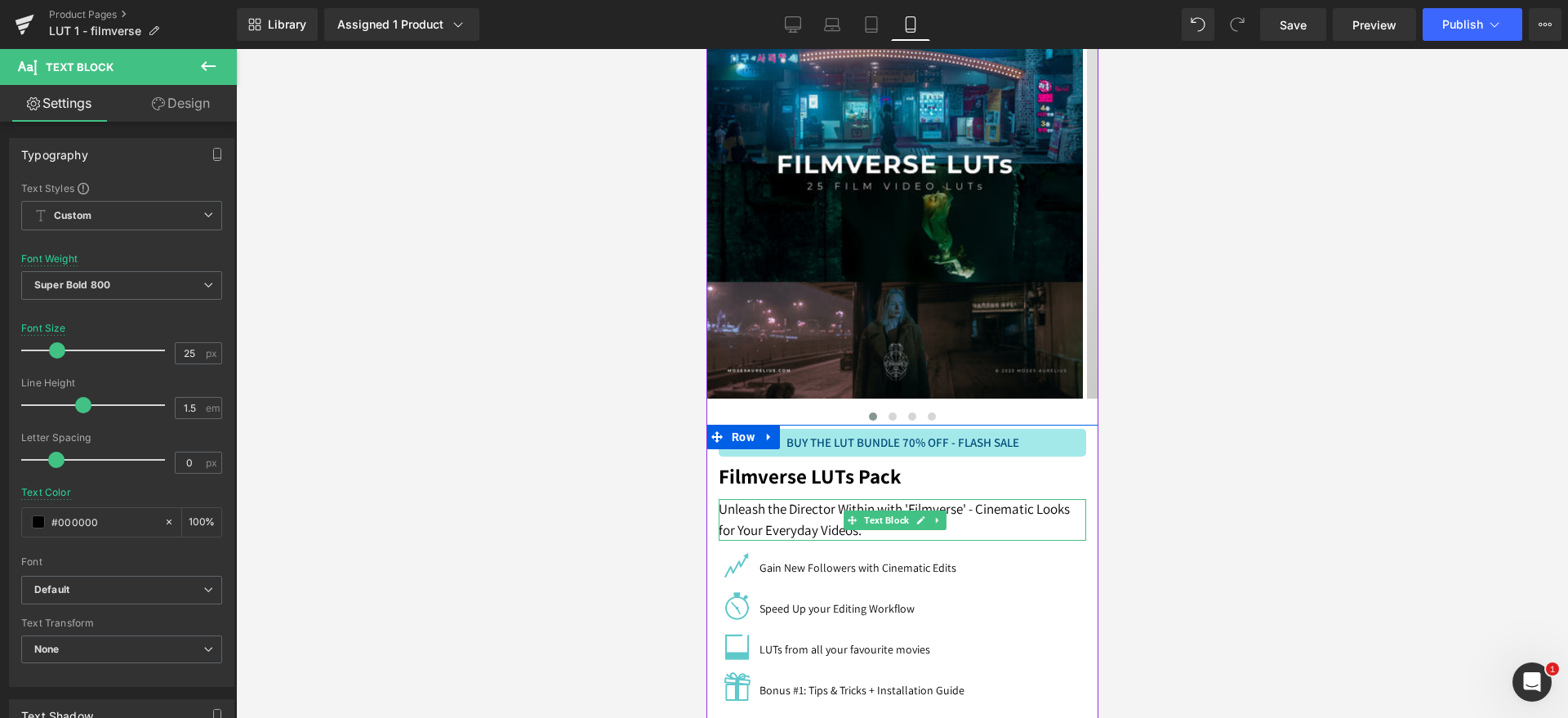 click on "Unleash the Director Within with 'Filmverse' - Cinematic Looks for Your Everyday Videos." at bounding box center [902, 520] 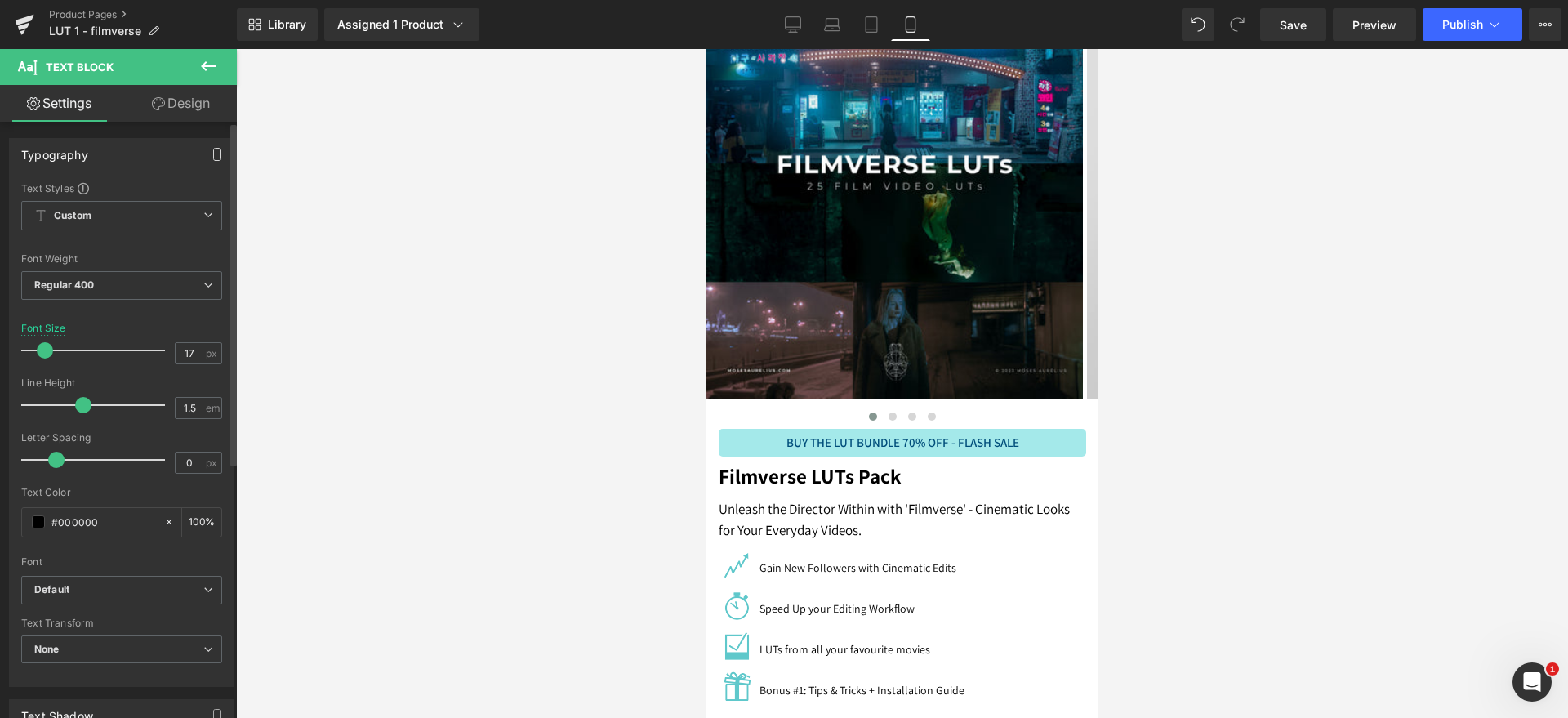 click 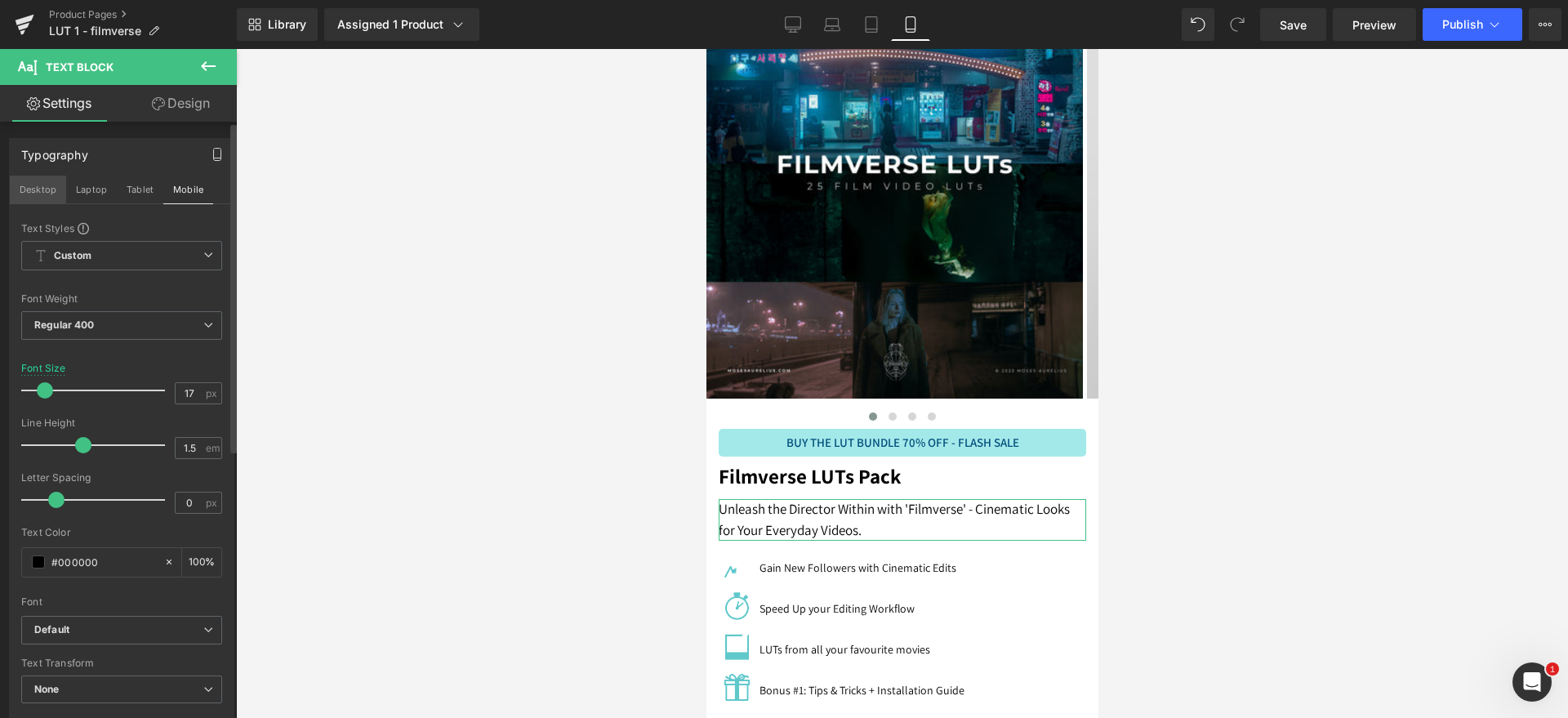 click on "Desktop" at bounding box center [38, 190] 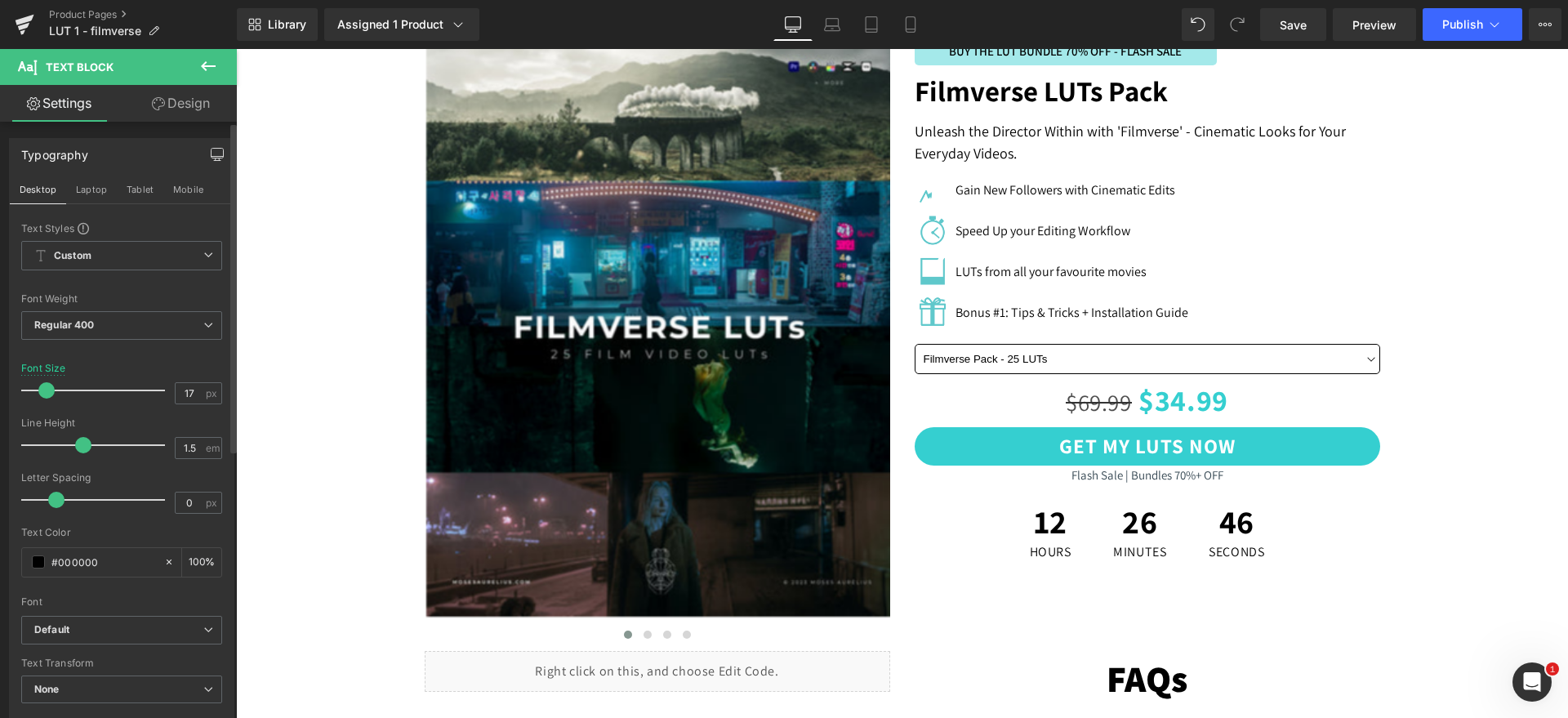 scroll, scrollTop: 0, scrollLeft: 0, axis: both 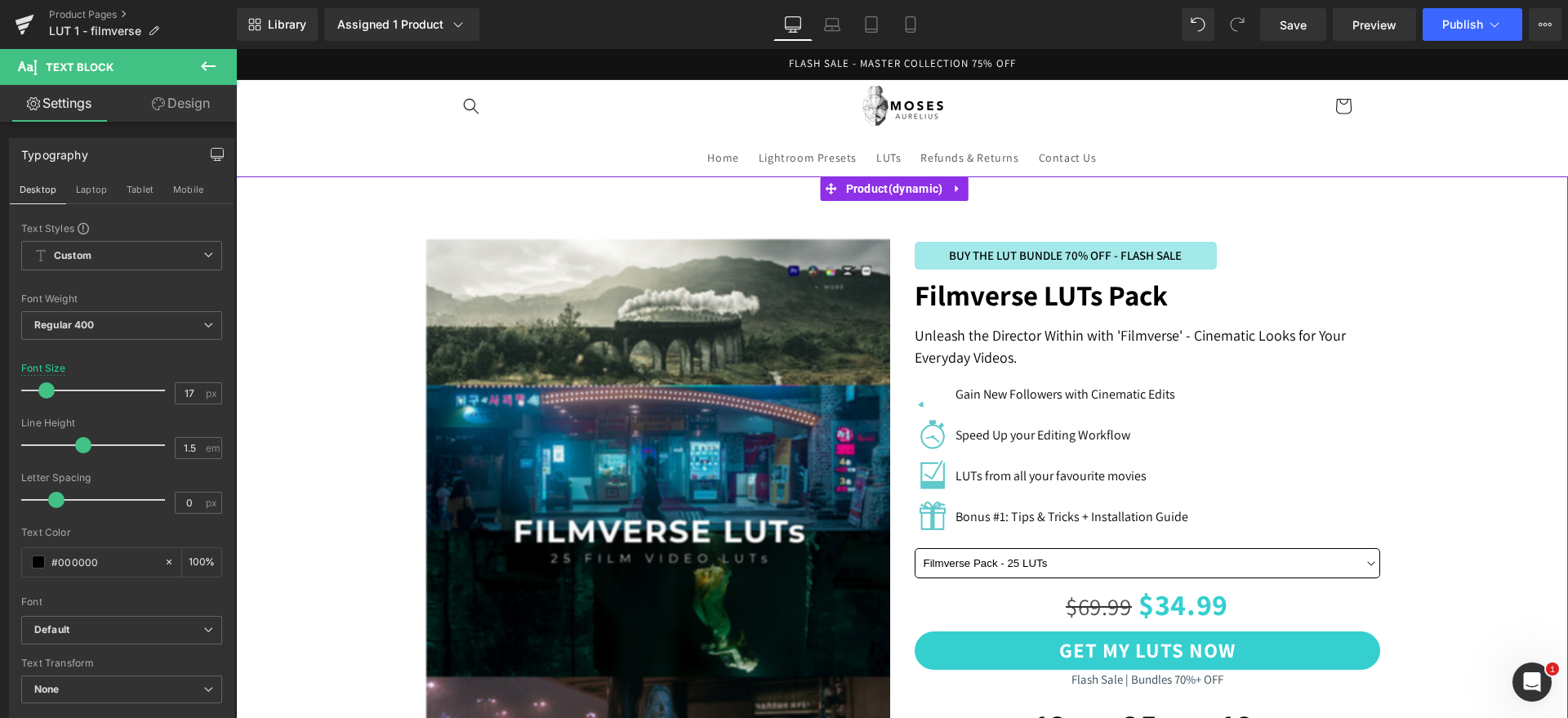 click on "‹ ›" at bounding box center (902, 1122) 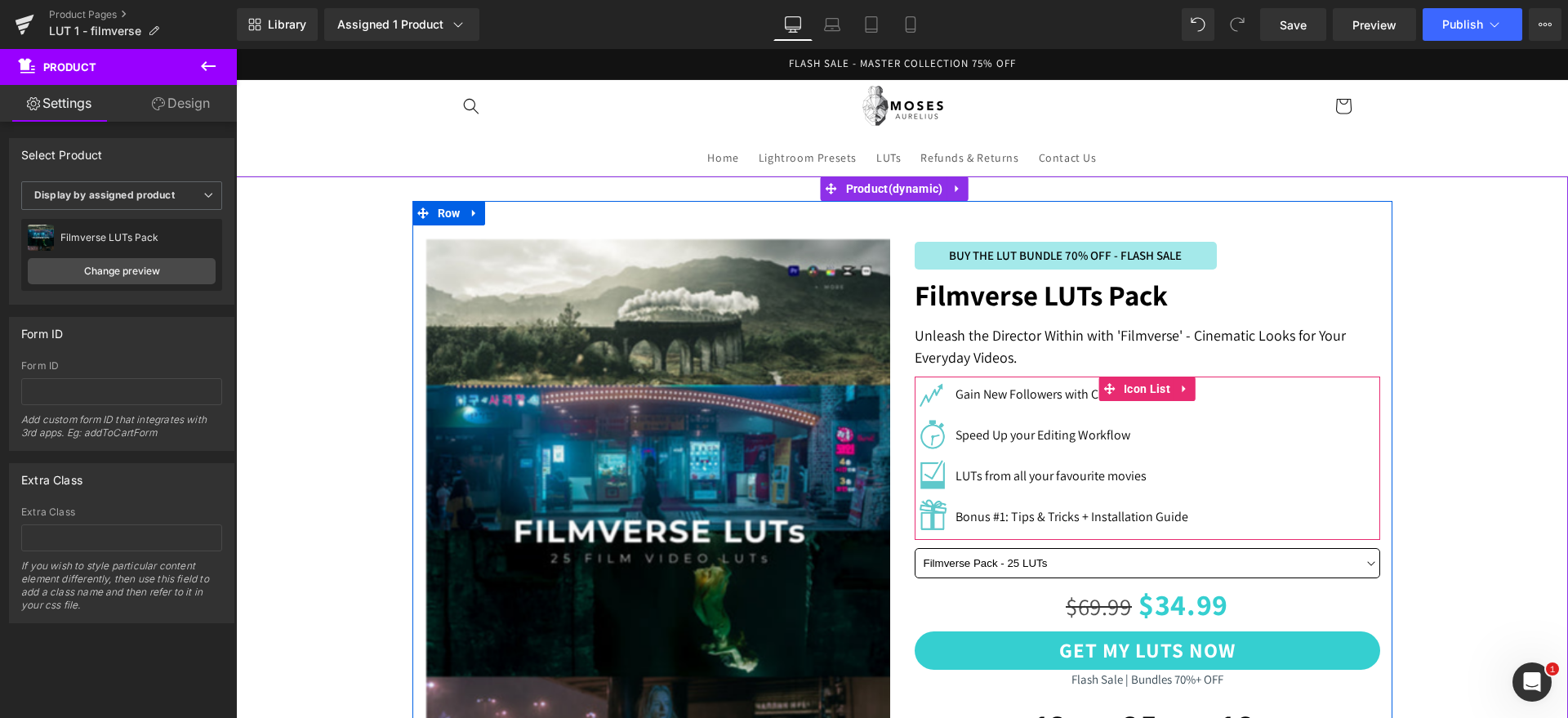 click on "Image
Gain New Followers with Cinematic Edits
Text Block
Image
Speed Up your Editing Workflow Text Block
Image
Text Block         Image" at bounding box center [1051, 458] 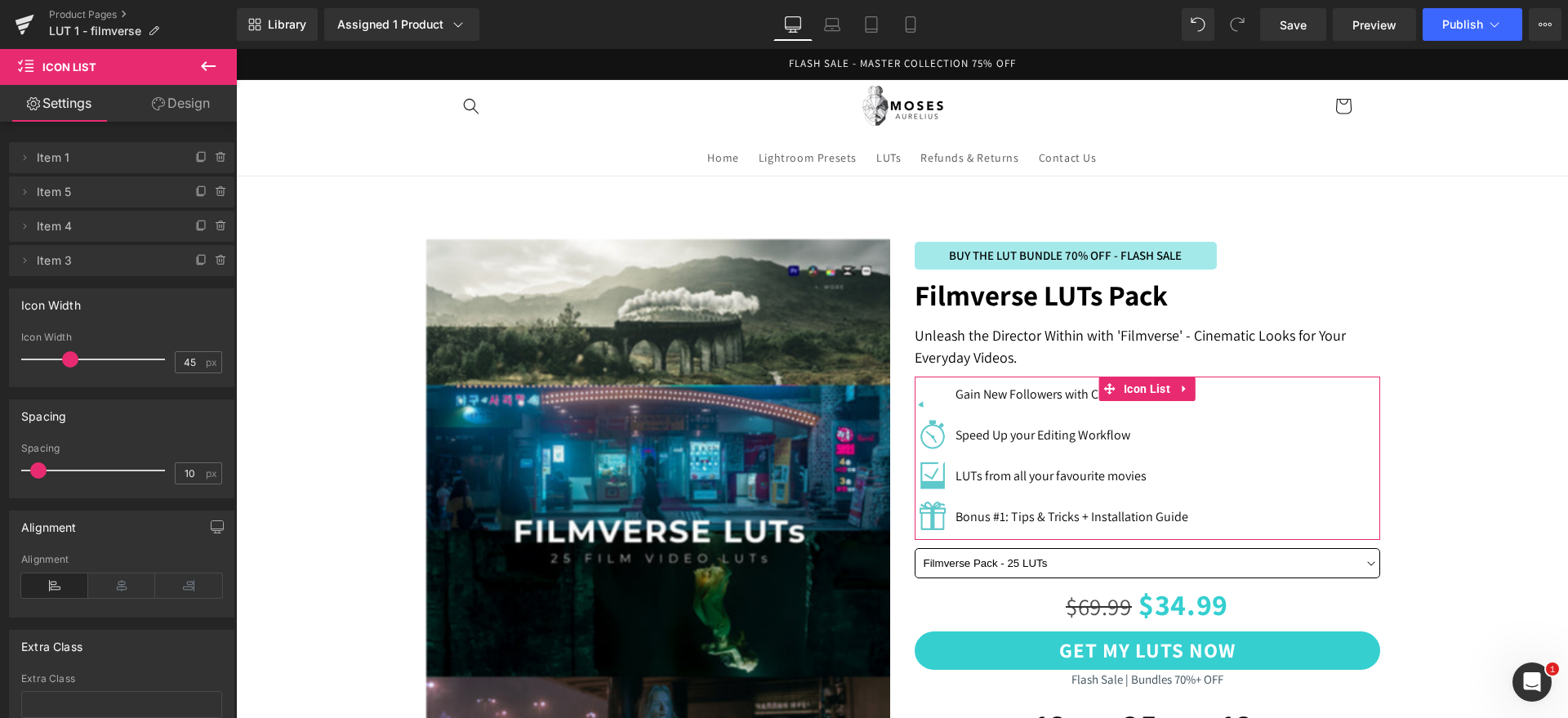 click 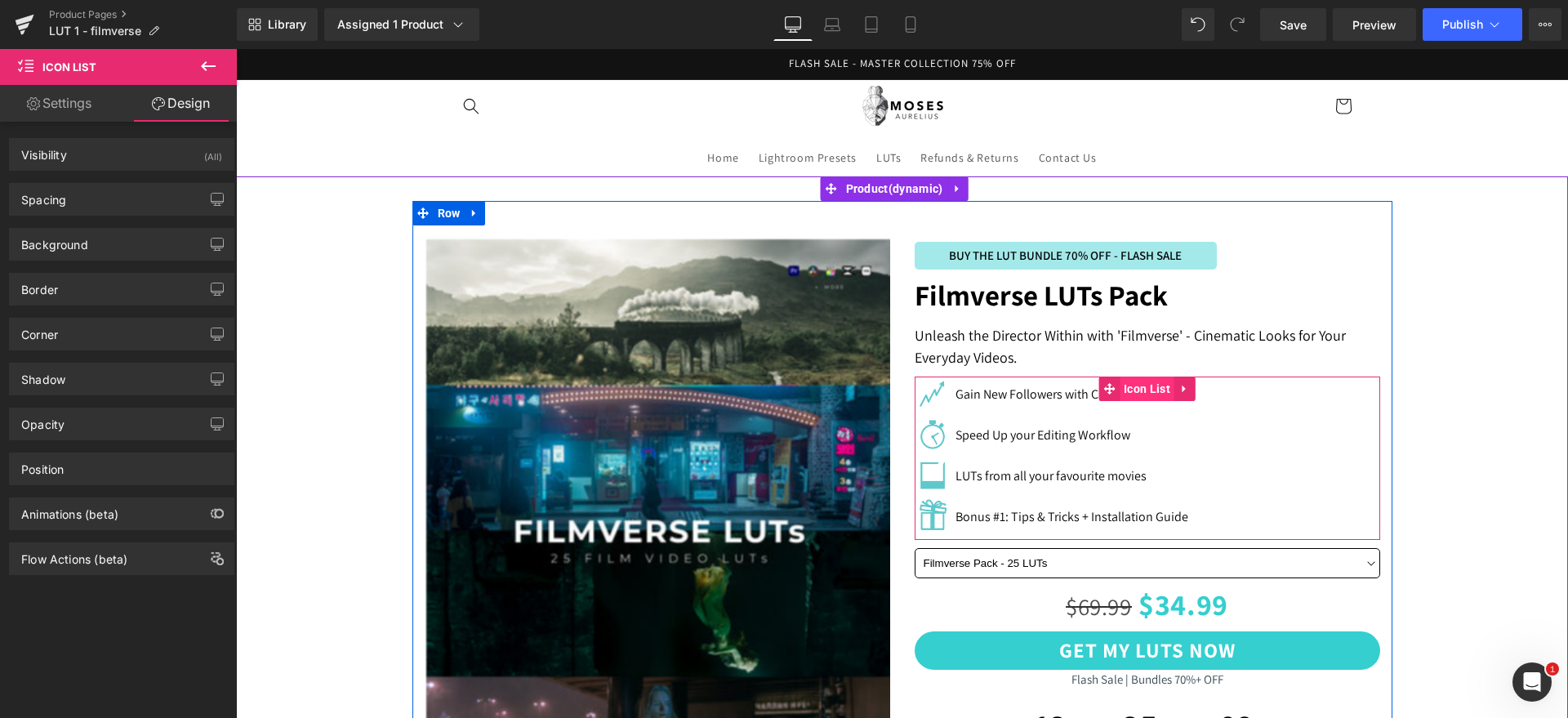 click on "Icon List" at bounding box center (1147, 389) 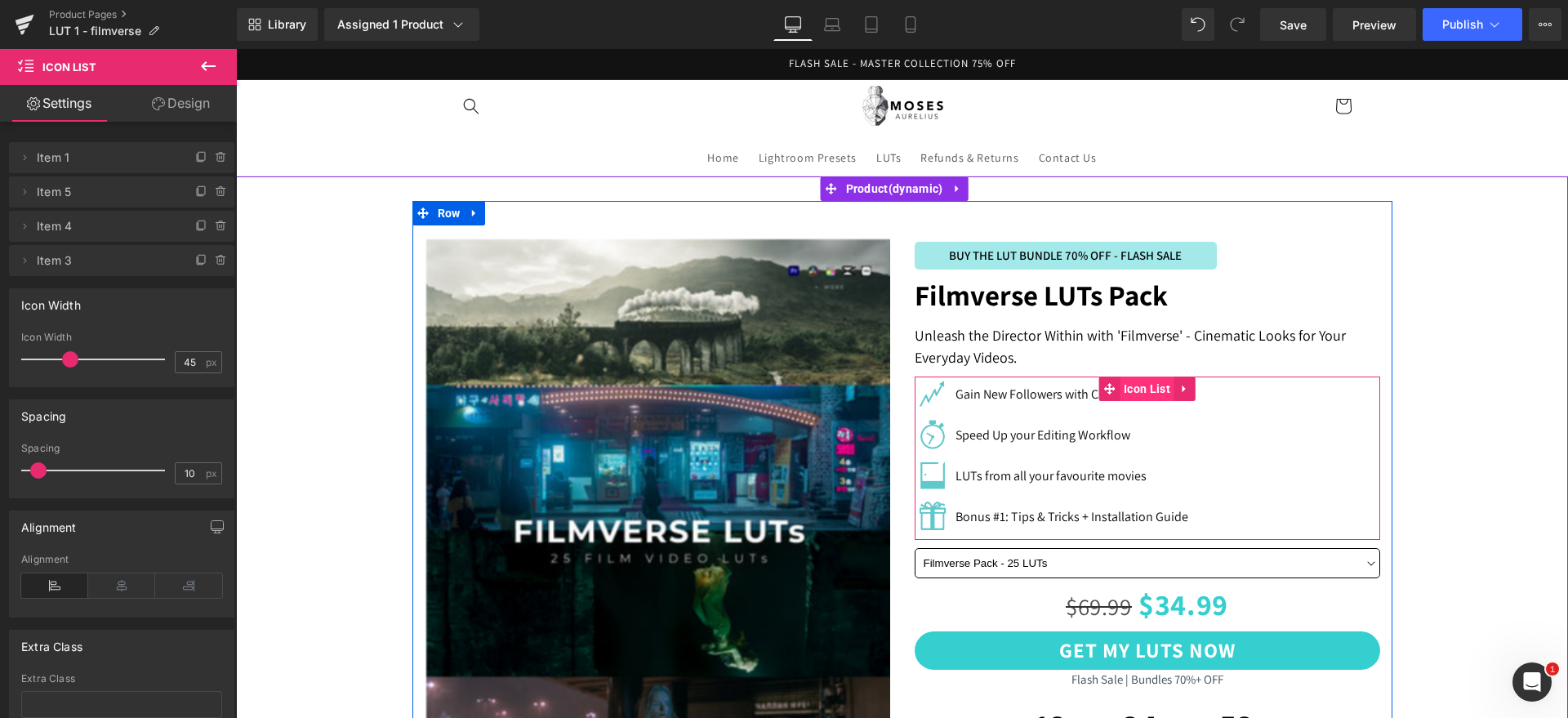 click on "Icon List" at bounding box center [1147, 389] 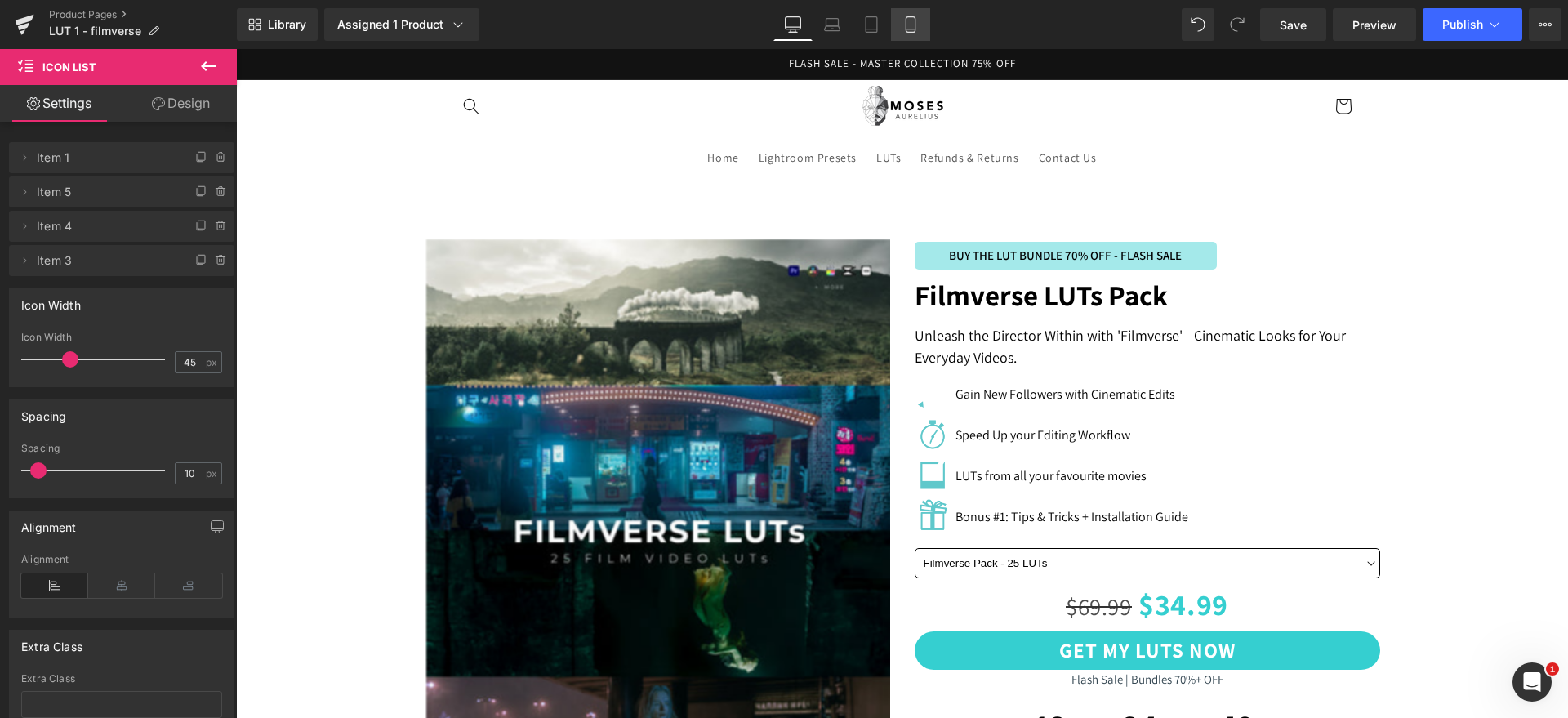 click 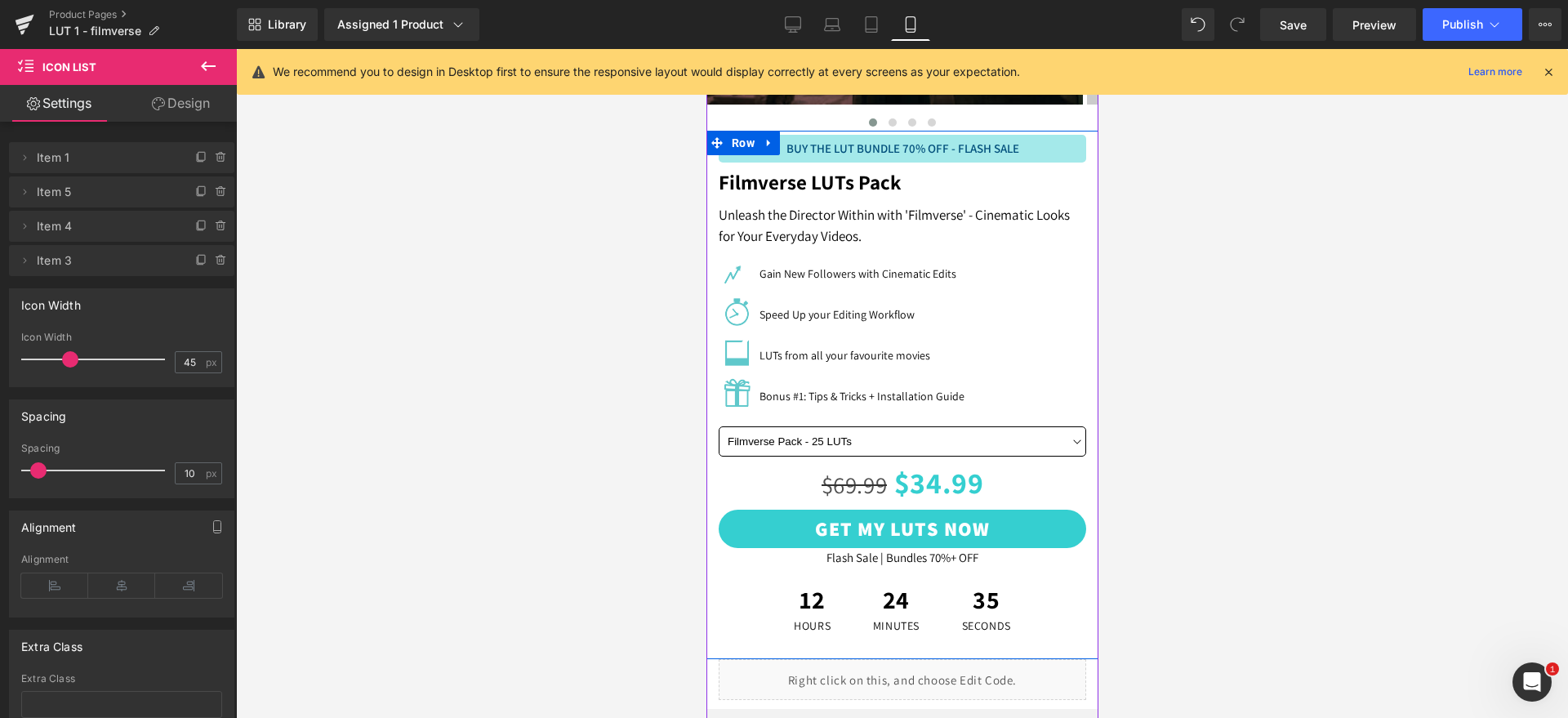 scroll, scrollTop: 511, scrollLeft: 0, axis: vertical 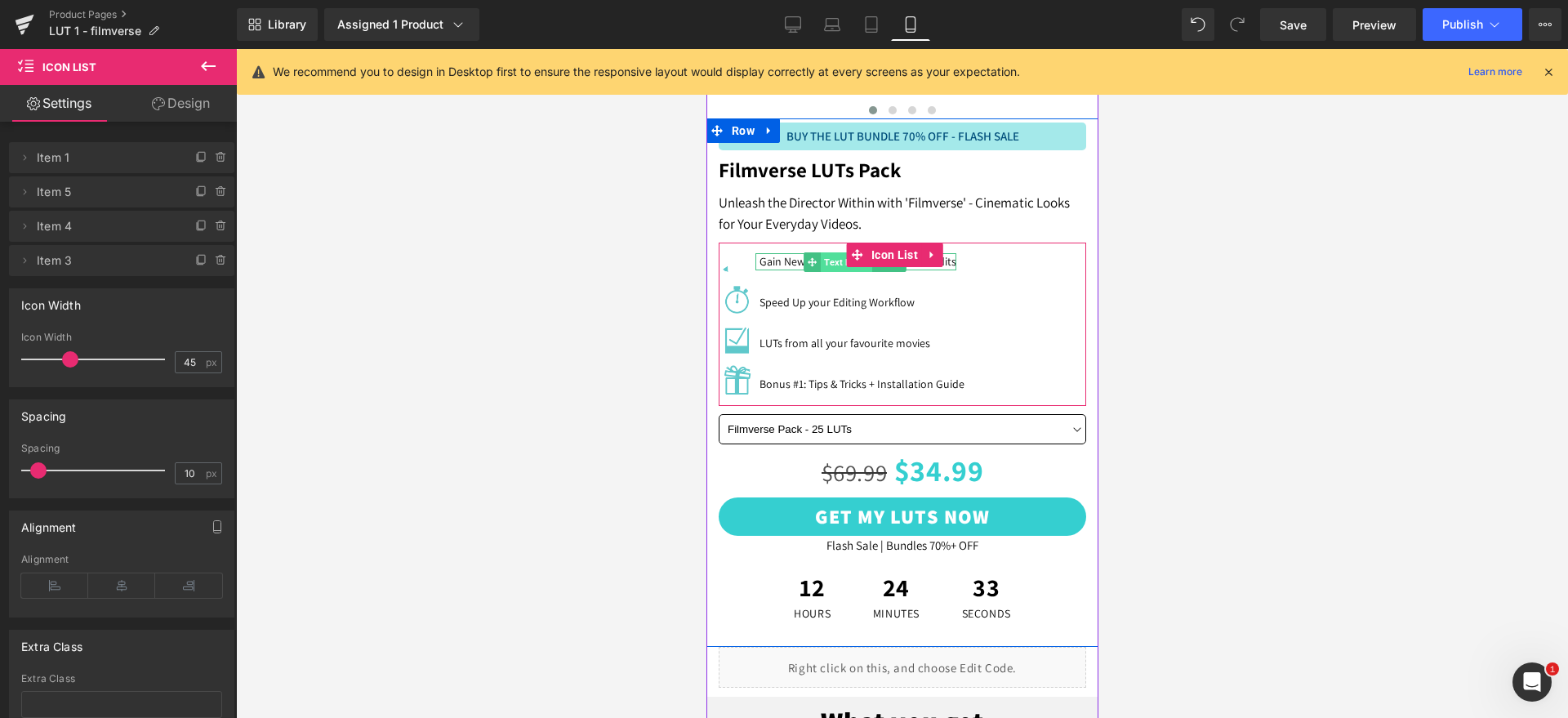 click on "Text Block" at bounding box center (845, 262) 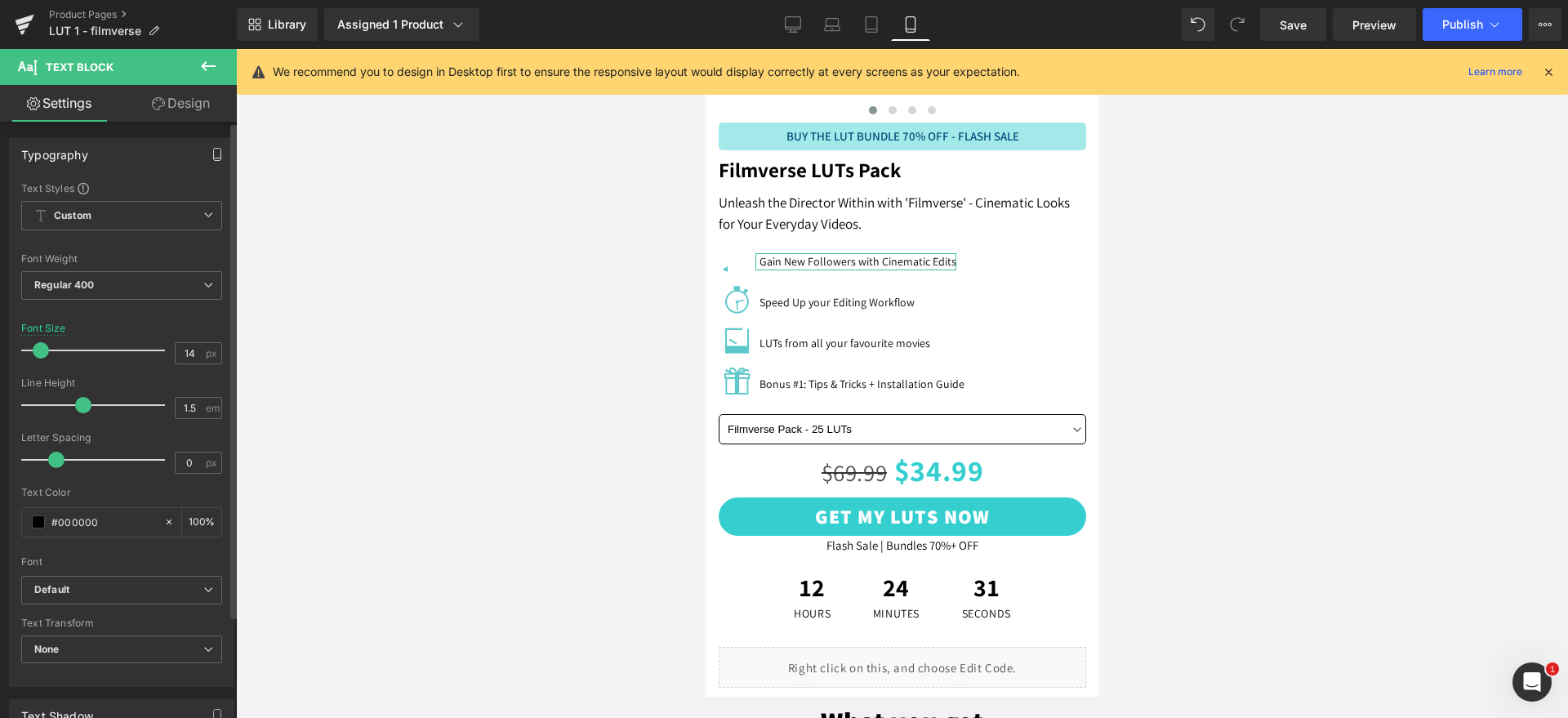 click 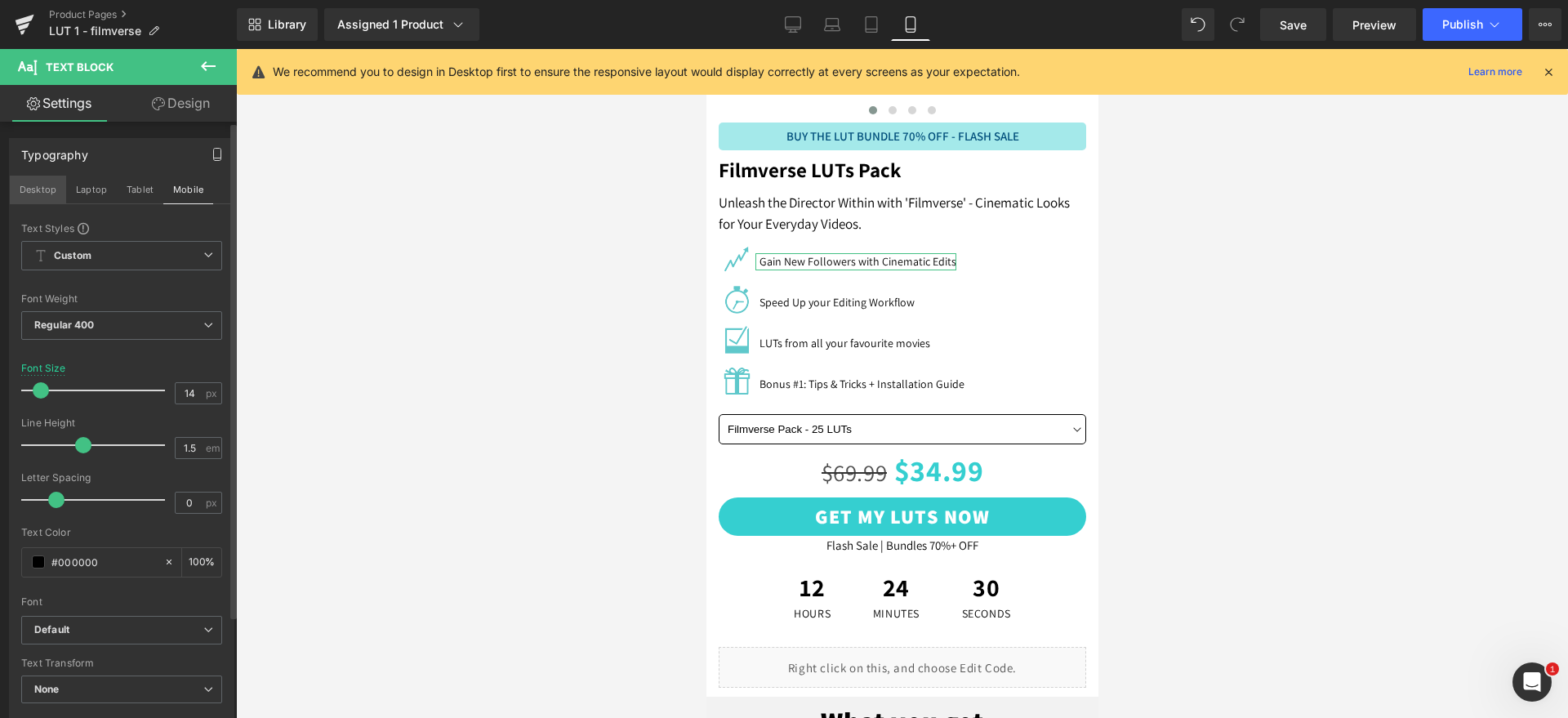 click on "Desktop" at bounding box center (38, 190) 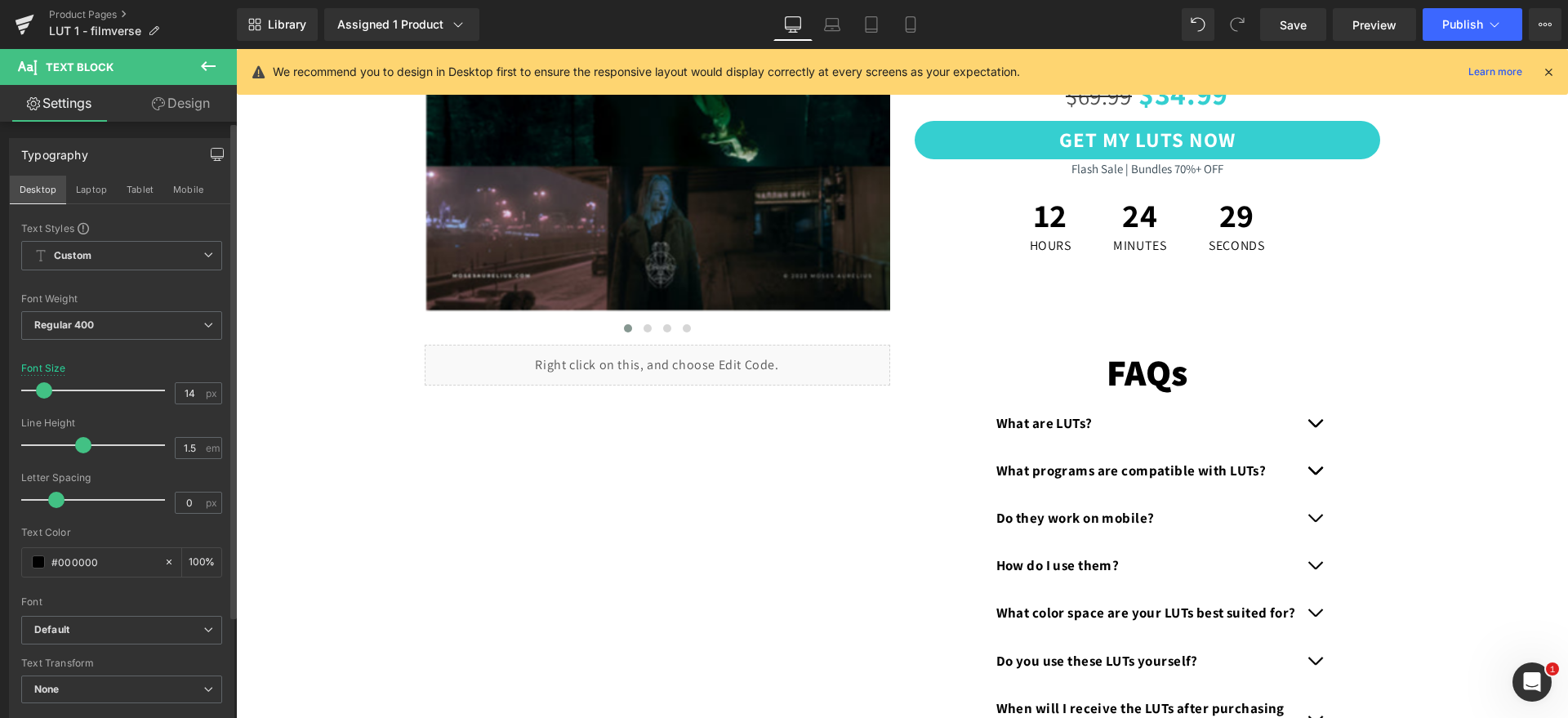 scroll, scrollTop: 0, scrollLeft: 0, axis: both 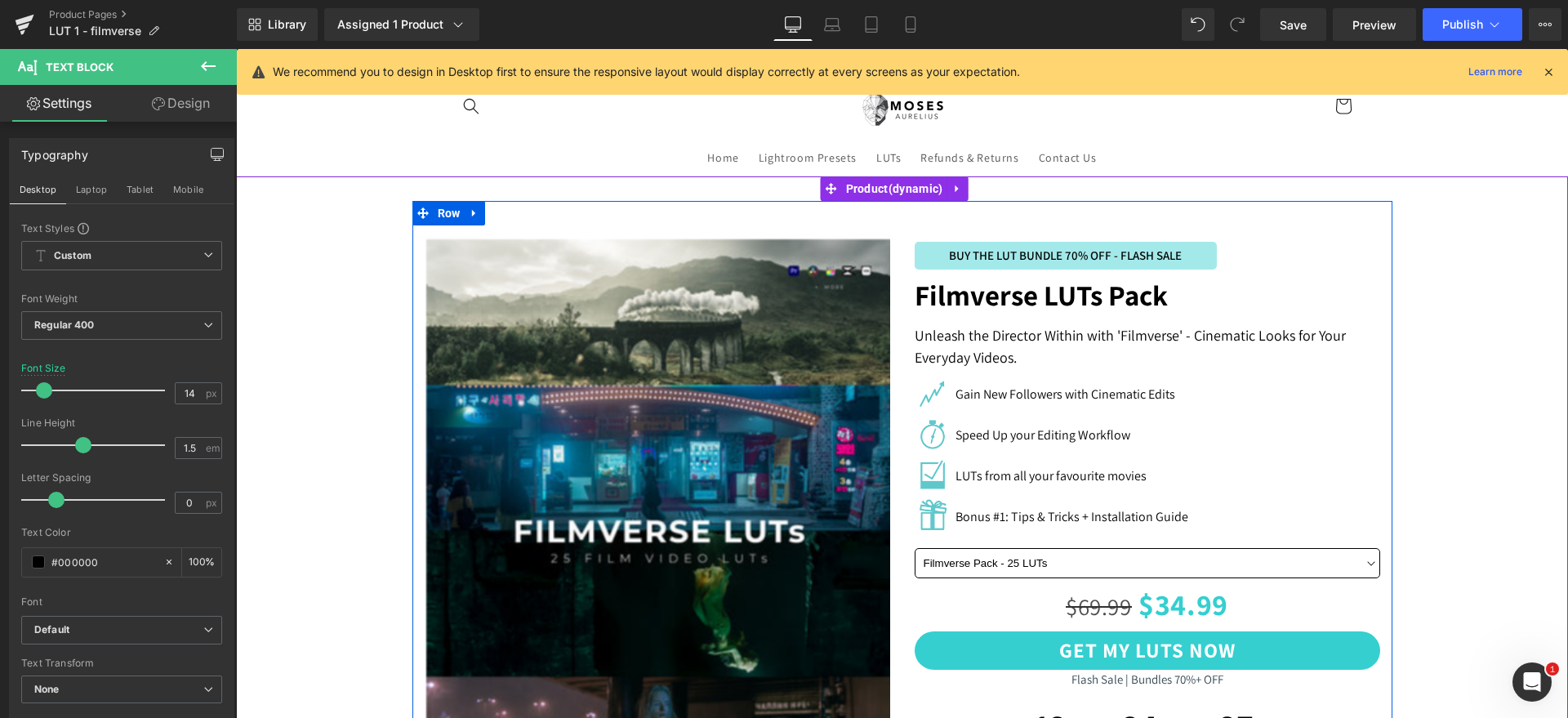 type 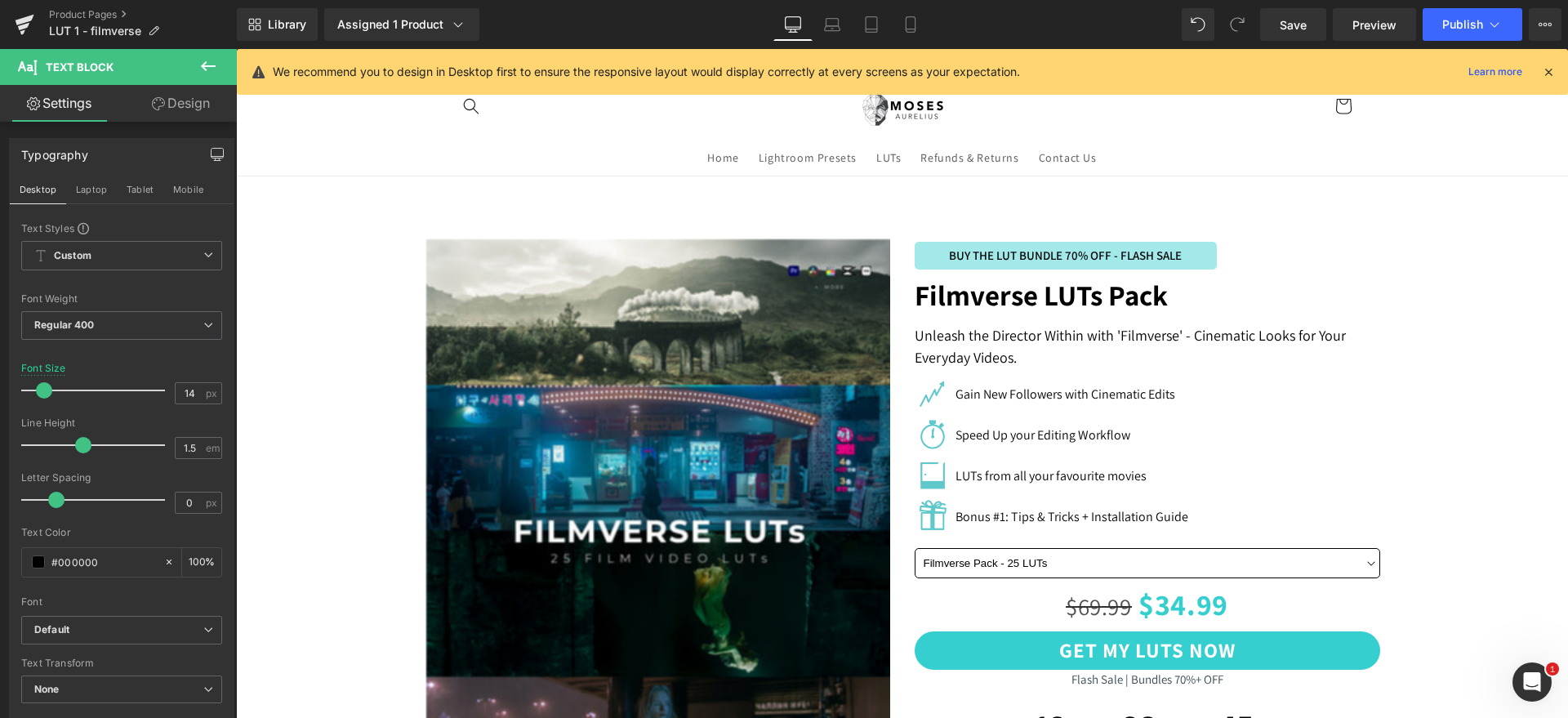 click on "‹ ›" at bounding box center (902, 1122) 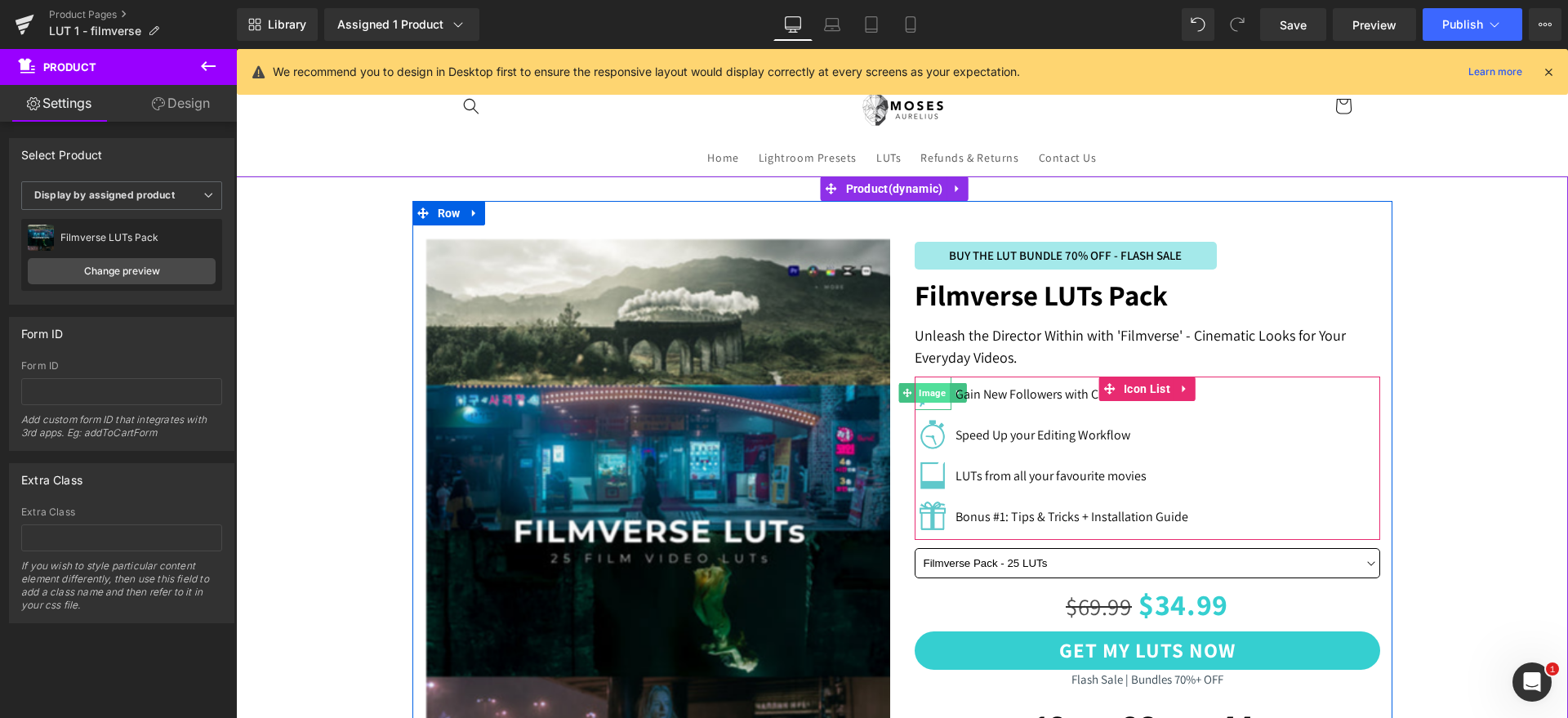 click on "Image" at bounding box center [932, 393] 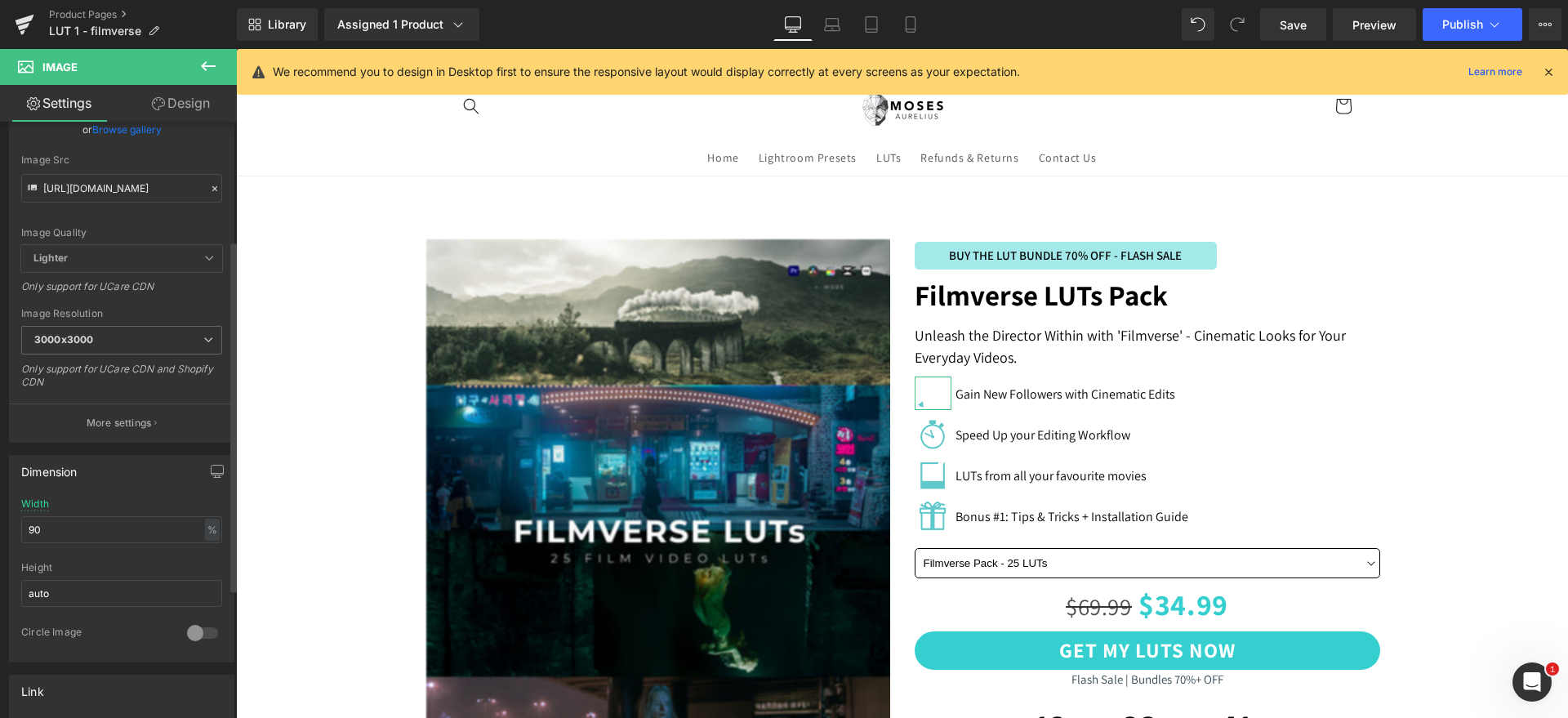 scroll, scrollTop: 204, scrollLeft: 0, axis: vertical 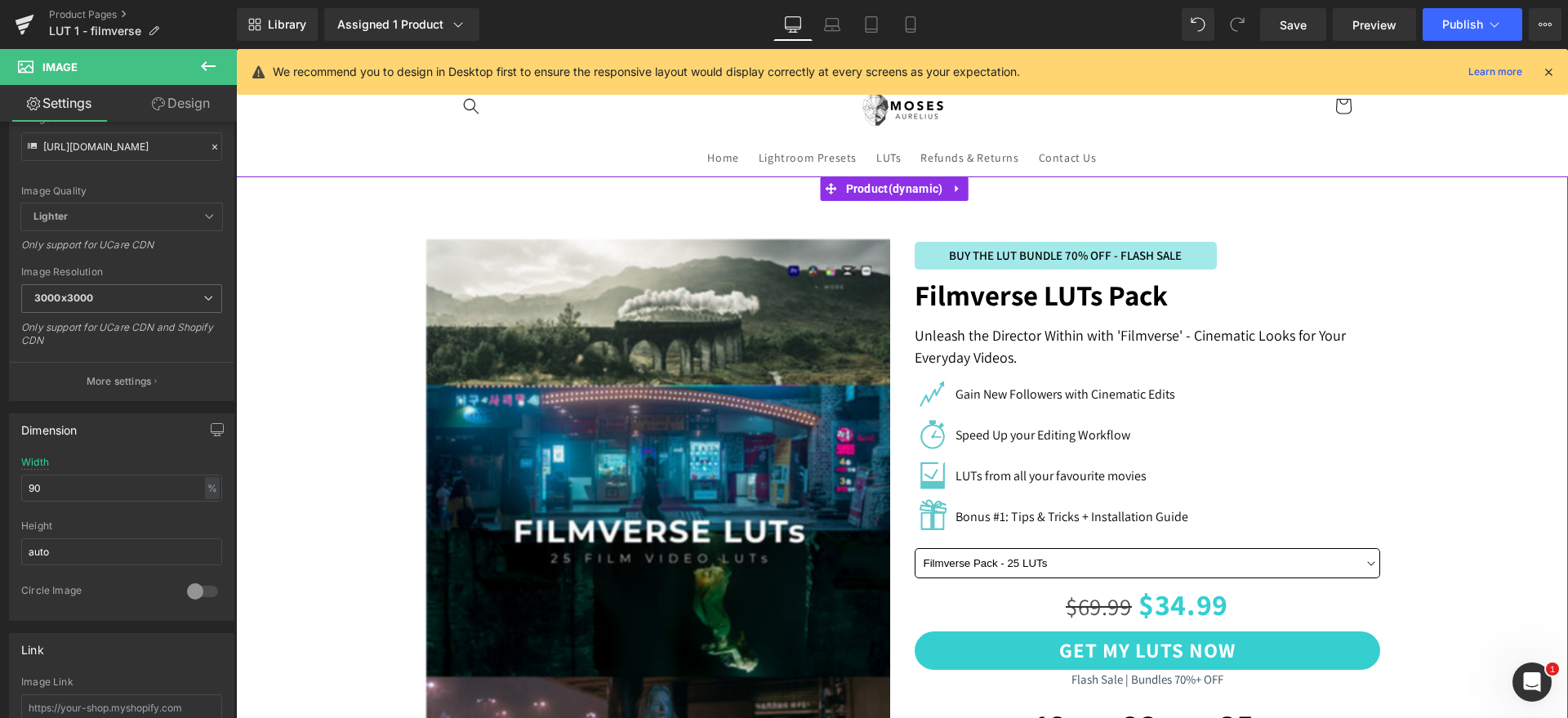 click on "‹ ›" at bounding box center [902, 1122] 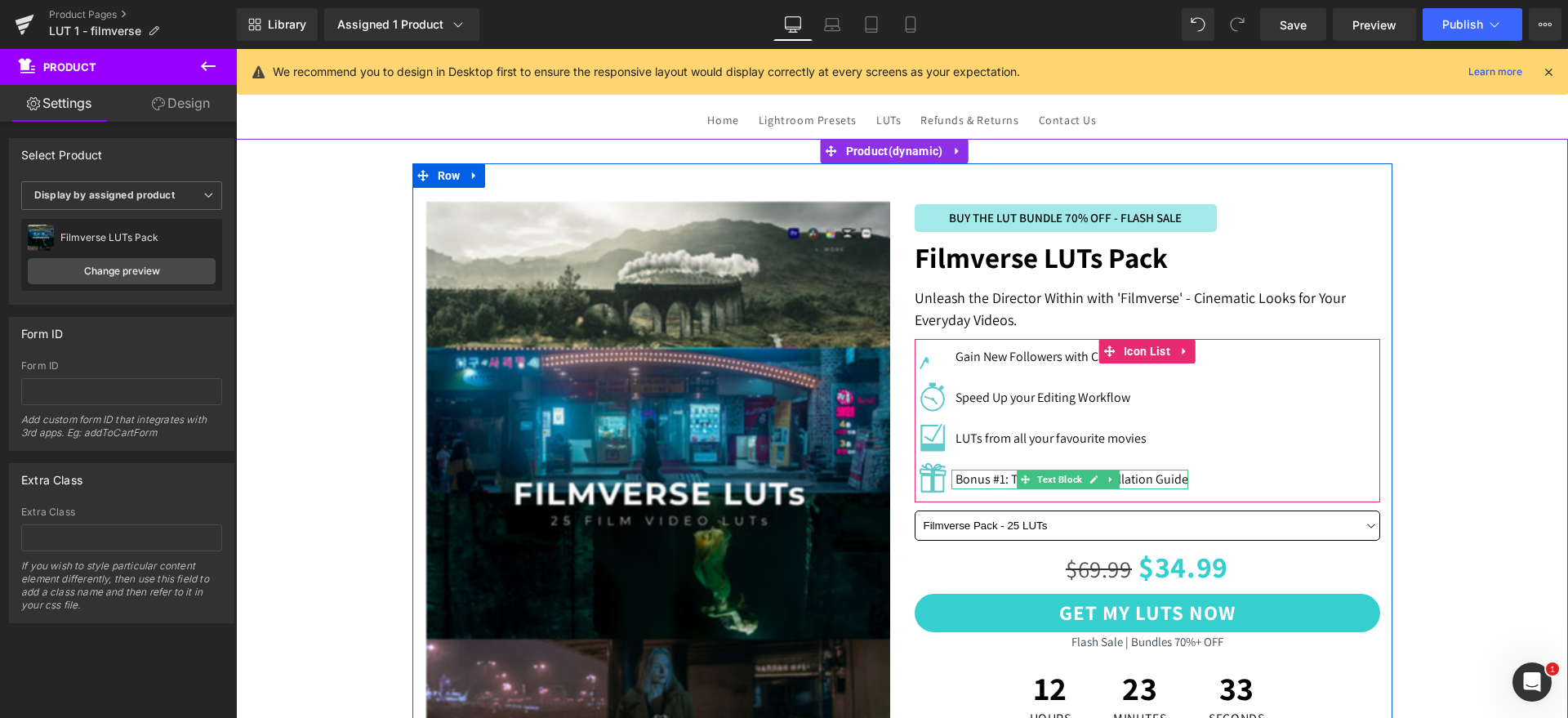 scroll, scrollTop: 102, scrollLeft: 0, axis: vertical 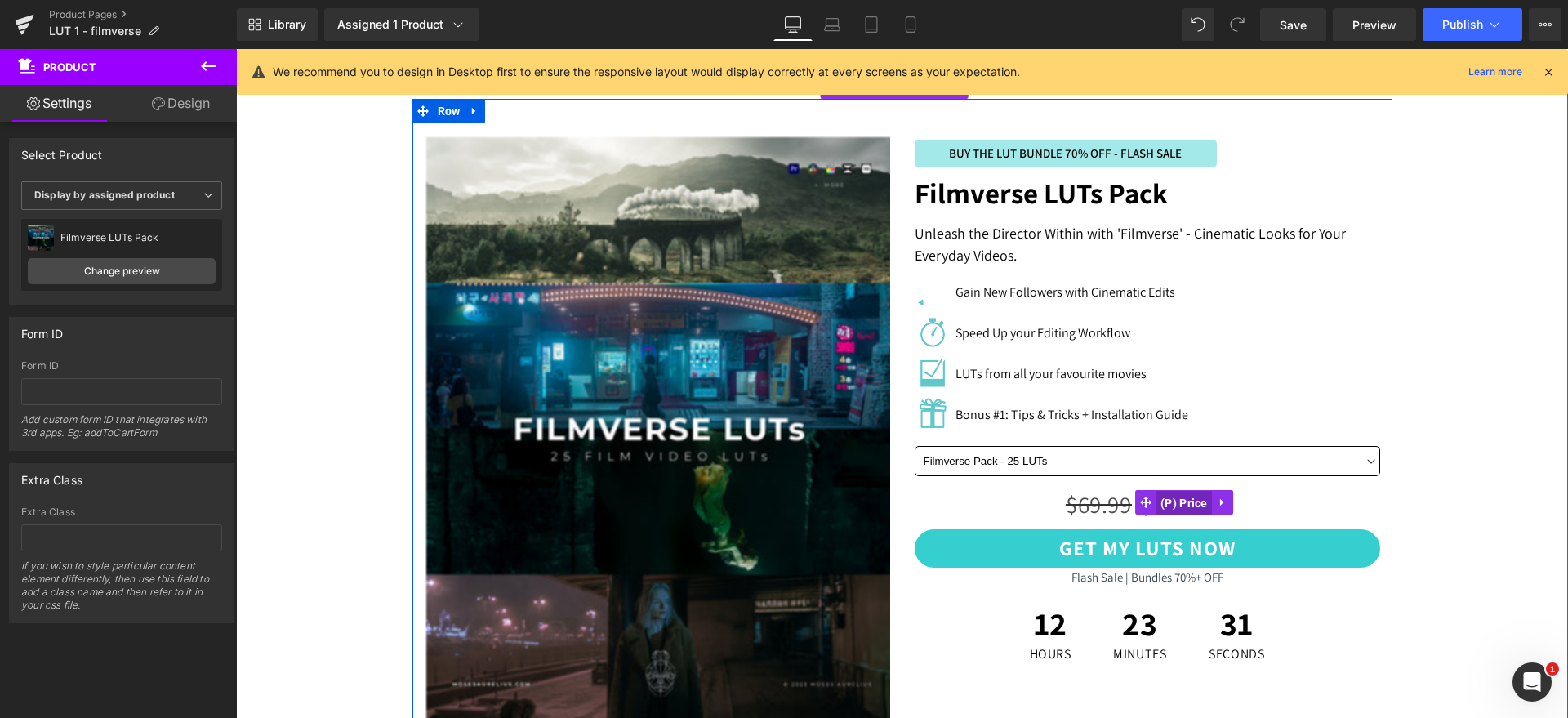 click on "(P) Price" at bounding box center (1184, 503) 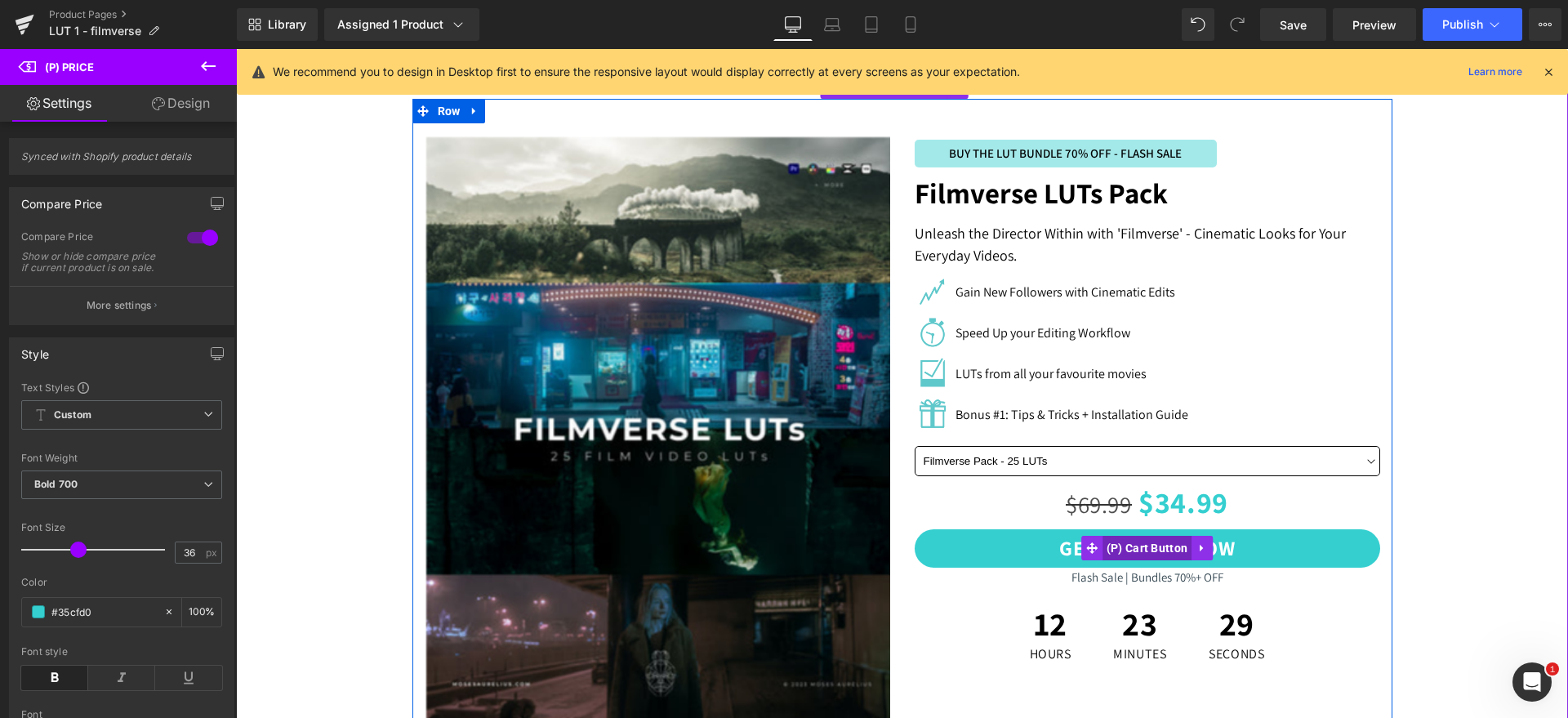 click on "(P) Cart Button" at bounding box center (1147, 548) 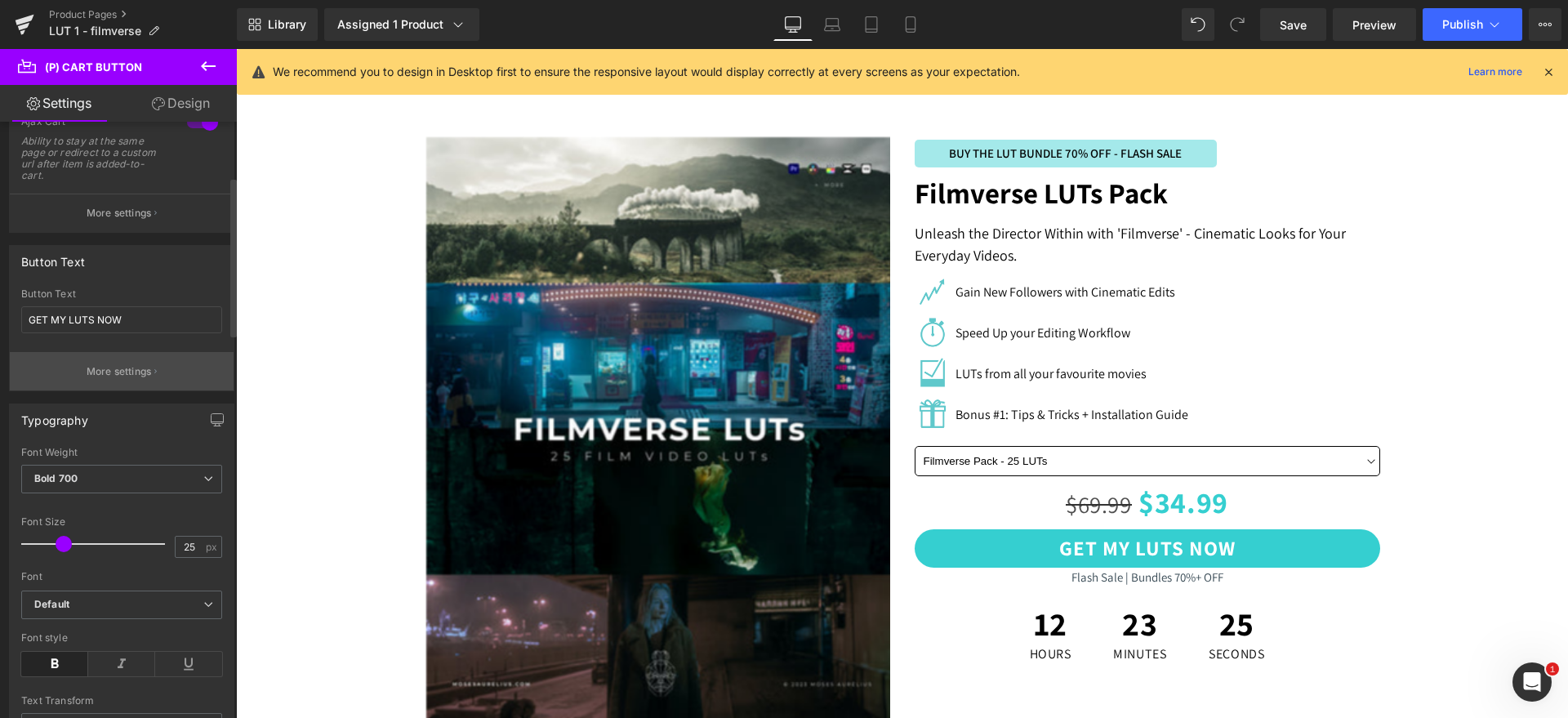 scroll, scrollTop: 204, scrollLeft: 0, axis: vertical 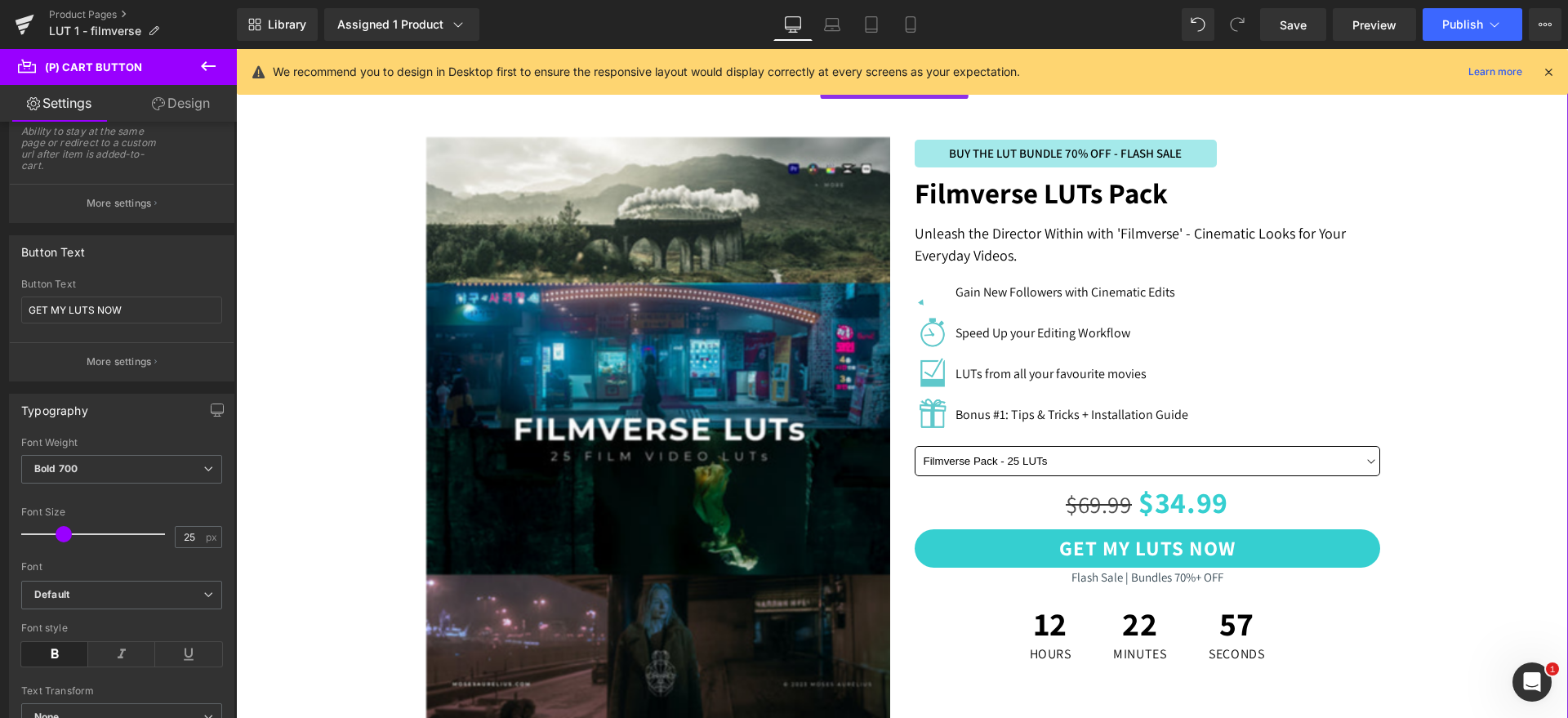 click on "‹ ›" at bounding box center [902, 1020] 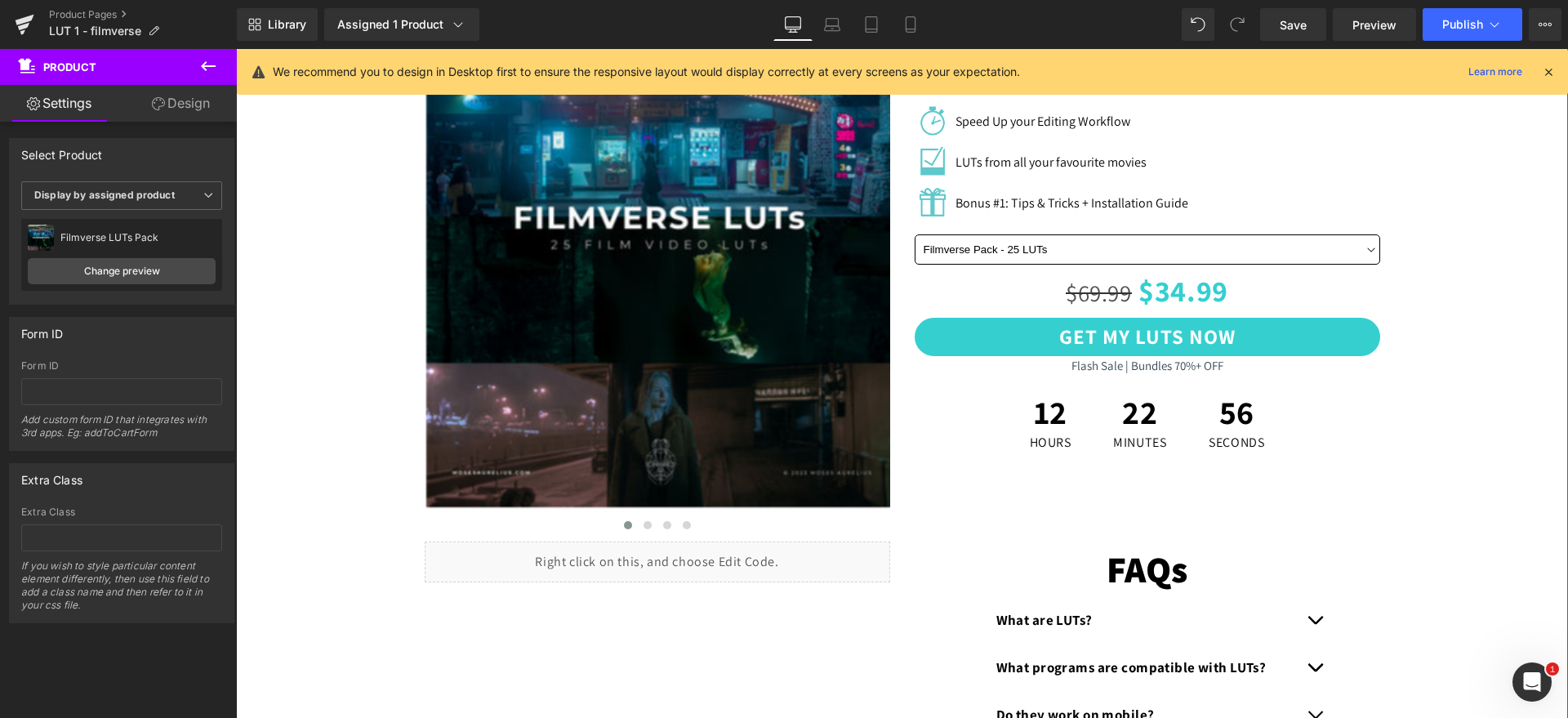 scroll, scrollTop: 511, scrollLeft: 0, axis: vertical 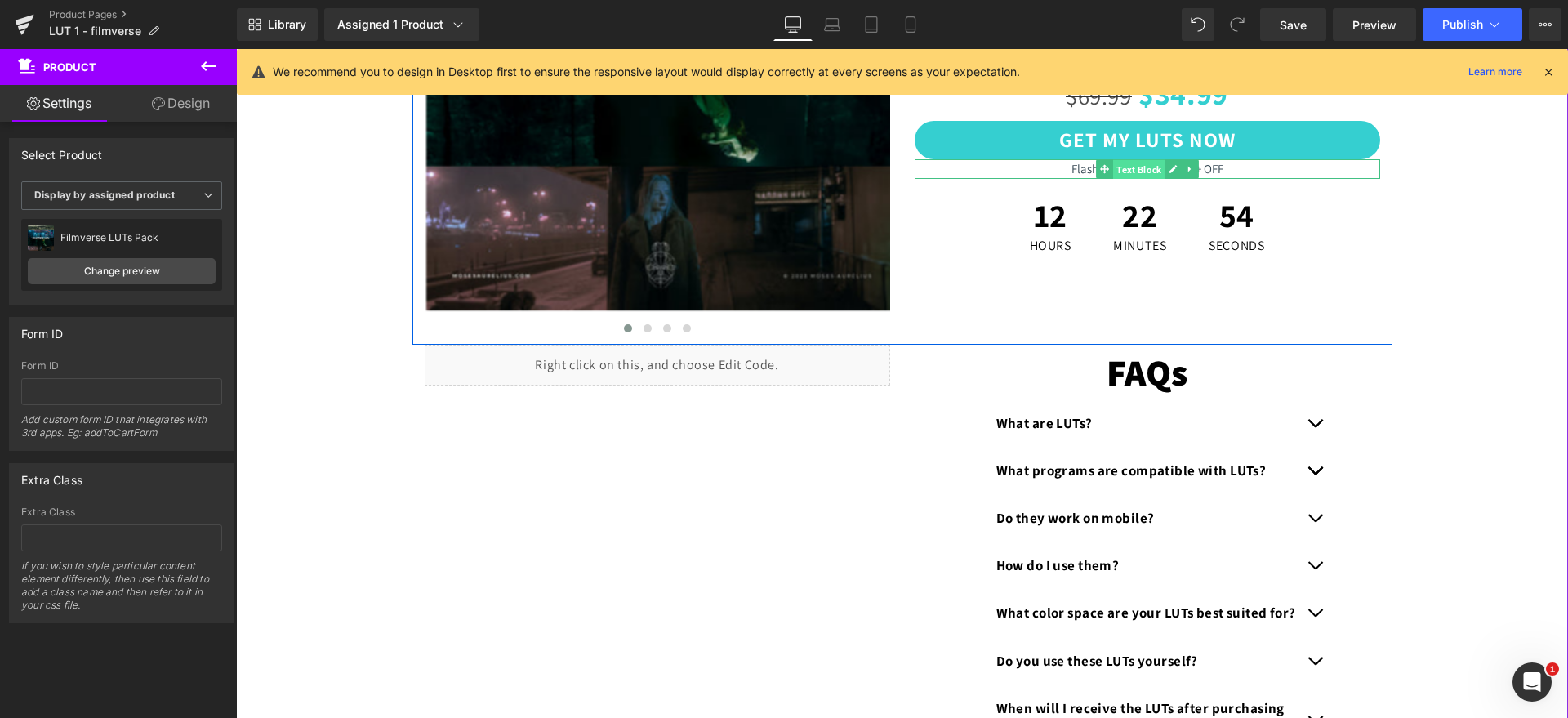 click on "Text Block" at bounding box center [1138, 170] 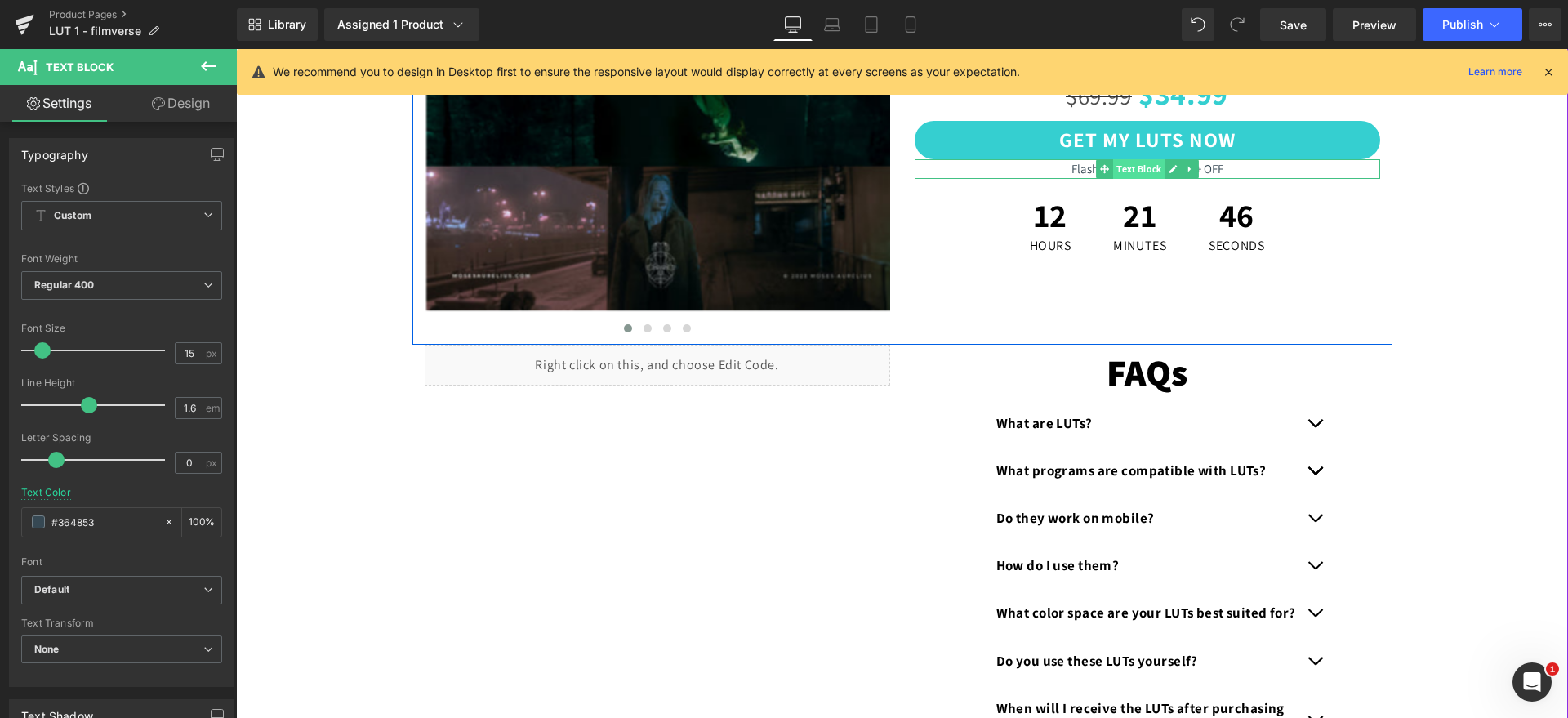 click on "Text Block" at bounding box center (1138, 169) 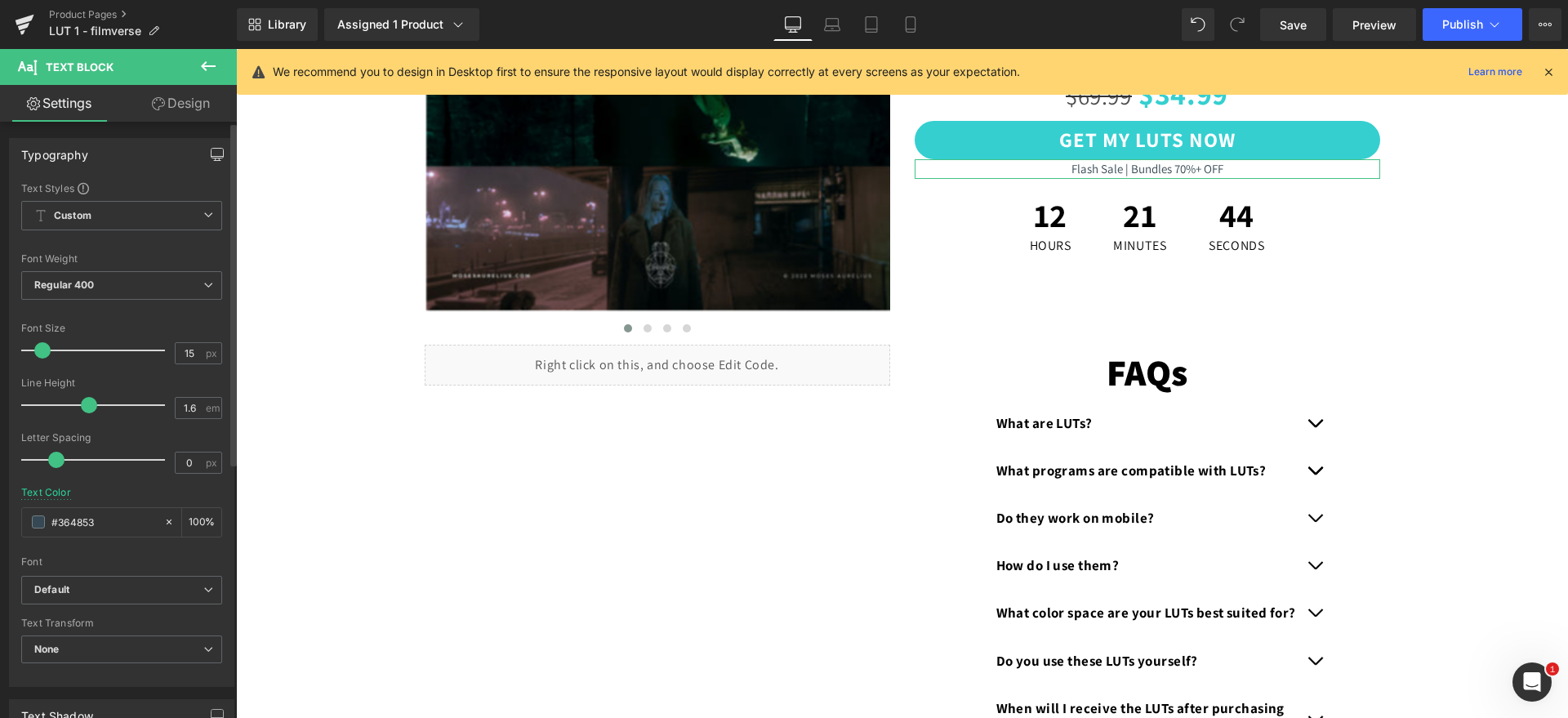 click 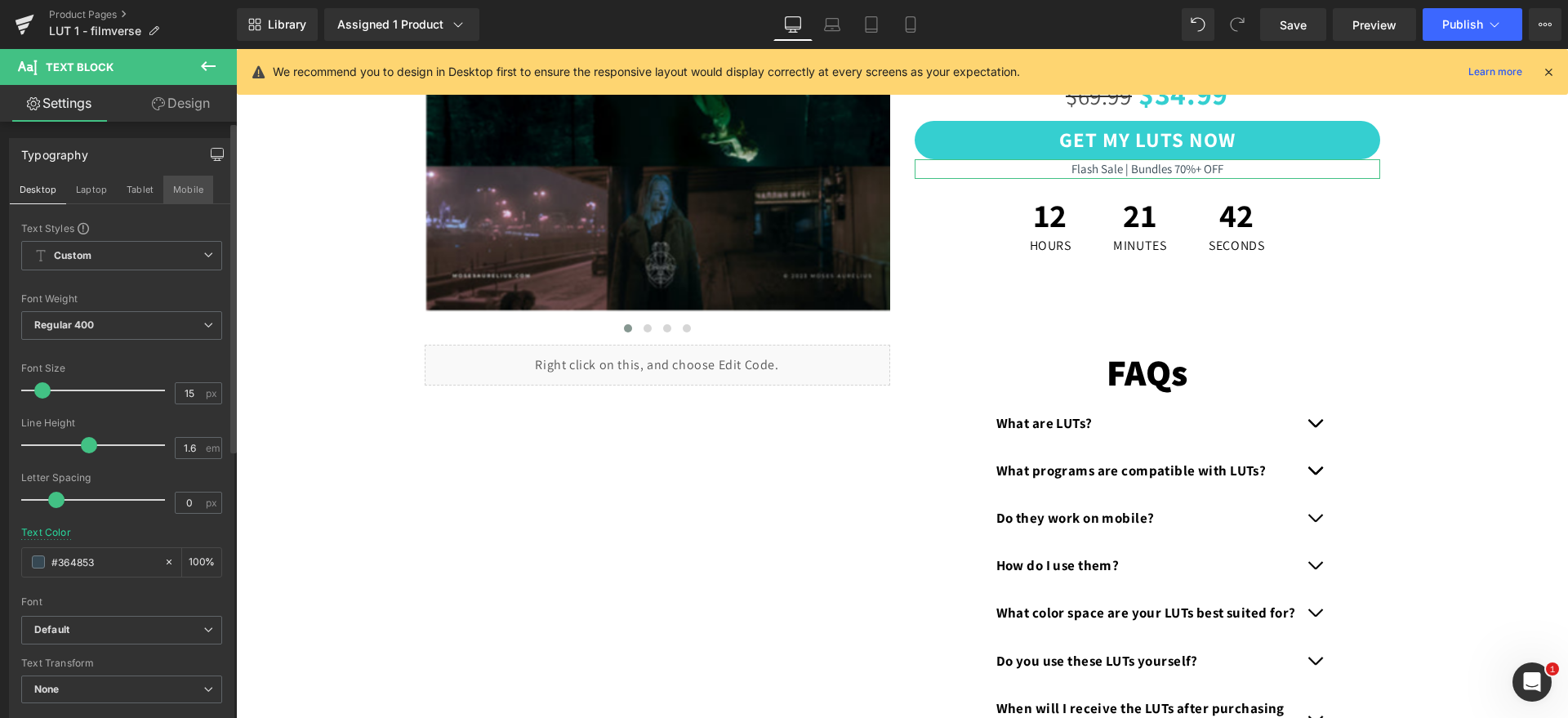 click on "Mobile" at bounding box center (188, 190) 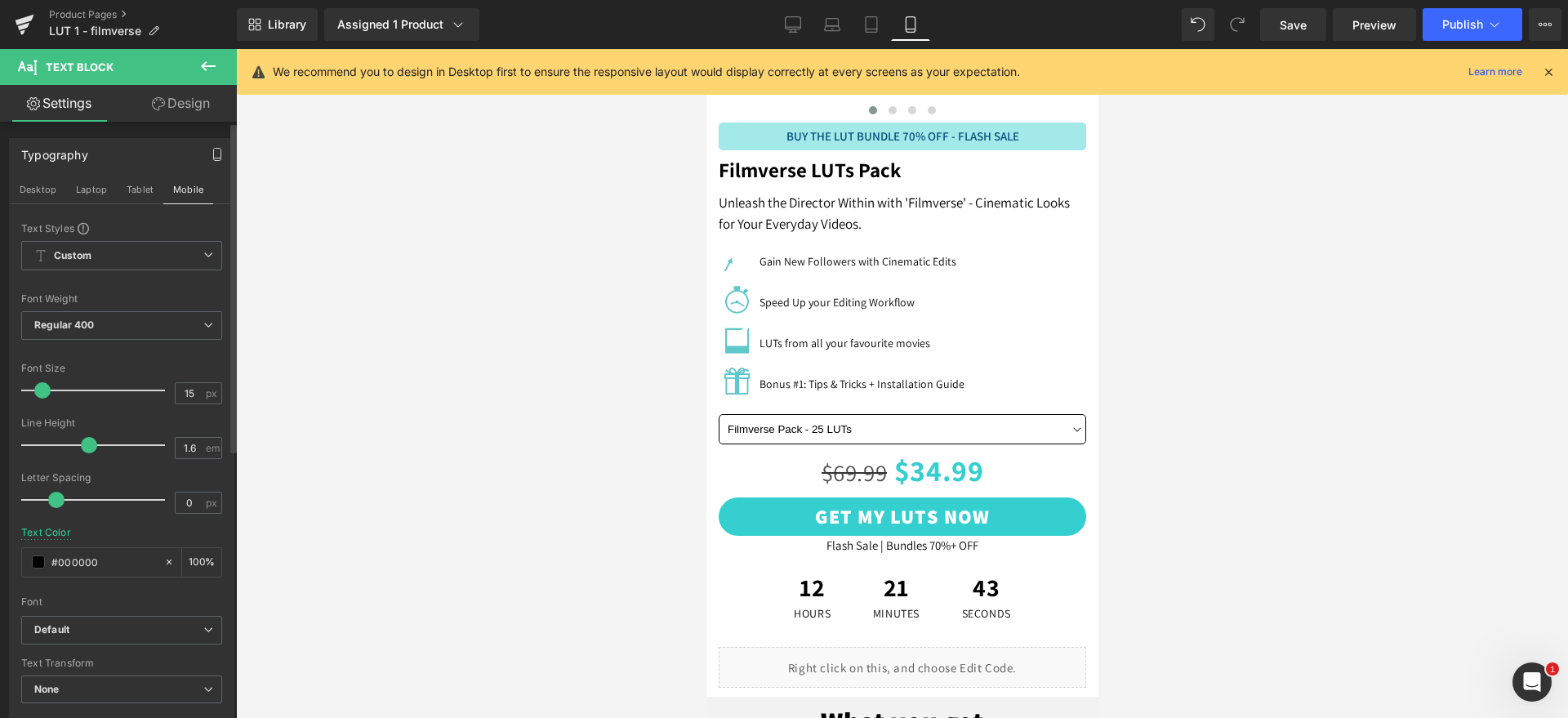 scroll, scrollTop: 0, scrollLeft: 0, axis: both 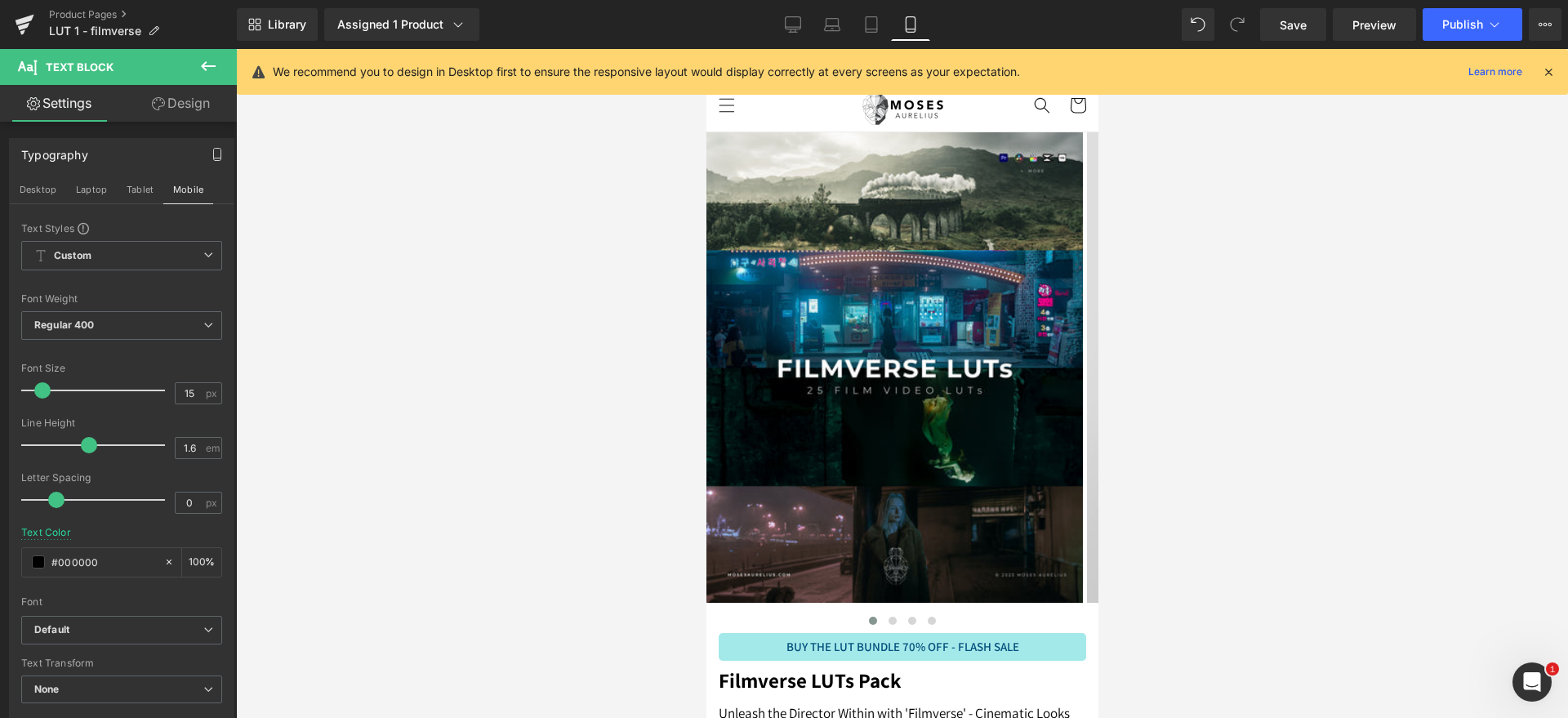 type 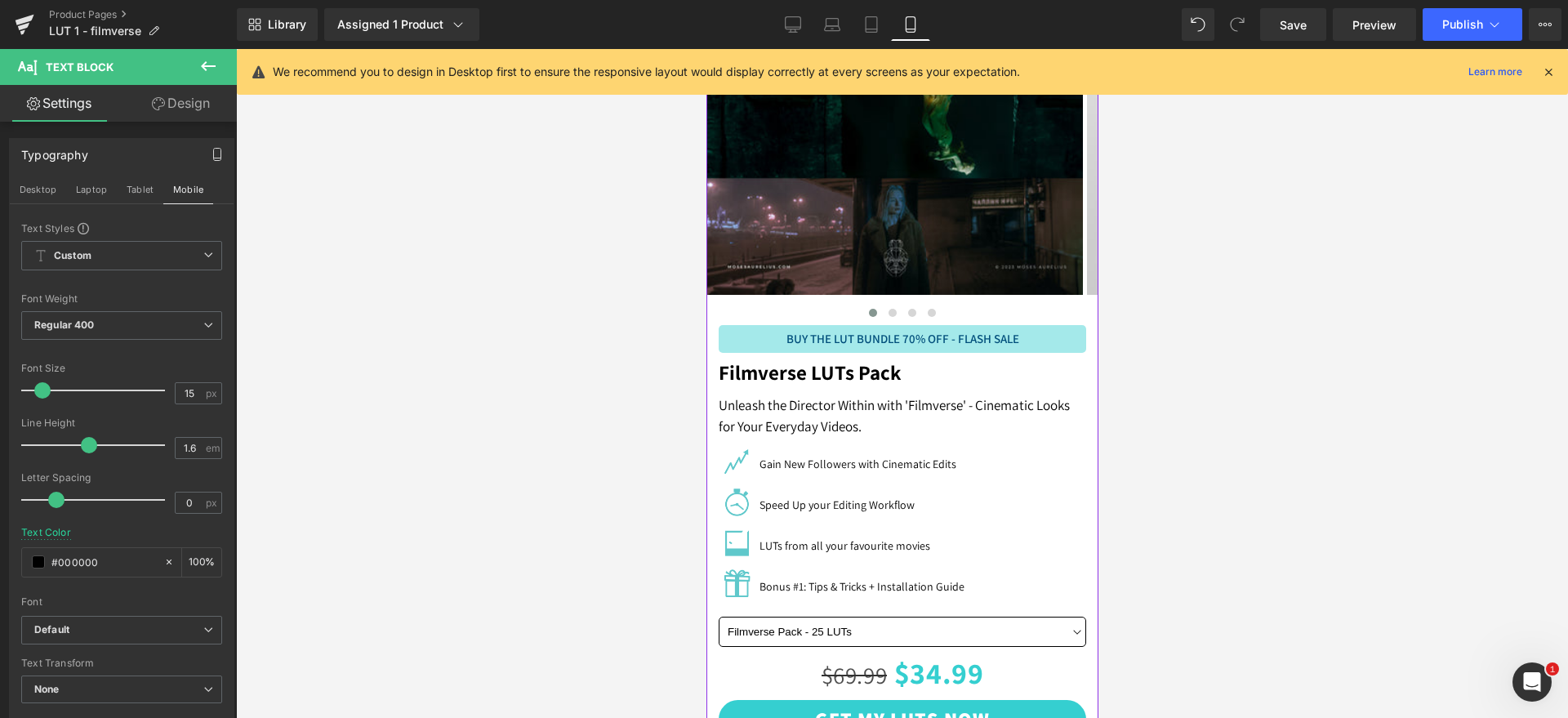 scroll, scrollTop: 408, scrollLeft: 0, axis: vertical 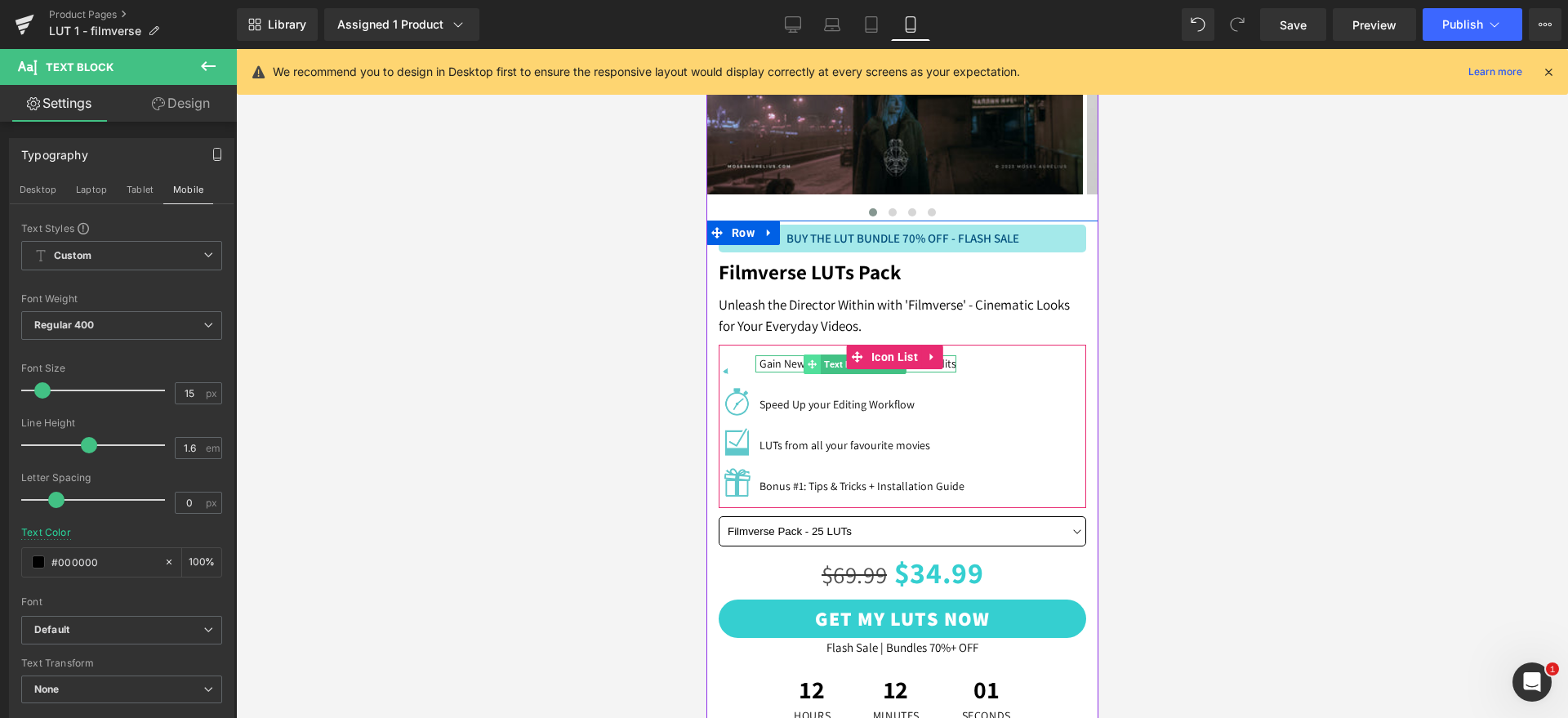 click at bounding box center [811, 364] 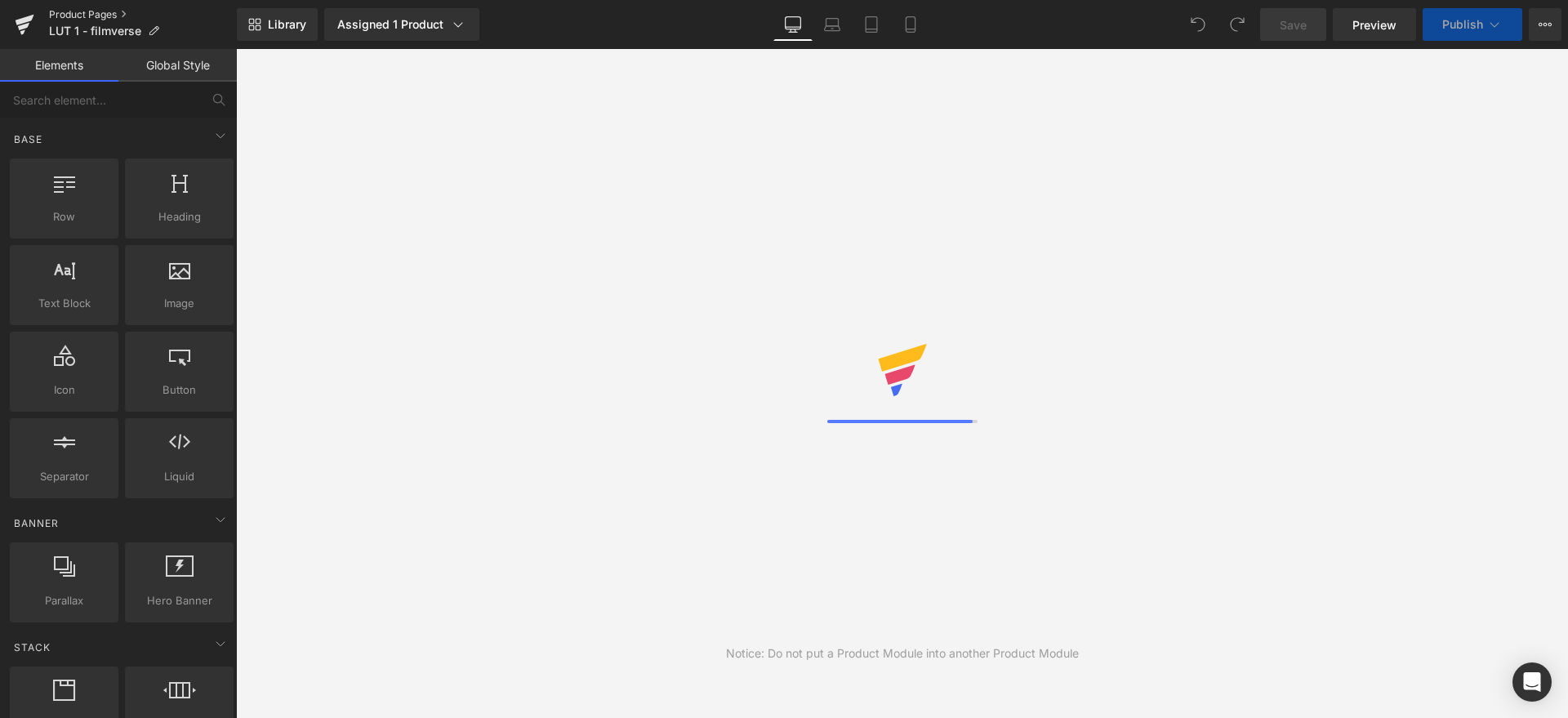 scroll, scrollTop: 0, scrollLeft: 0, axis: both 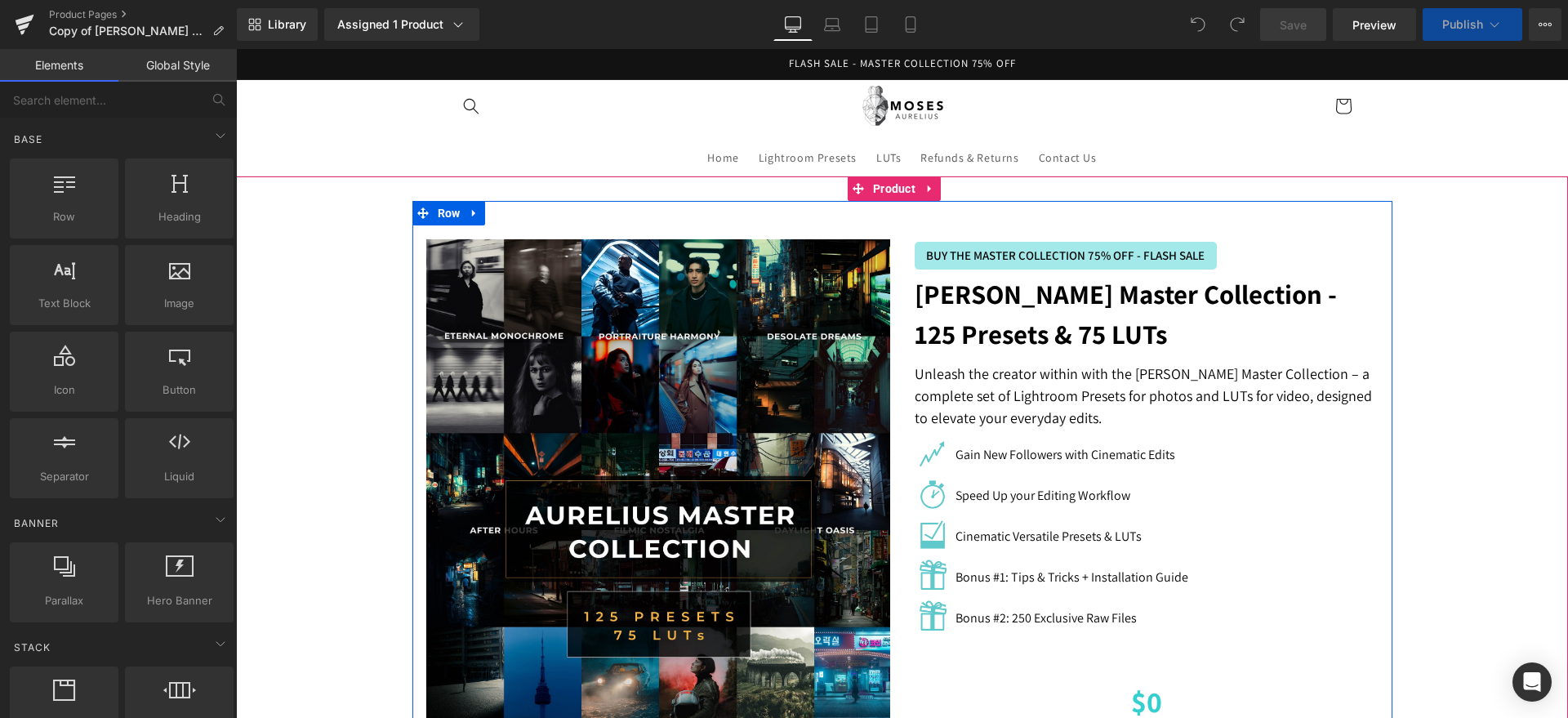 click on "Gain New Followers with Cinematic Edits
Text Block" at bounding box center [1063, 455] 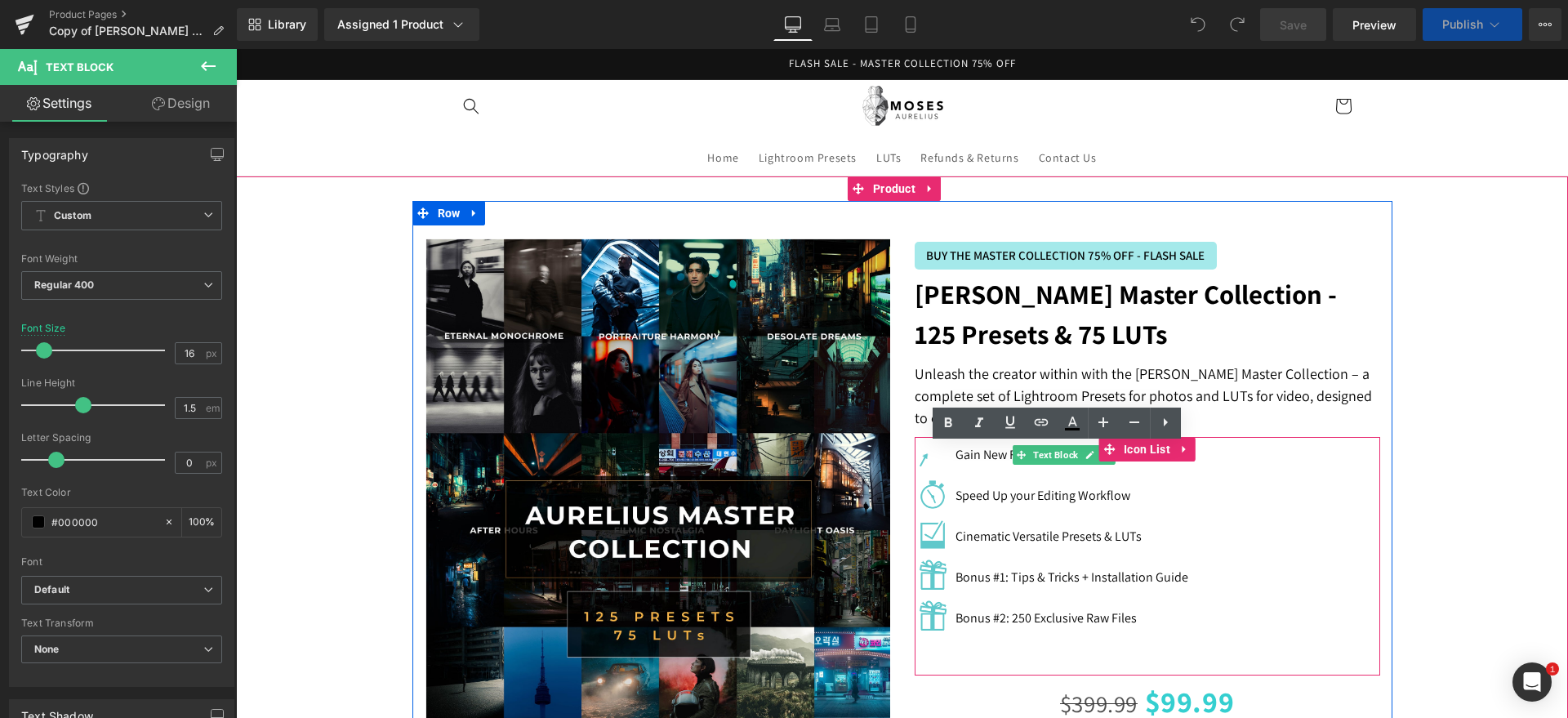 click on "Text Block" at bounding box center (1055, 455) 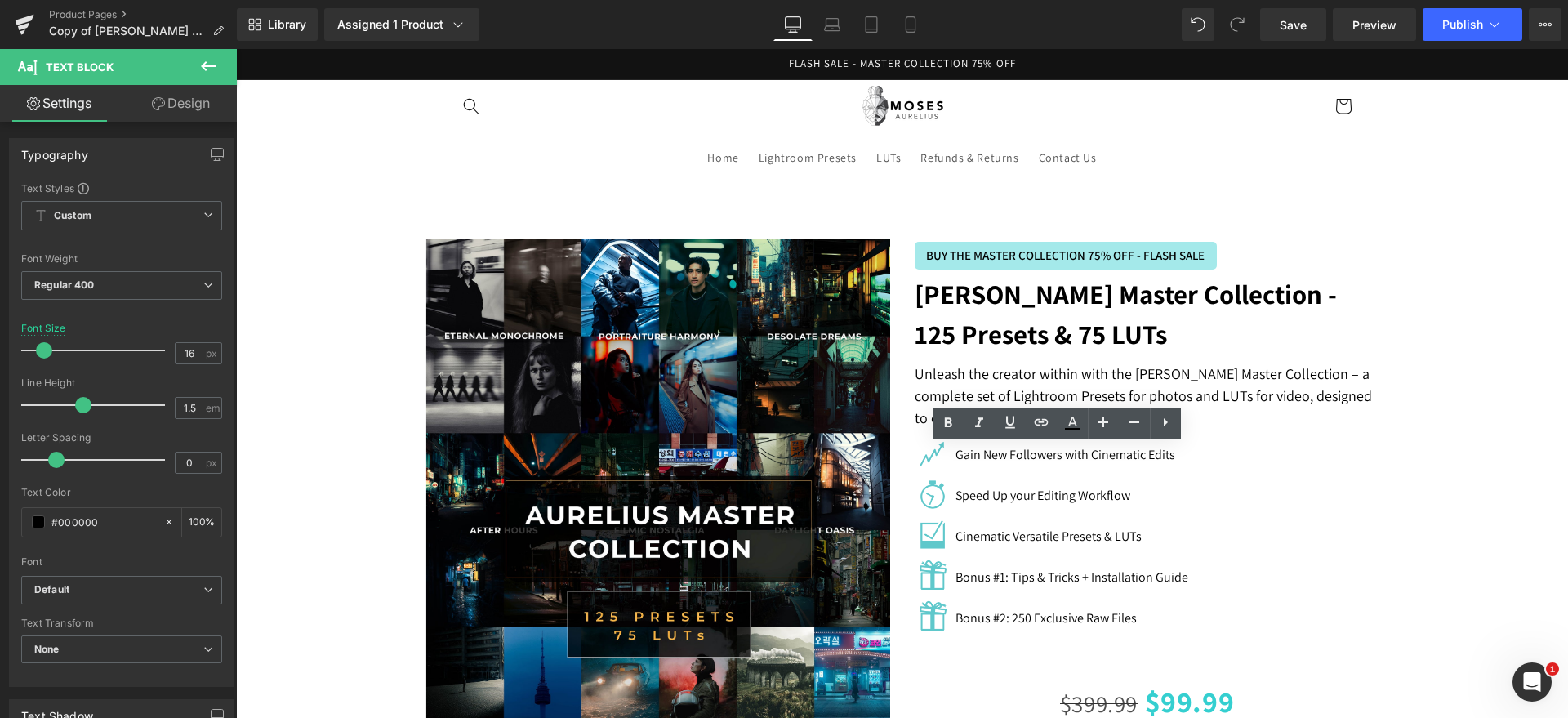 scroll, scrollTop: 0, scrollLeft: 0, axis: both 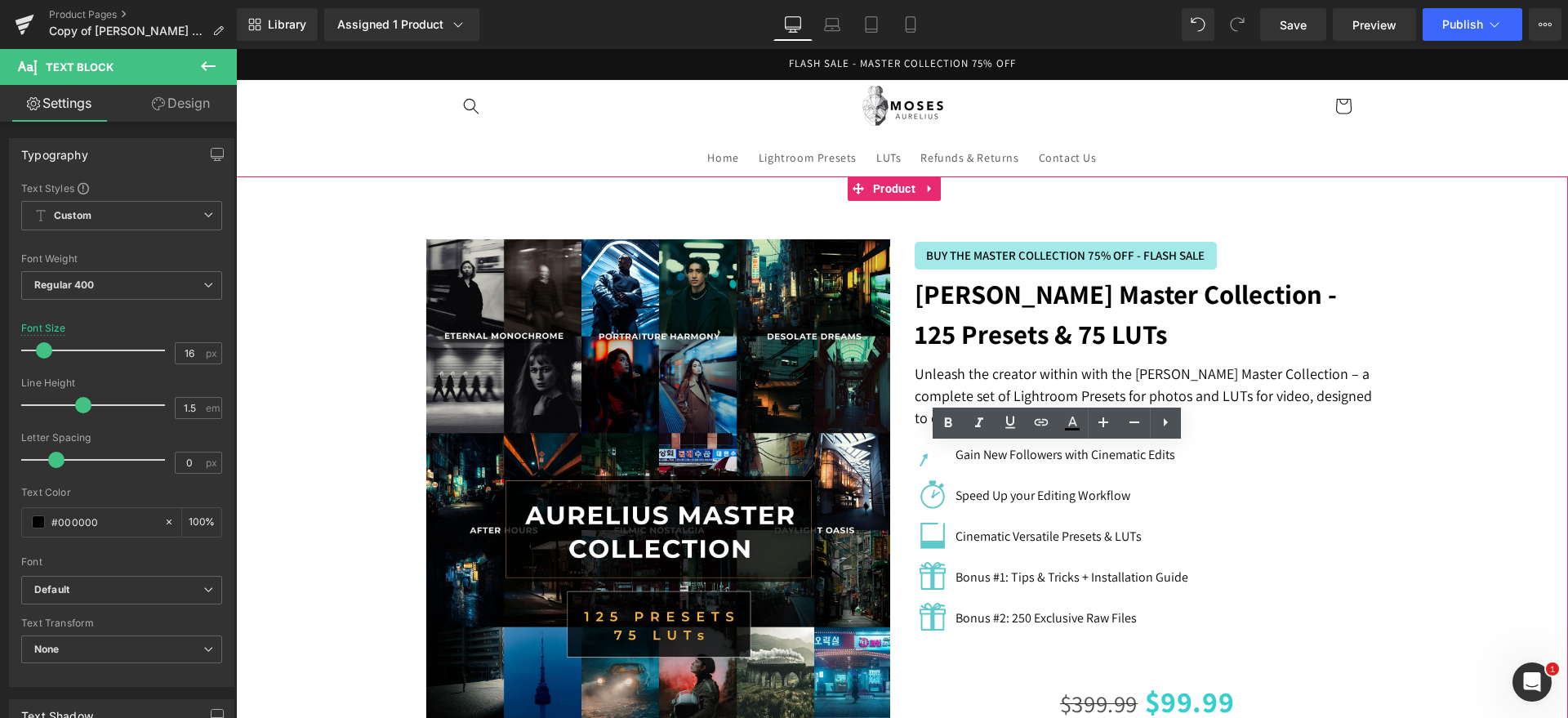 click on "‹ ›" at bounding box center [902, 986] 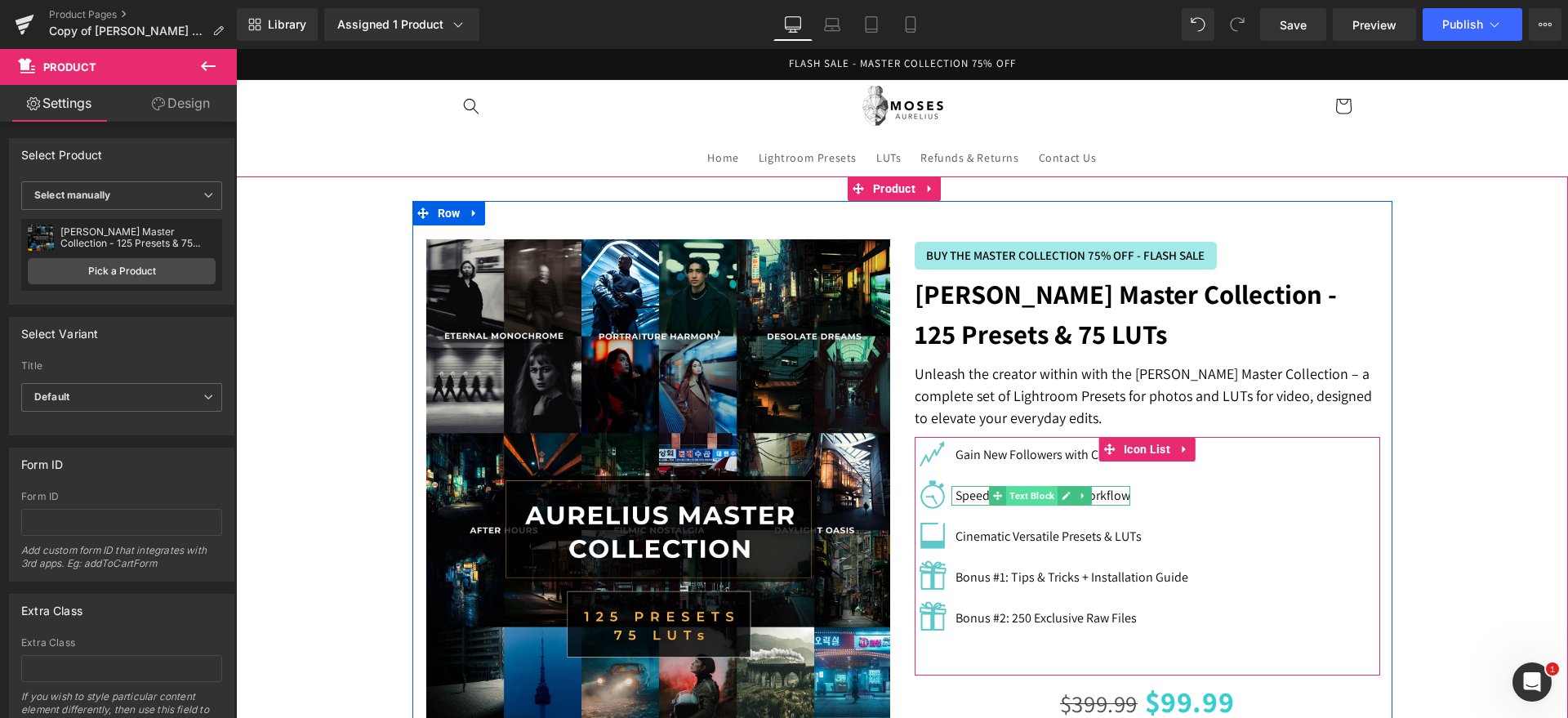 click on "Text Block" at bounding box center [1031, 496] 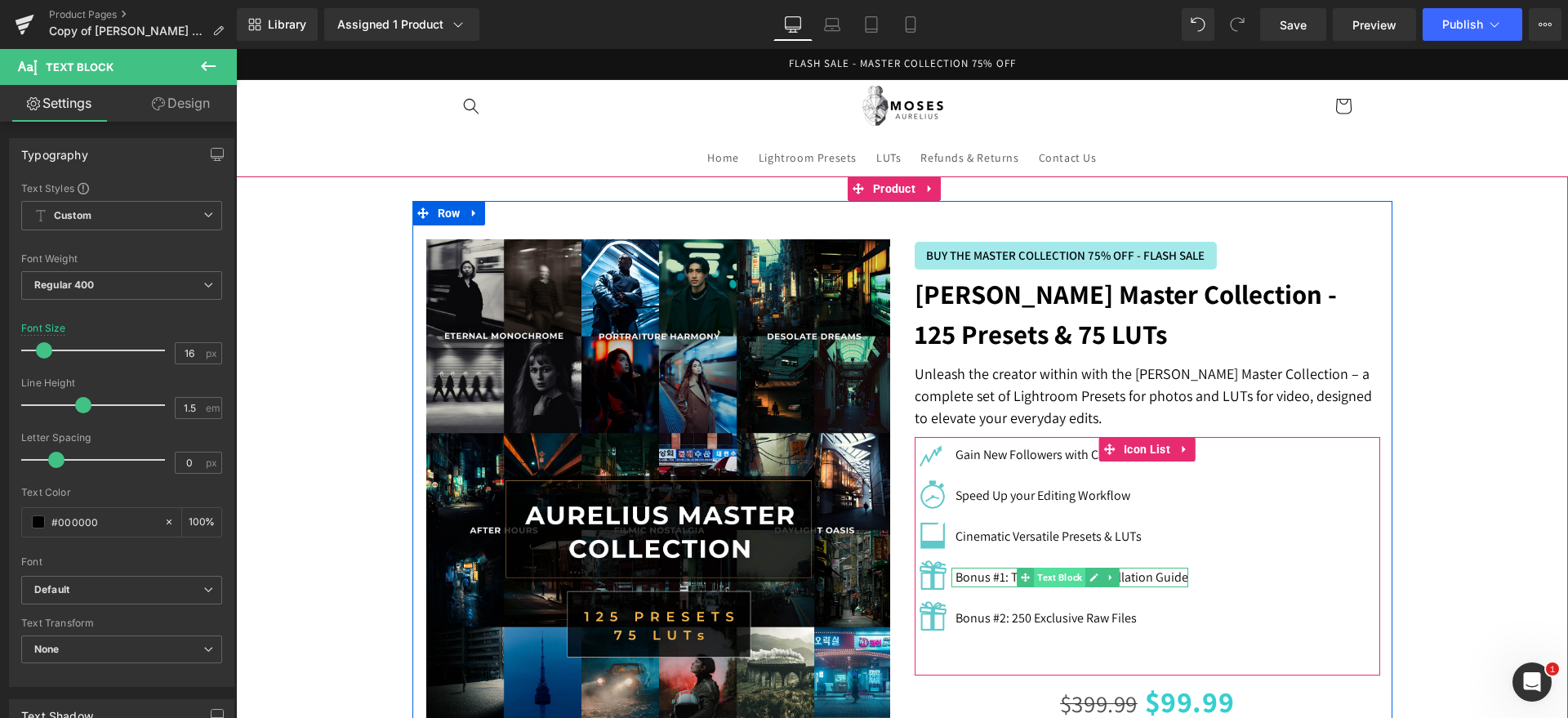 click on "Text Block" at bounding box center [1059, 578] 